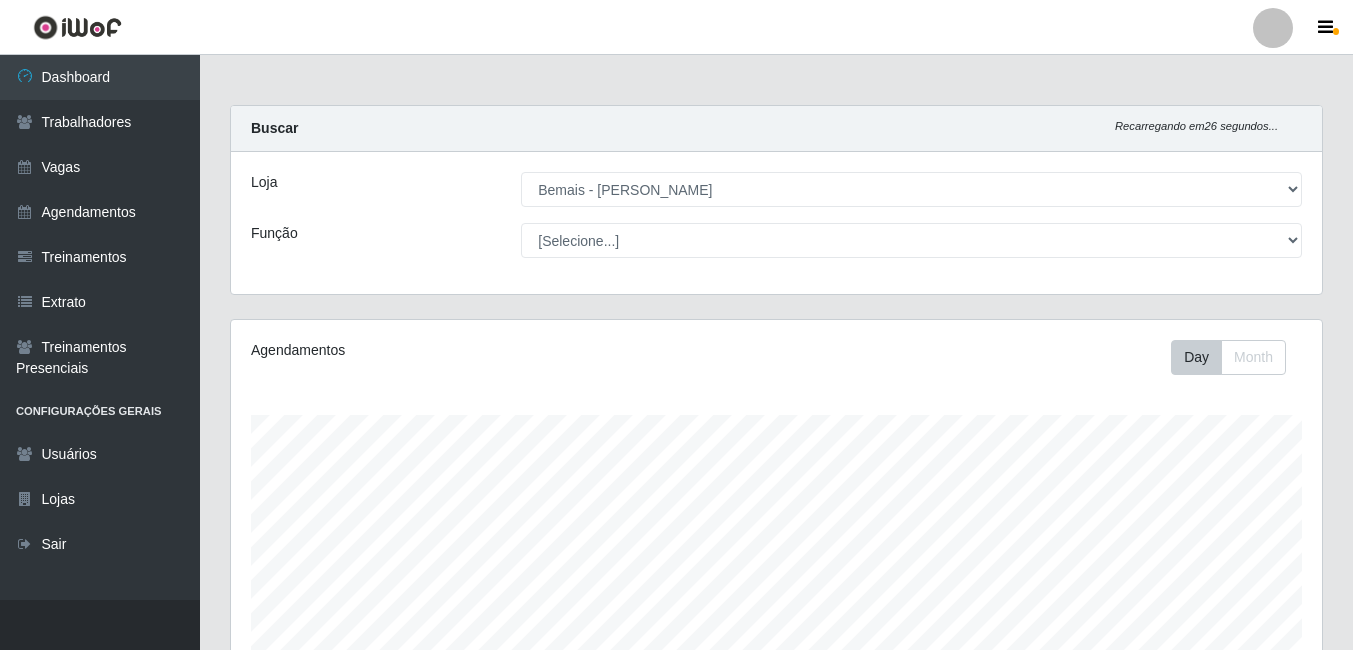 select on "230" 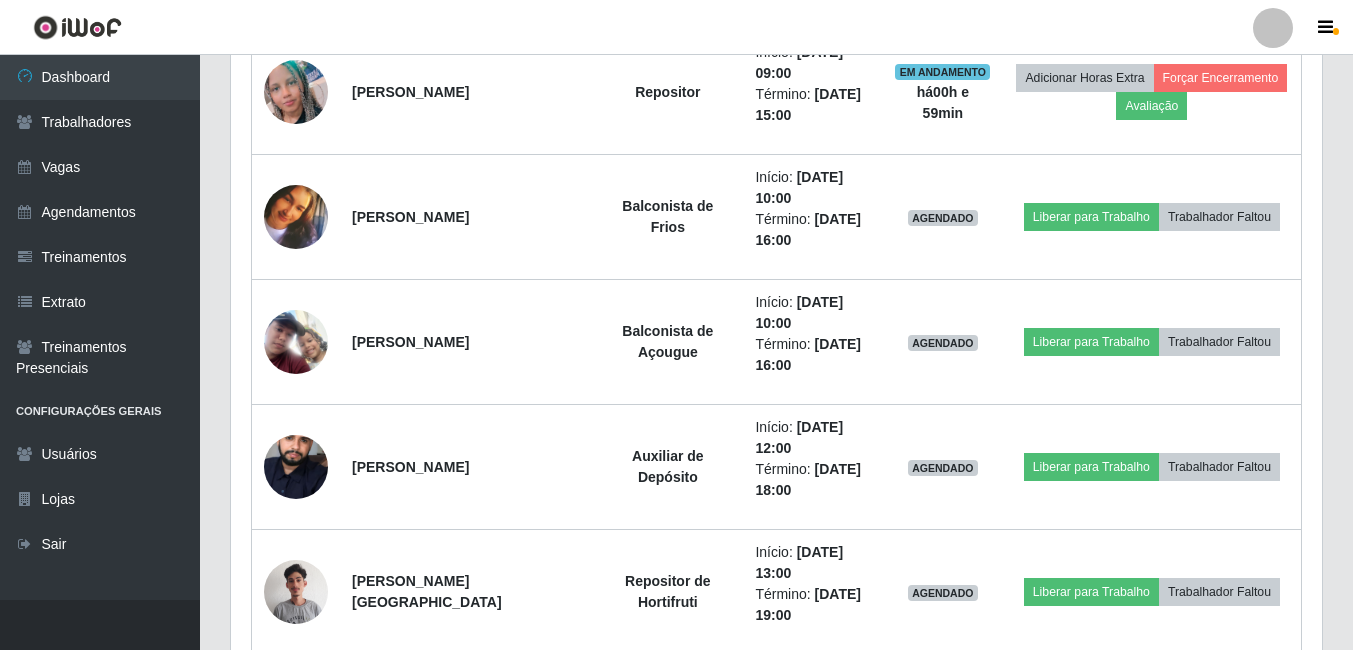 scroll, scrollTop: 999585, scrollLeft: 998909, axis: both 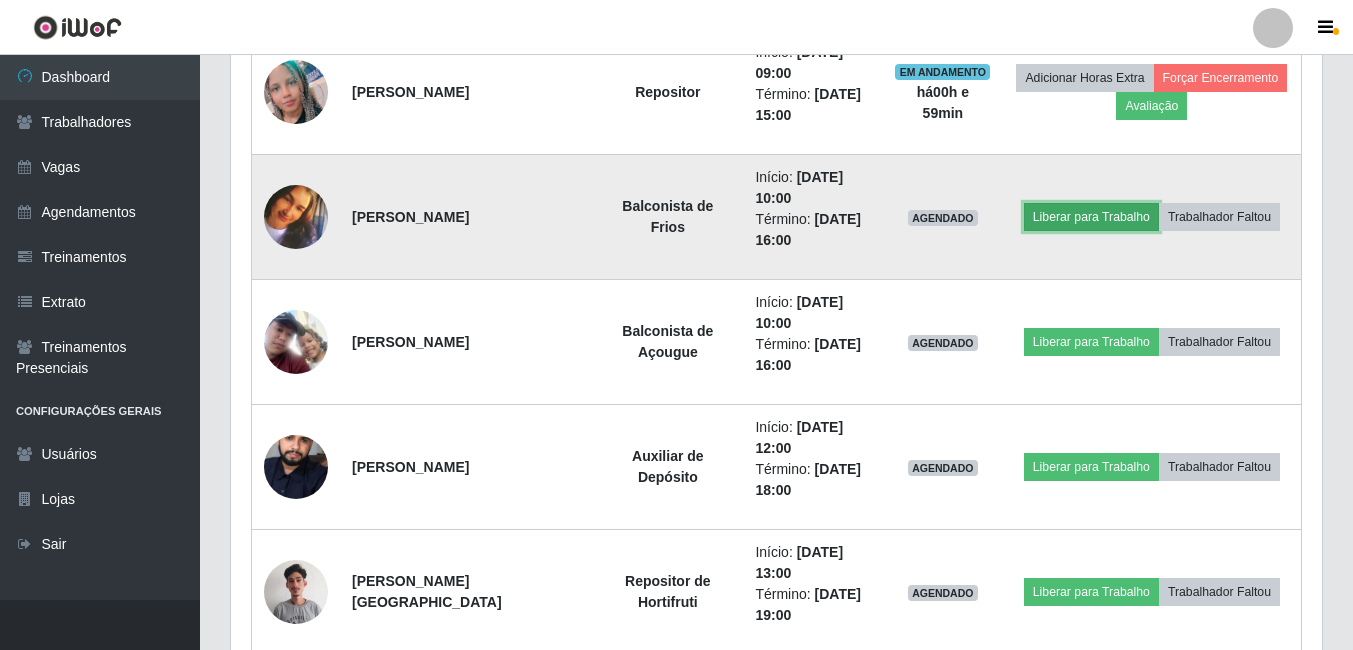 click on "Liberar para Trabalho" at bounding box center (1091, 217) 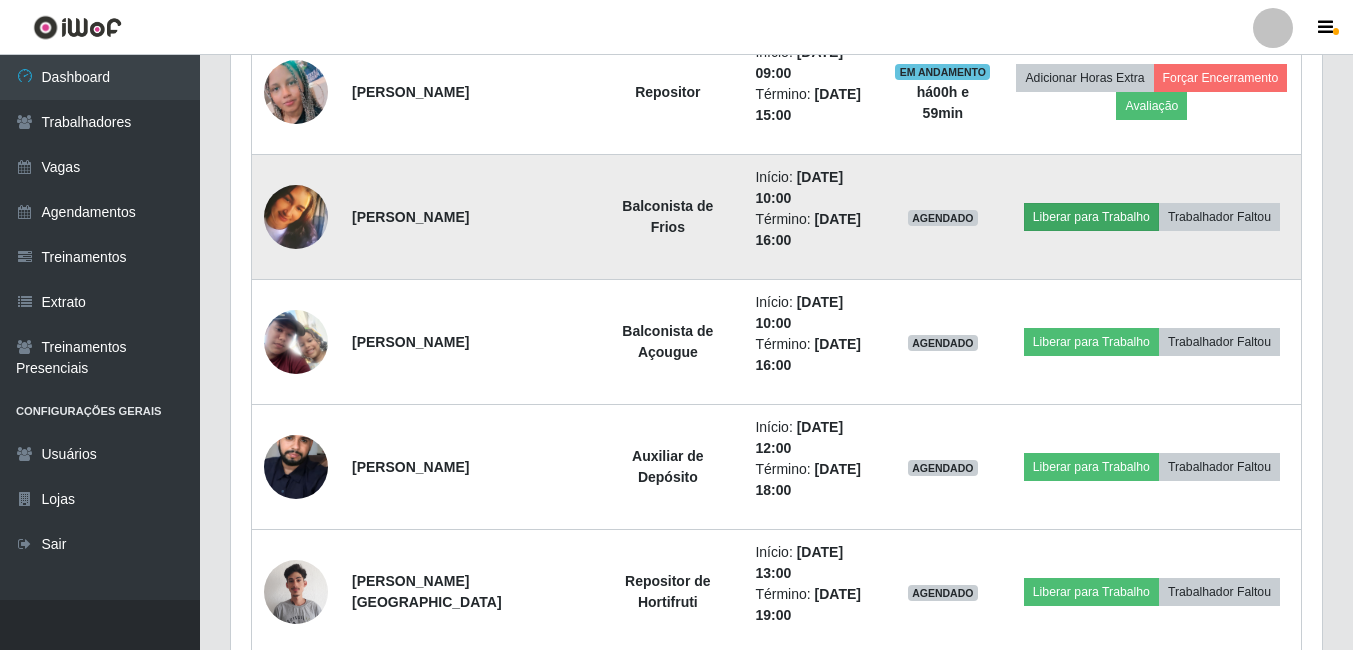 scroll, scrollTop: 999585, scrollLeft: 998919, axis: both 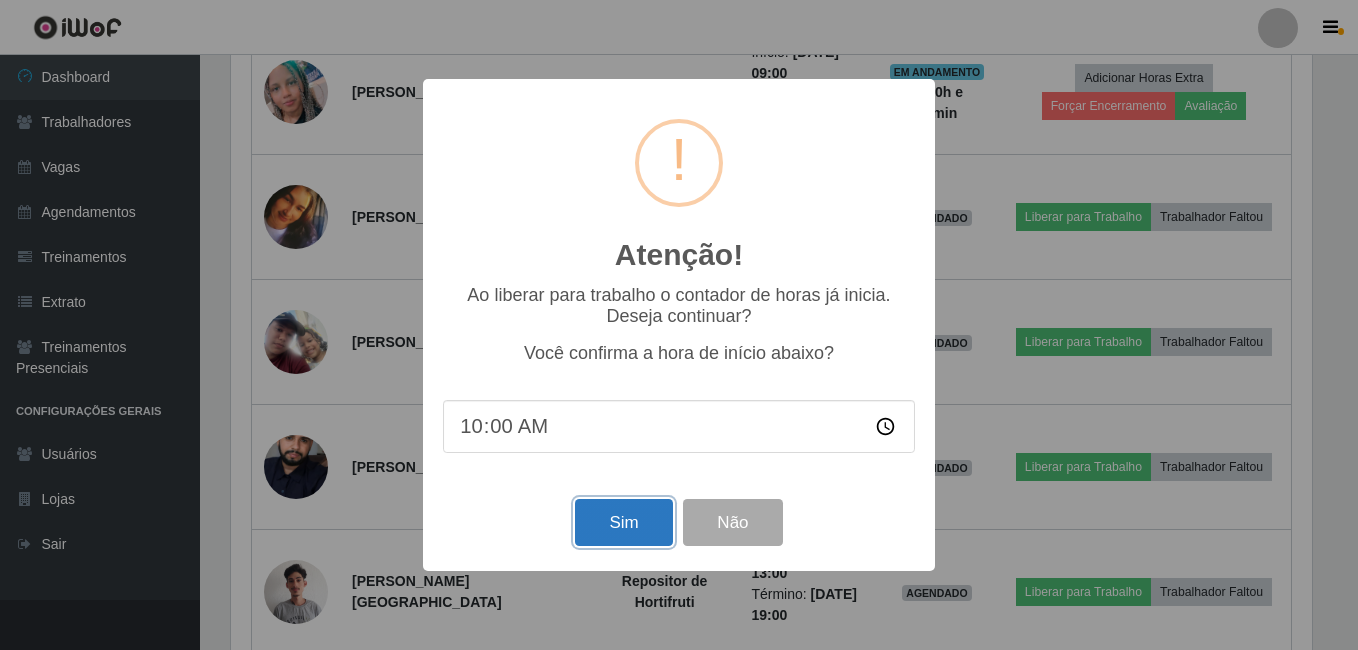 click on "Sim" at bounding box center (623, 522) 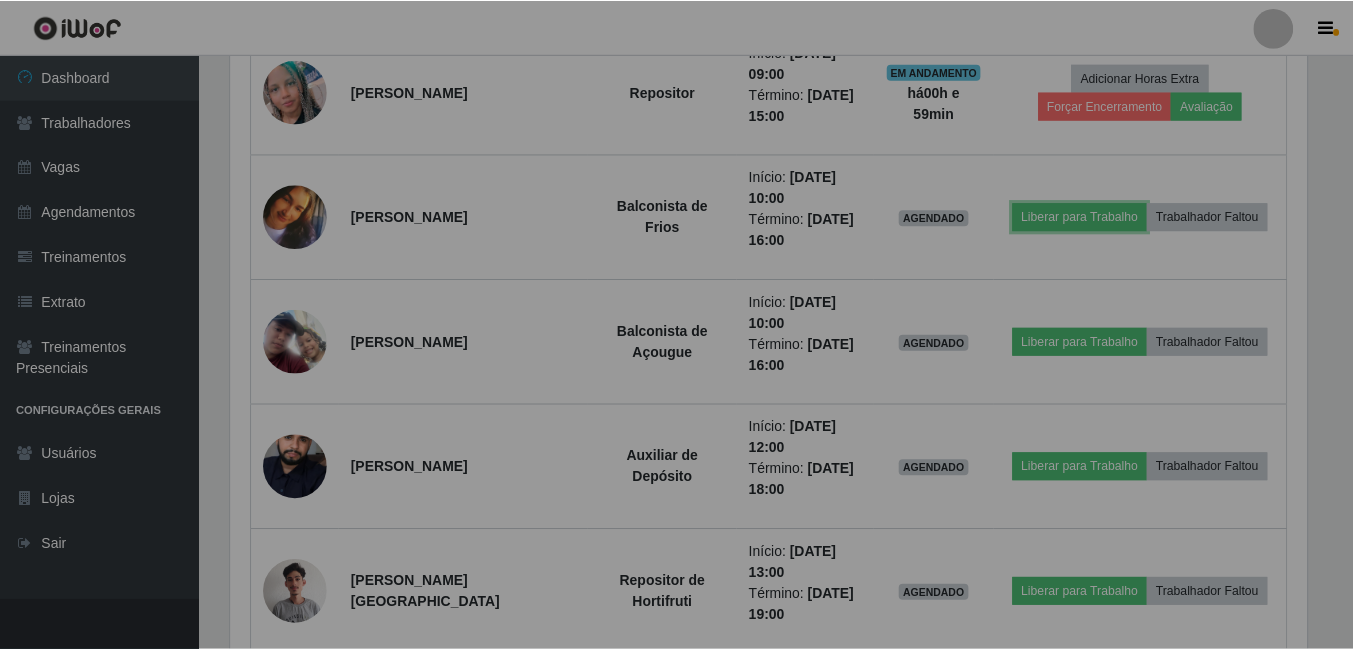 scroll, scrollTop: 999585, scrollLeft: 998909, axis: both 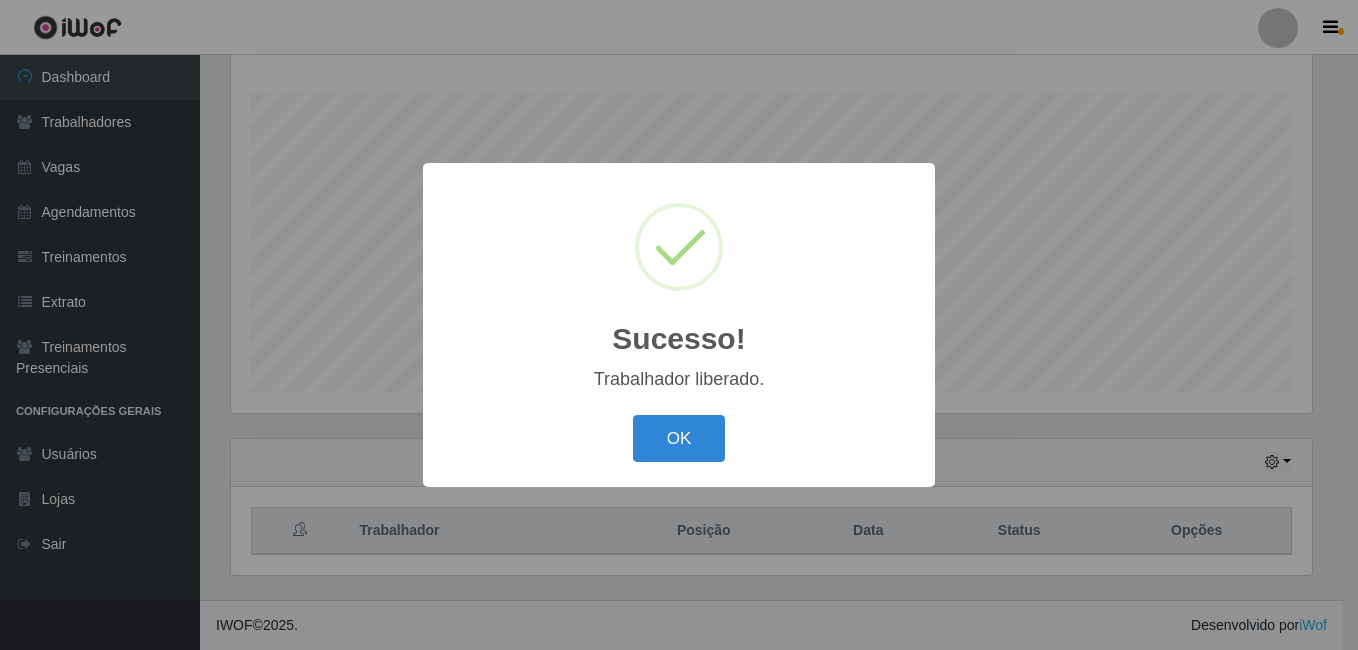 type 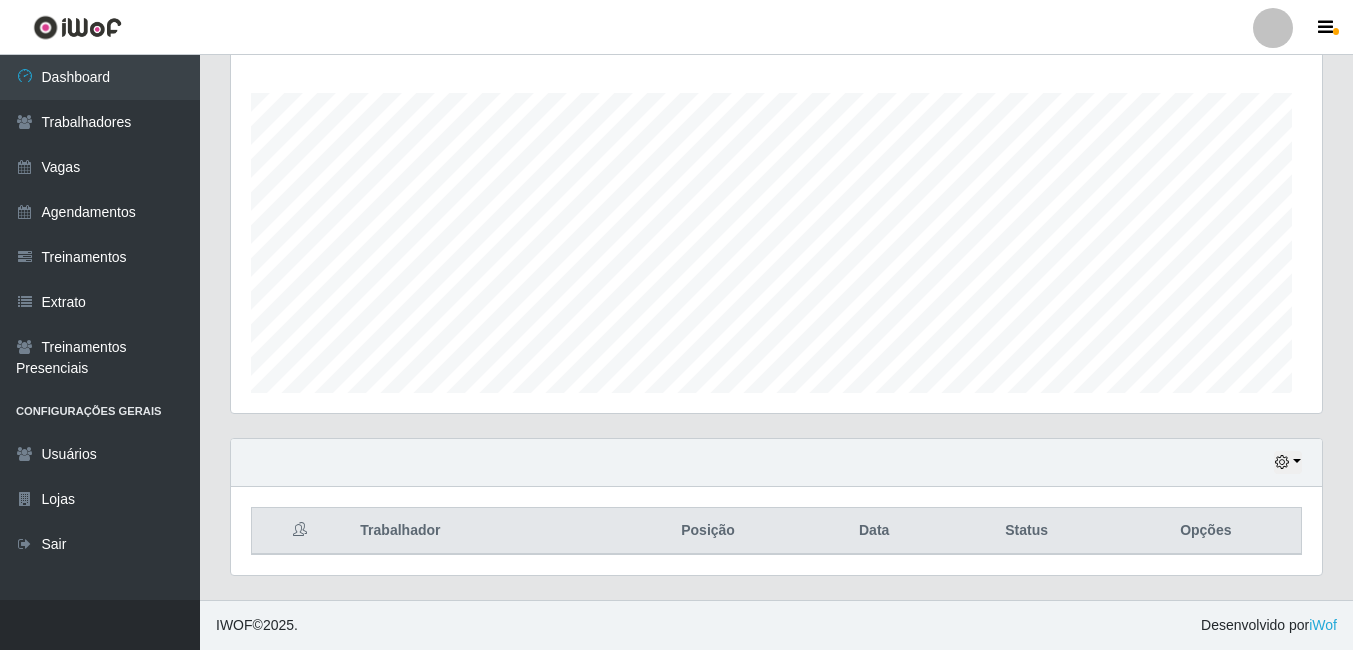 scroll, scrollTop: 999585, scrollLeft: 998909, axis: both 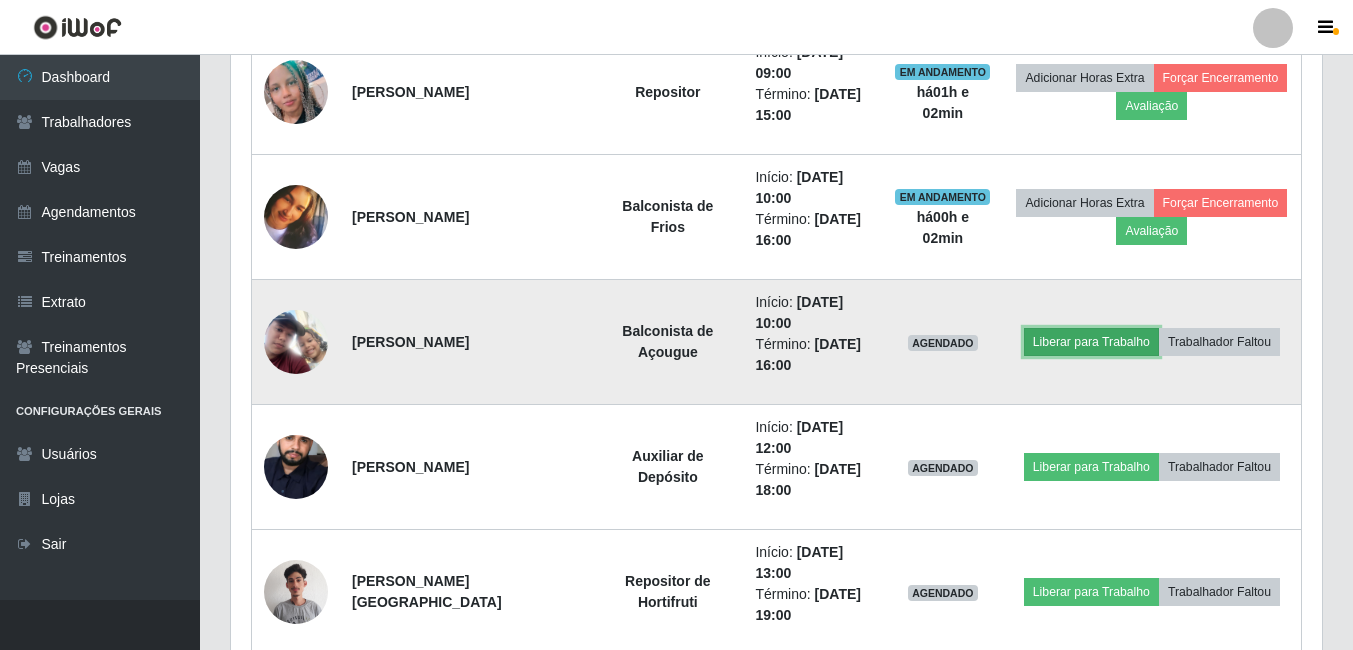 click on "Liberar para Trabalho" at bounding box center (1091, 342) 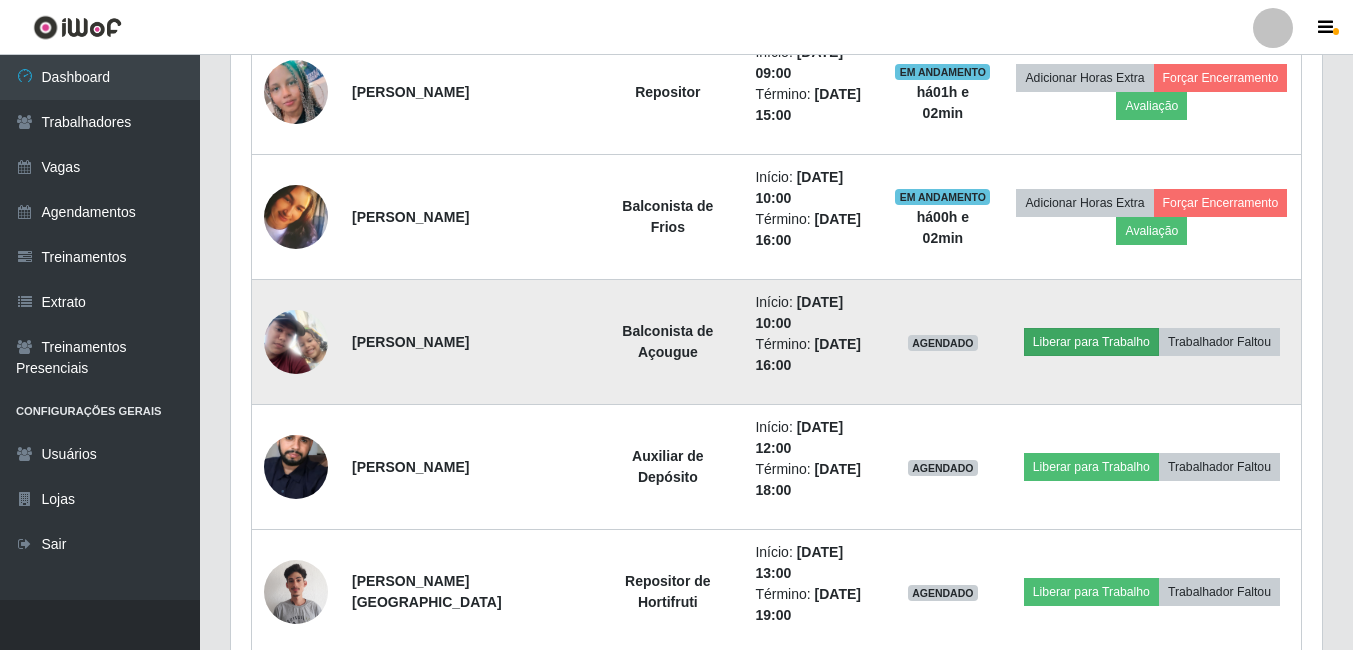 scroll, scrollTop: 999585, scrollLeft: 998919, axis: both 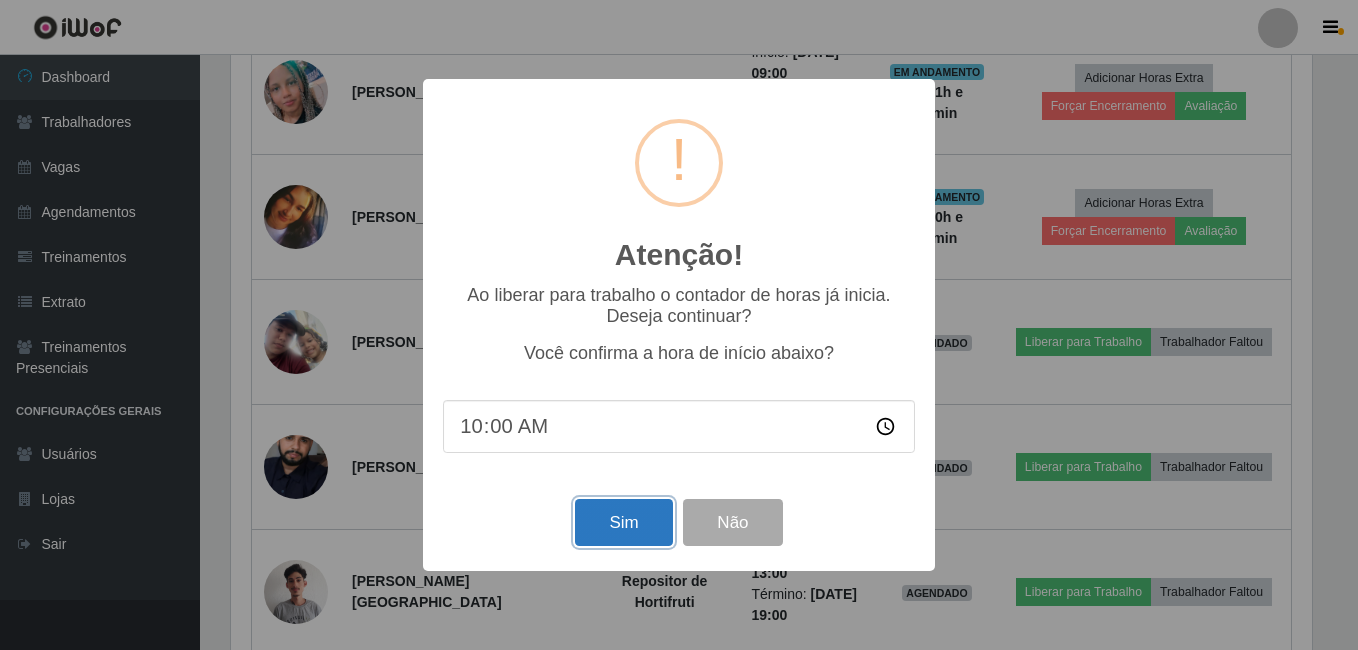 click on "Sim" at bounding box center [623, 522] 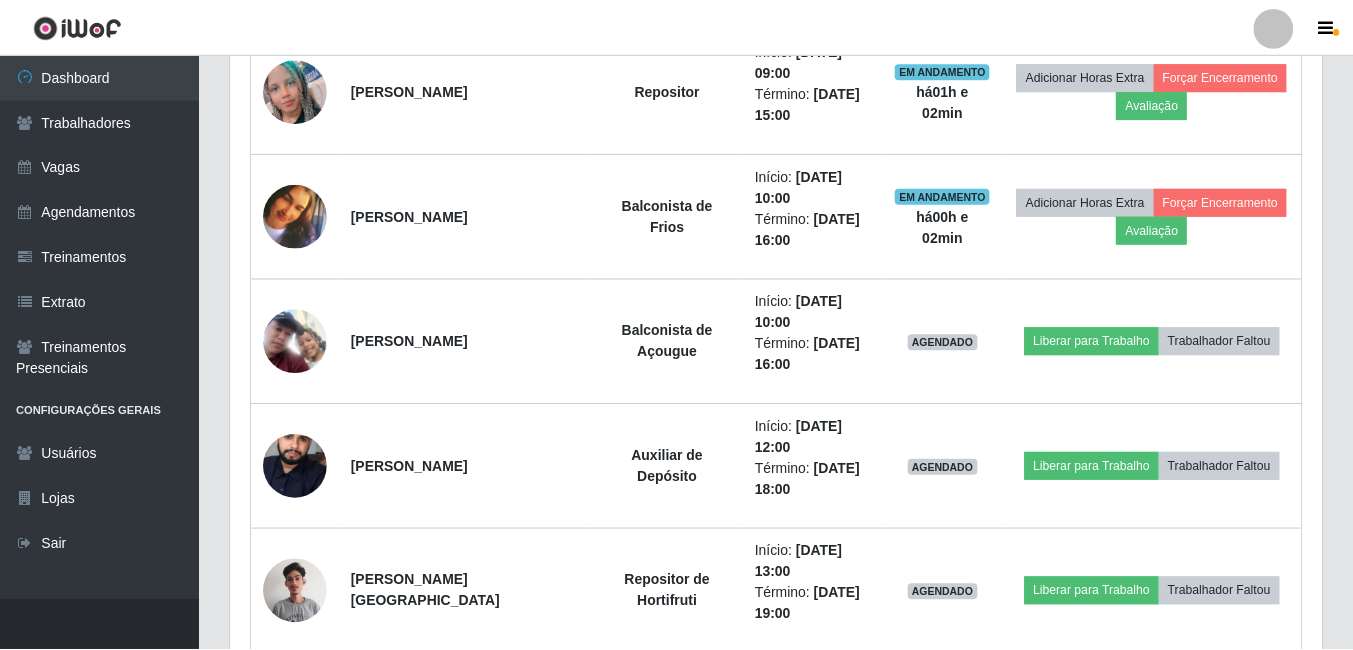 scroll, scrollTop: 999585, scrollLeft: 998909, axis: both 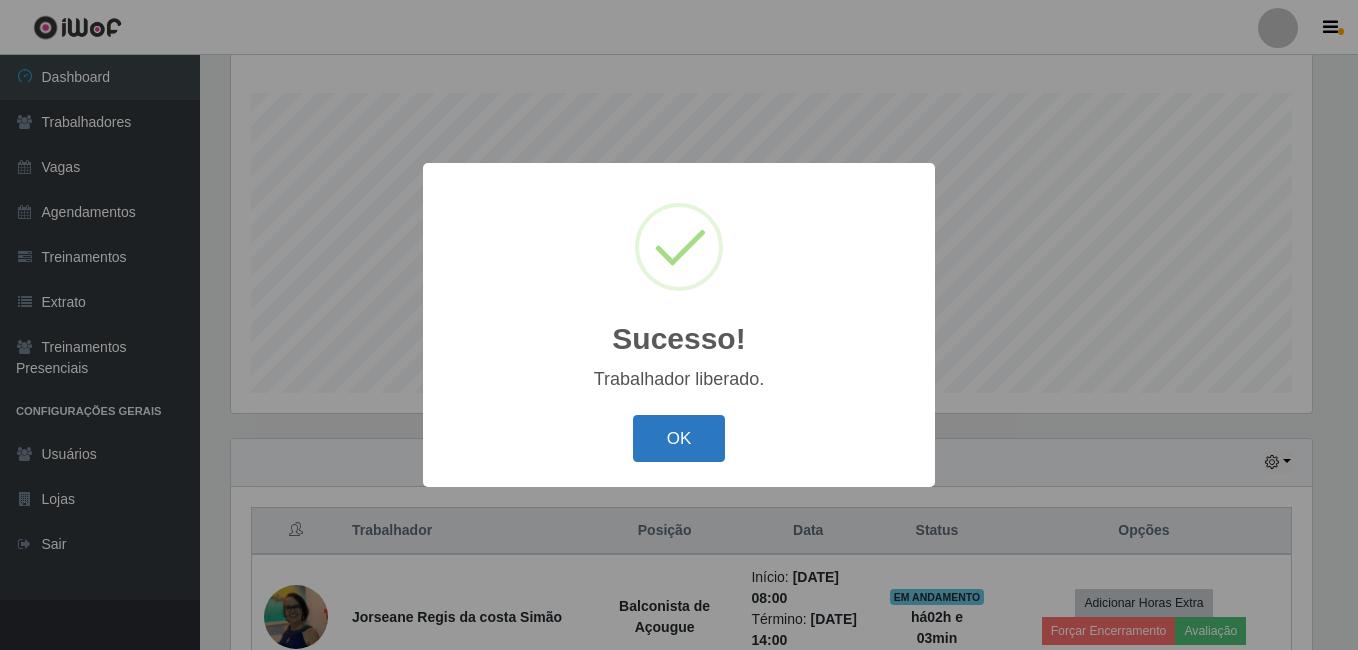 click on "OK" at bounding box center [679, 438] 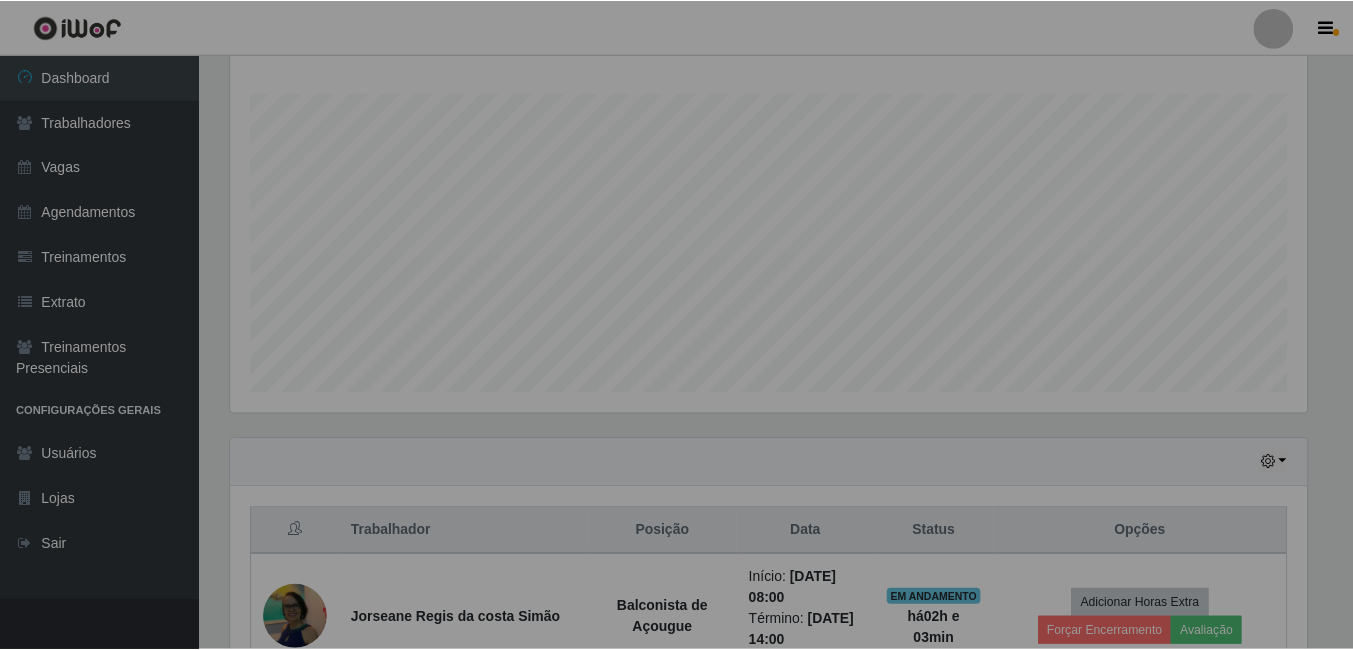 scroll, scrollTop: 999585, scrollLeft: 998909, axis: both 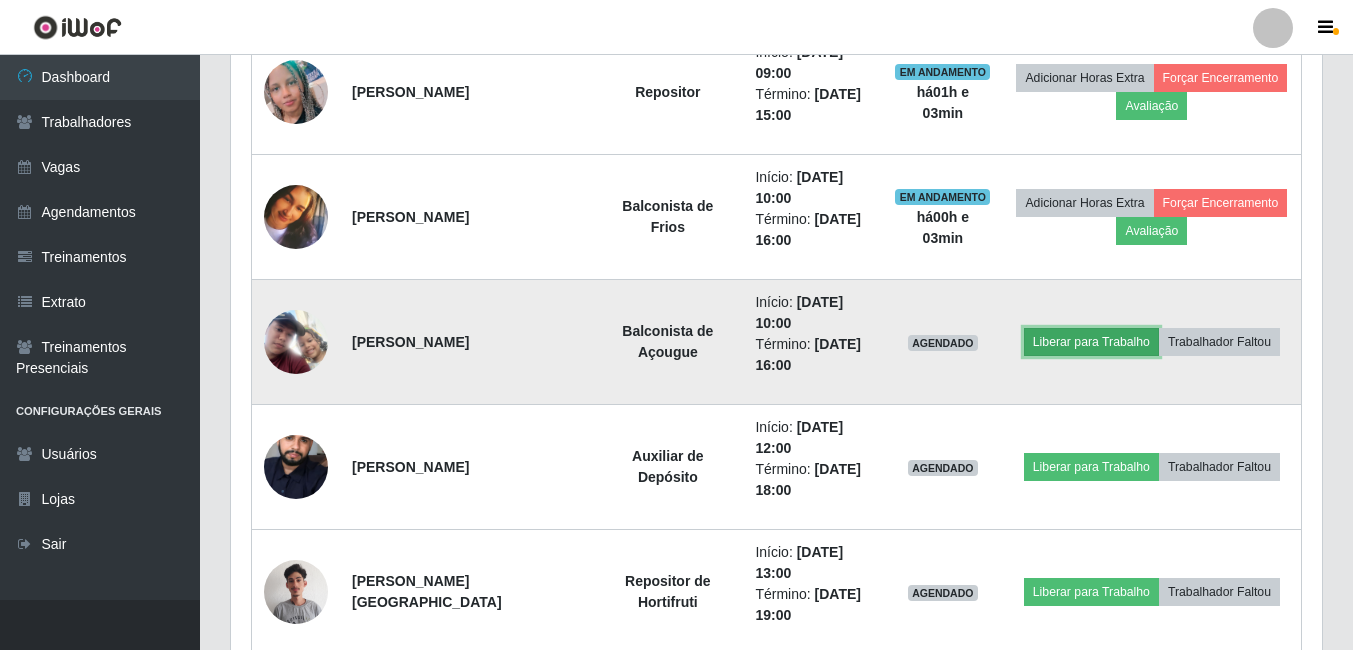 click on "Liberar para Trabalho" at bounding box center [1091, 342] 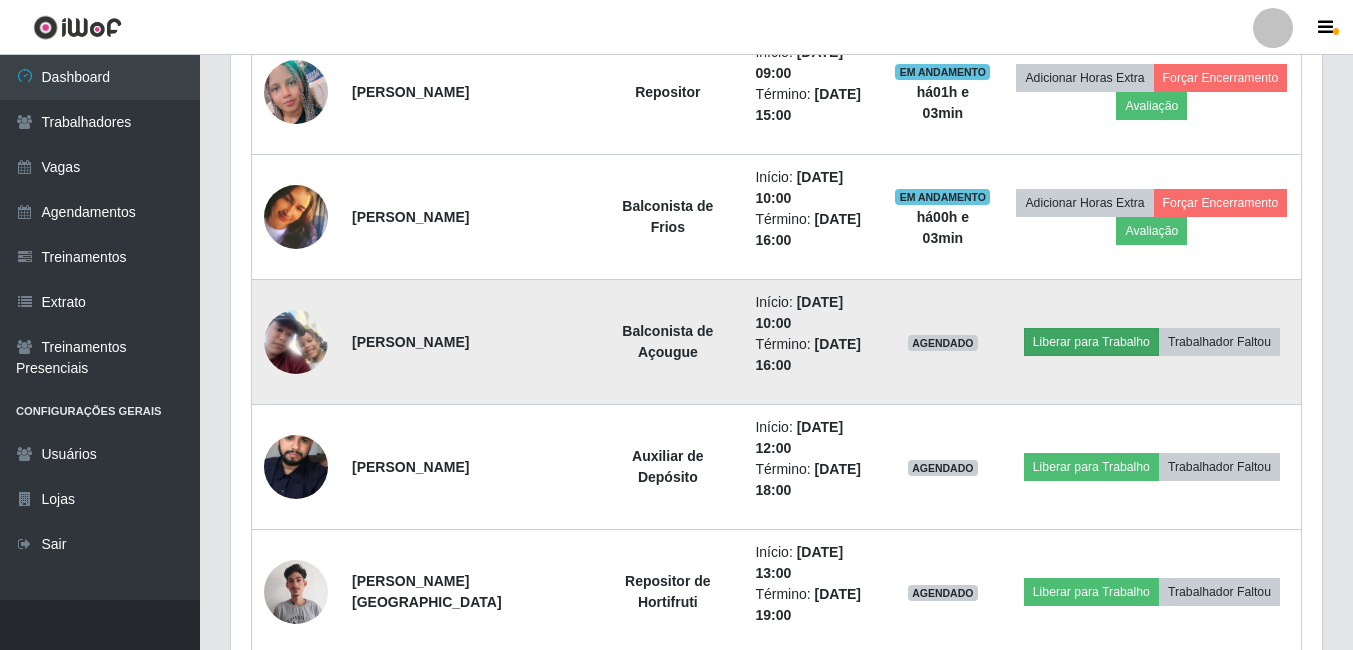 scroll, scrollTop: 999585, scrollLeft: 998919, axis: both 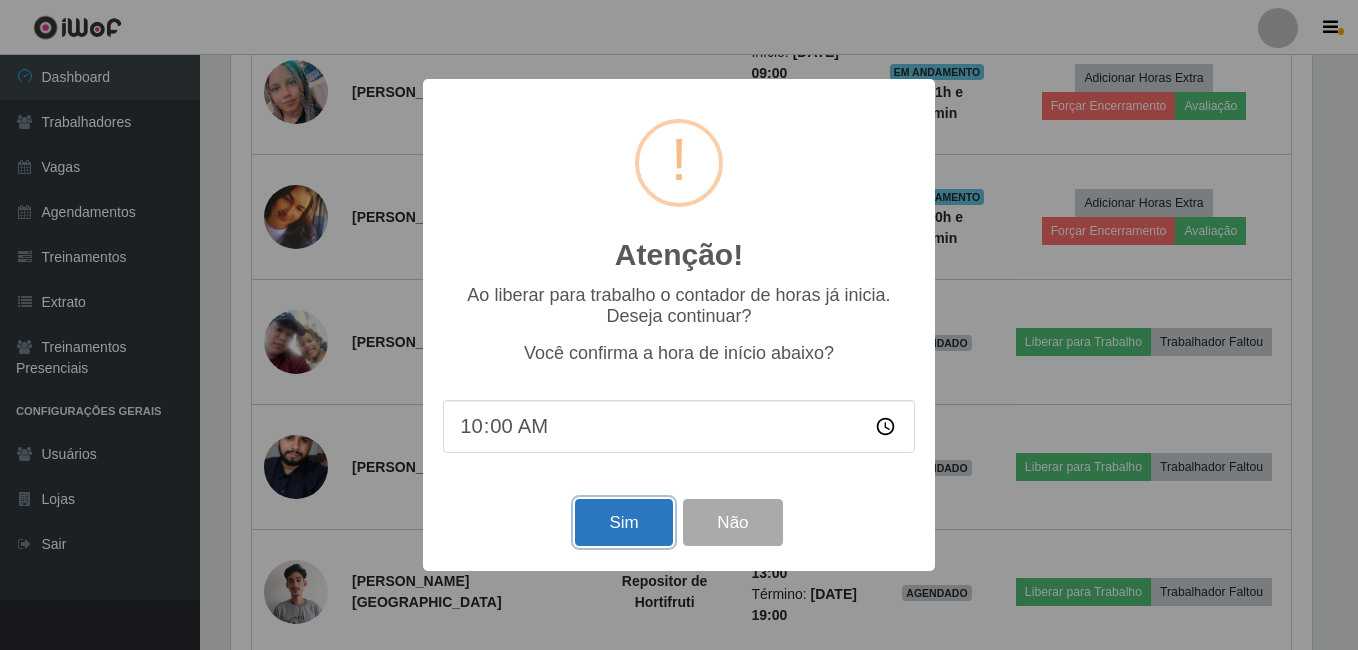 click on "Sim" at bounding box center [623, 522] 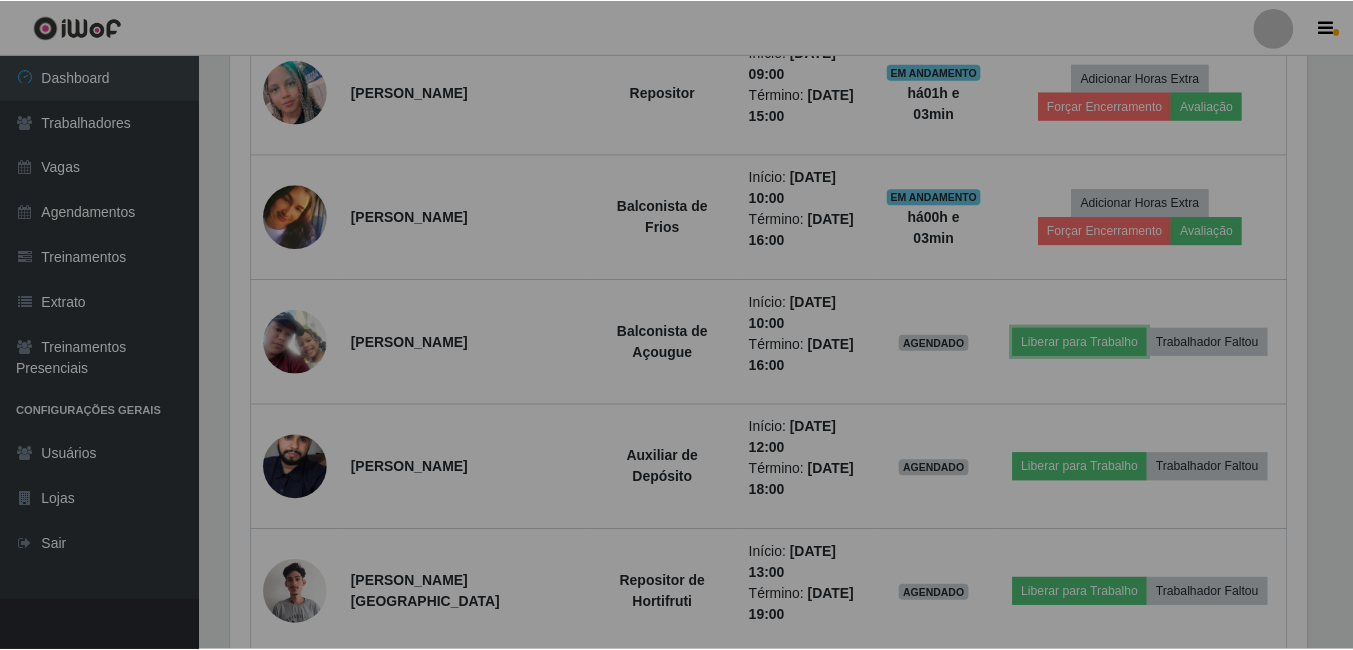 scroll, scrollTop: 999585, scrollLeft: 998909, axis: both 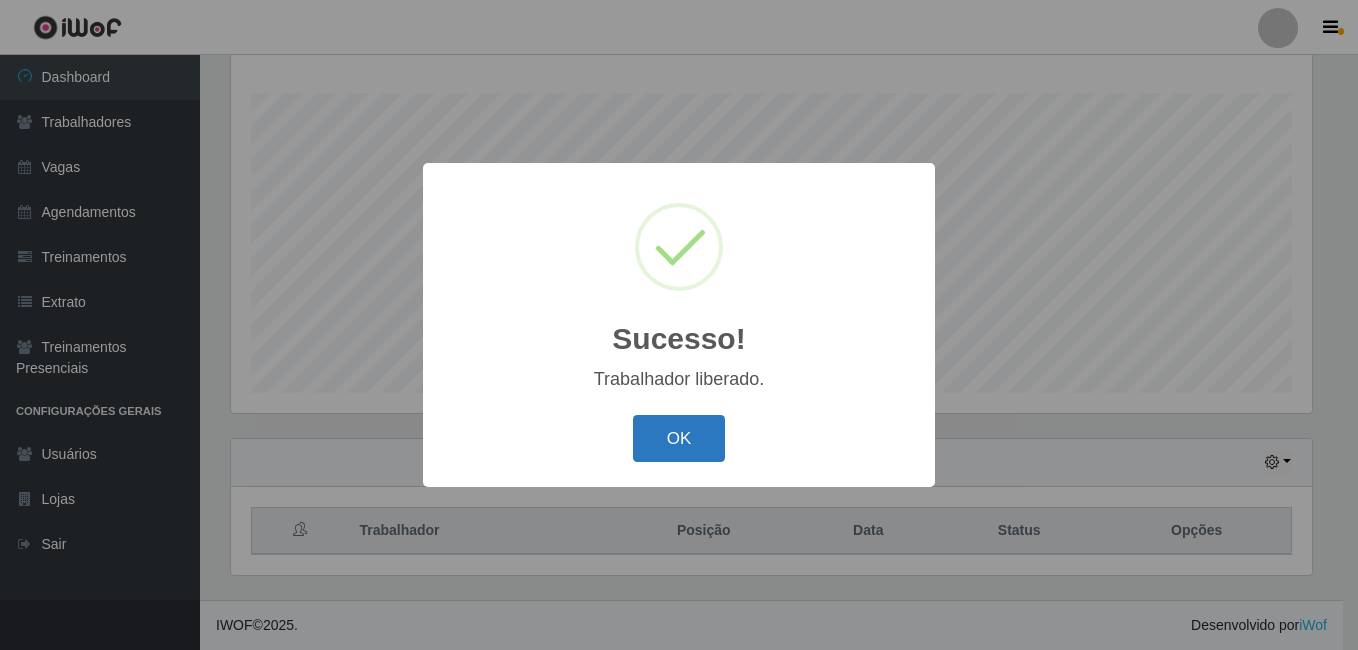 drag, startPoint x: 672, startPoint y: 426, endPoint x: 684, endPoint y: 424, distance: 12.165525 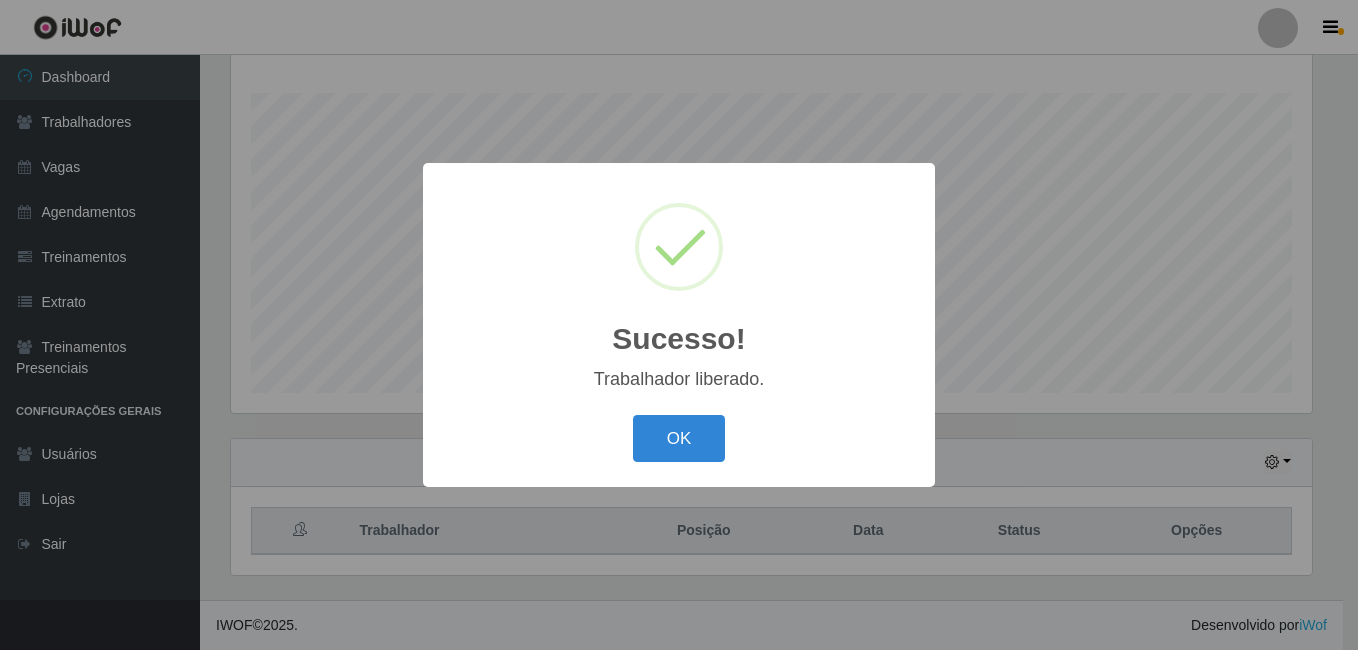 click on "OK" at bounding box center [679, 438] 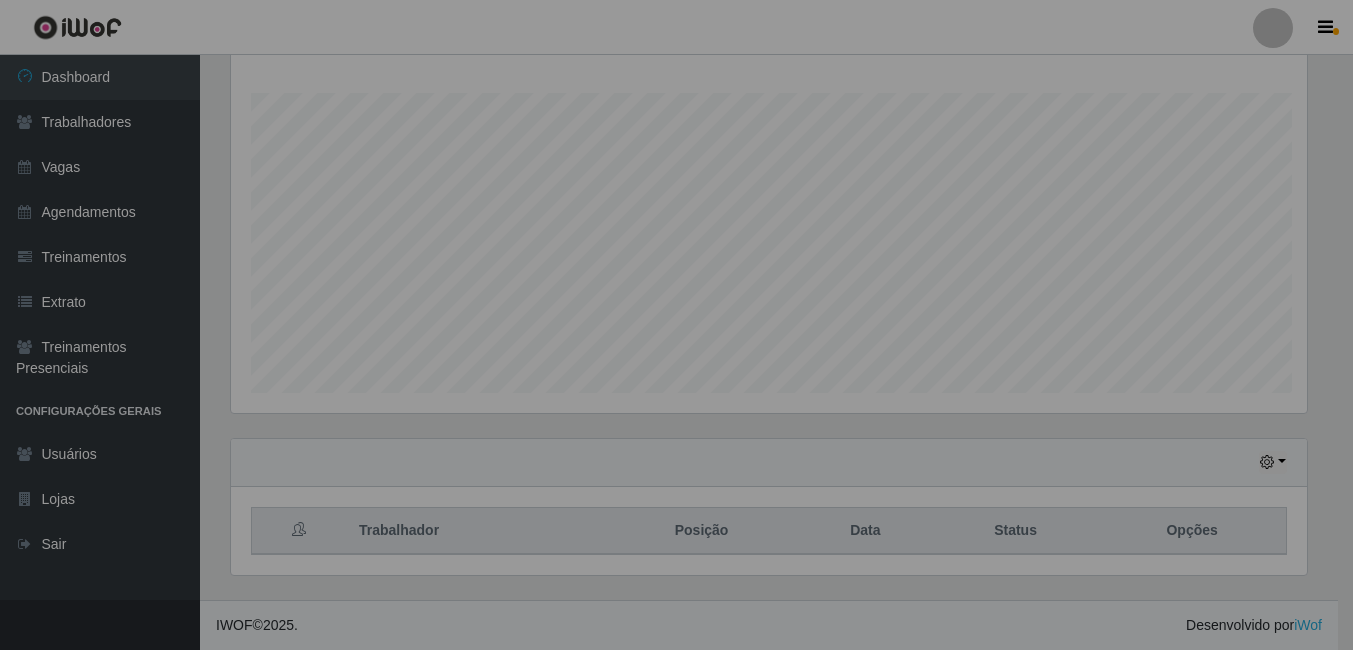 scroll, scrollTop: 999585, scrollLeft: 998909, axis: both 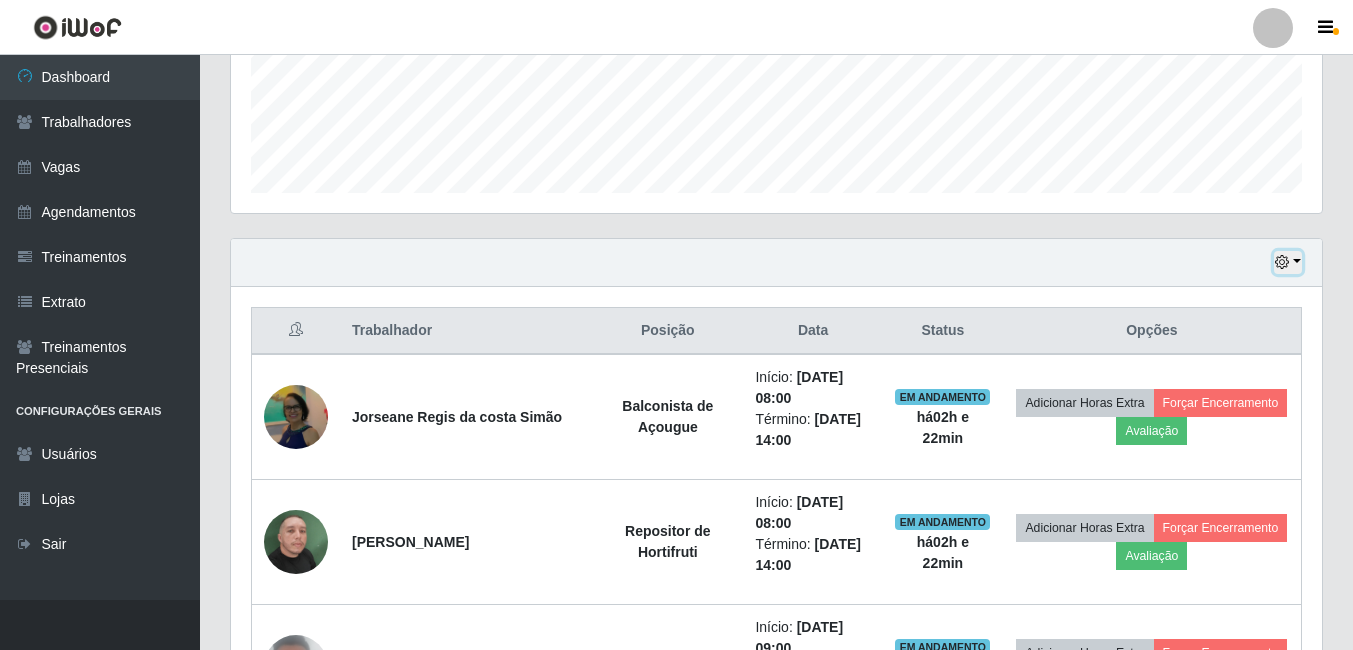 click at bounding box center [1282, 262] 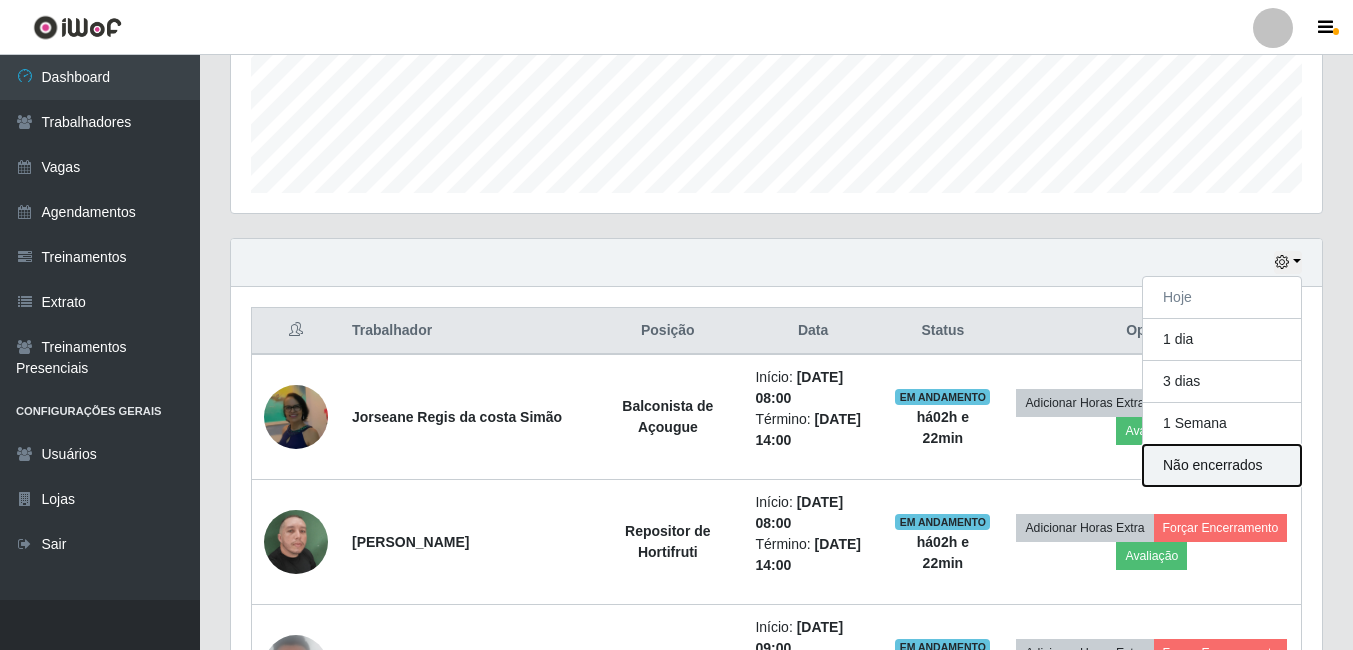 click on "Não encerrados" at bounding box center [1222, 465] 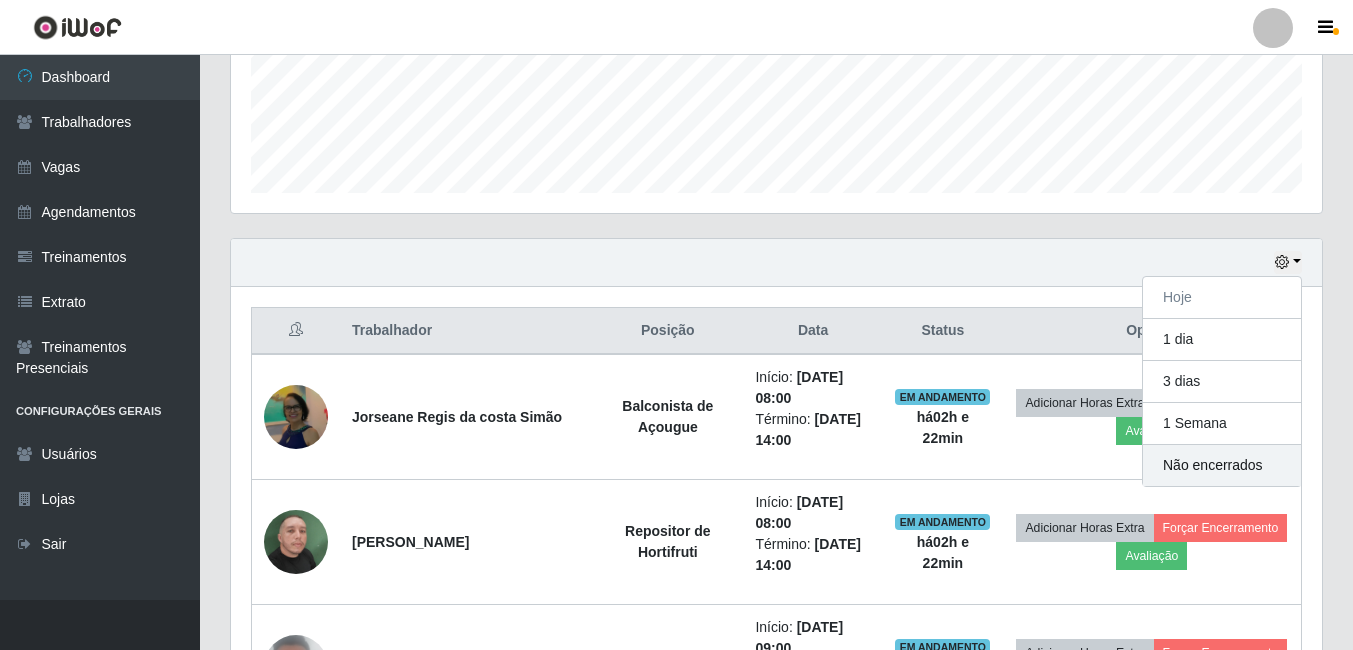 scroll, scrollTop: 322, scrollLeft: 0, axis: vertical 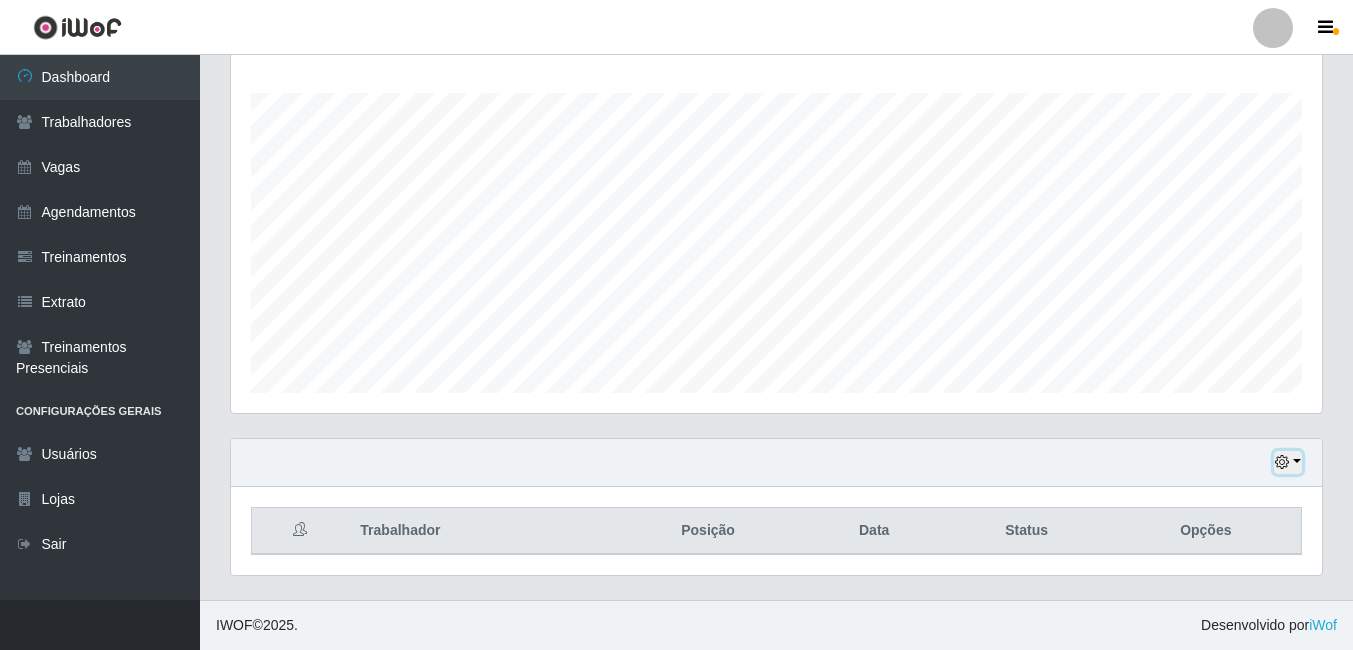 click at bounding box center (1282, 462) 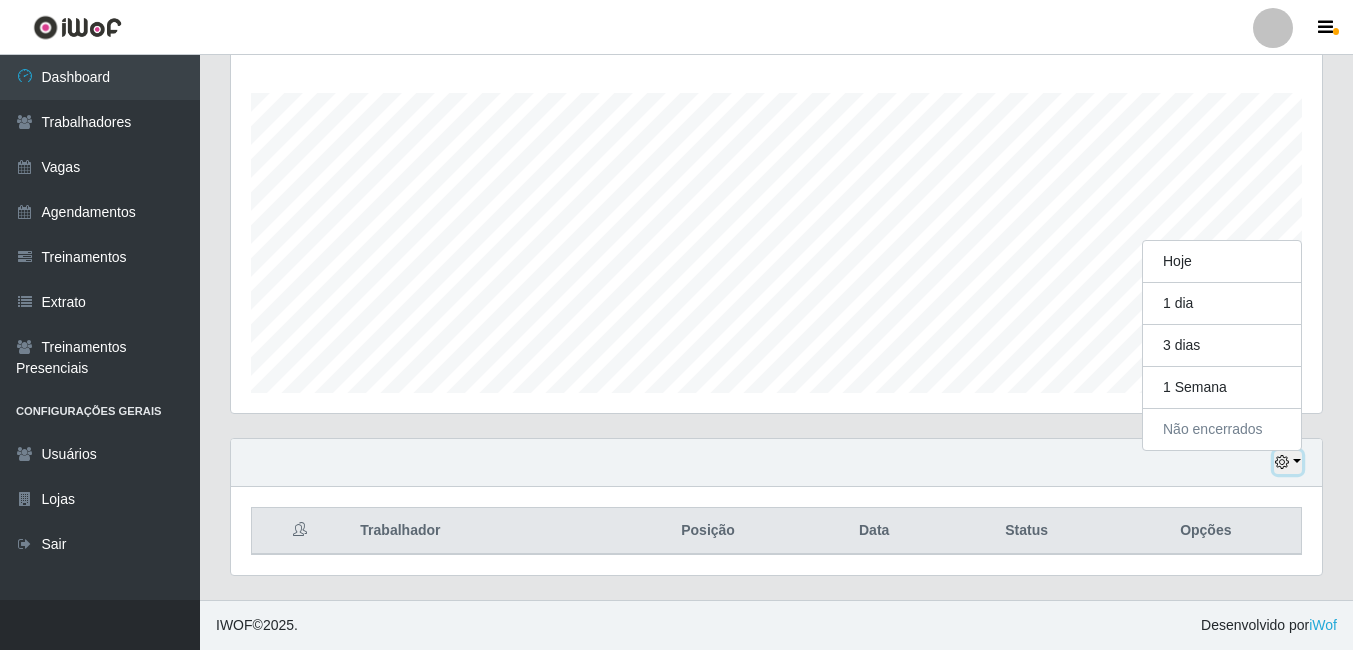 scroll, scrollTop: 415, scrollLeft: 1091, axis: both 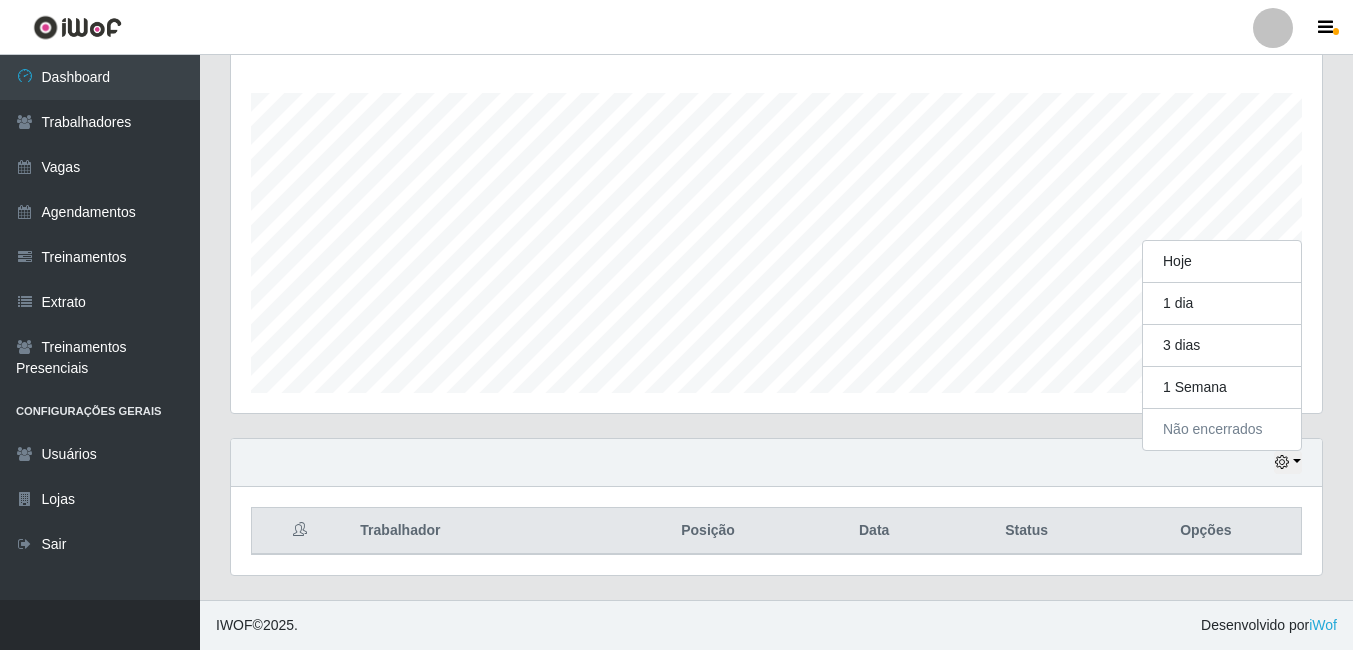 drag, startPoint x: 1010, startPoint y: 504, endPoint x: 994, endPoint y: 444, distance: 62.0967 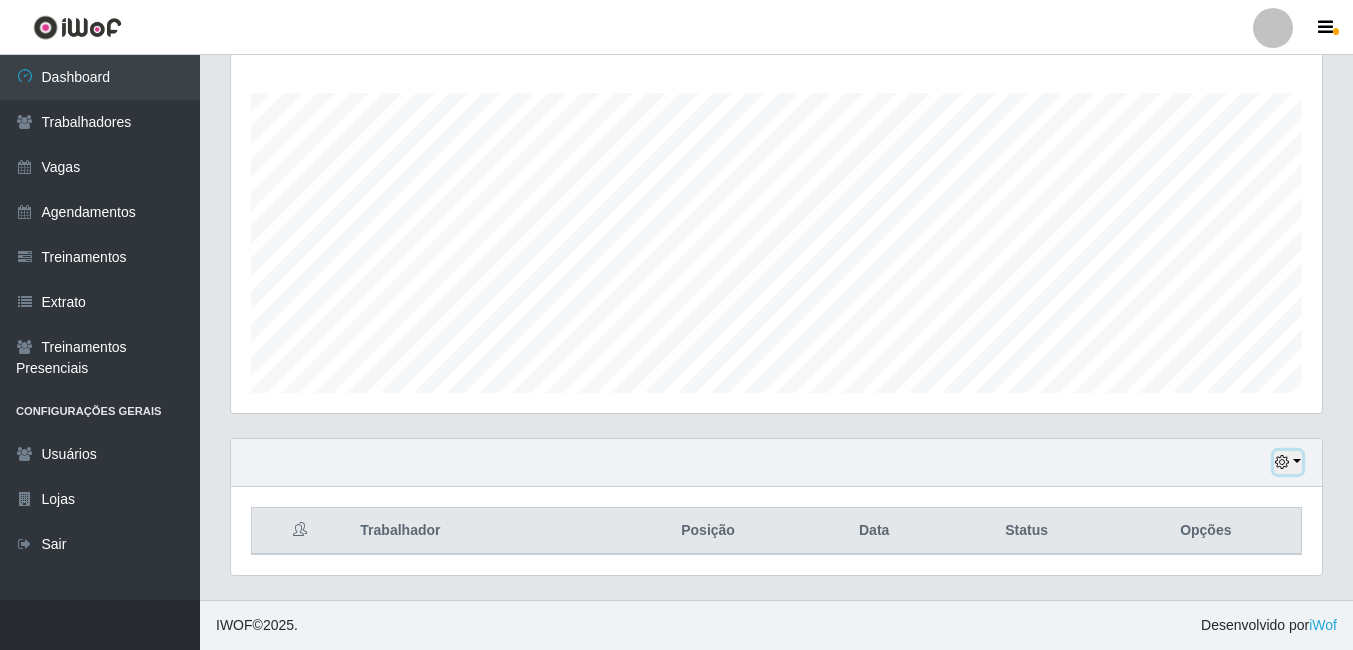click at bounding box center (1288, 462) 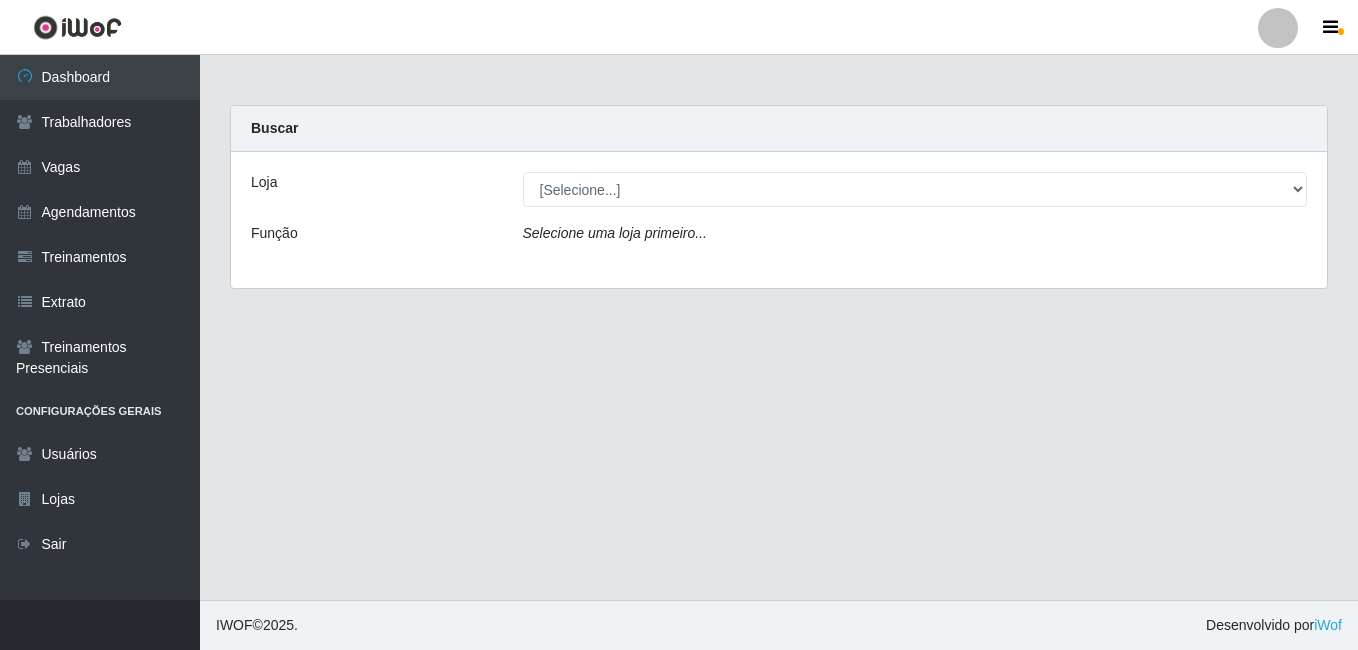 scroll, scrollTop: 0, scrollLeft: 0, axis: both 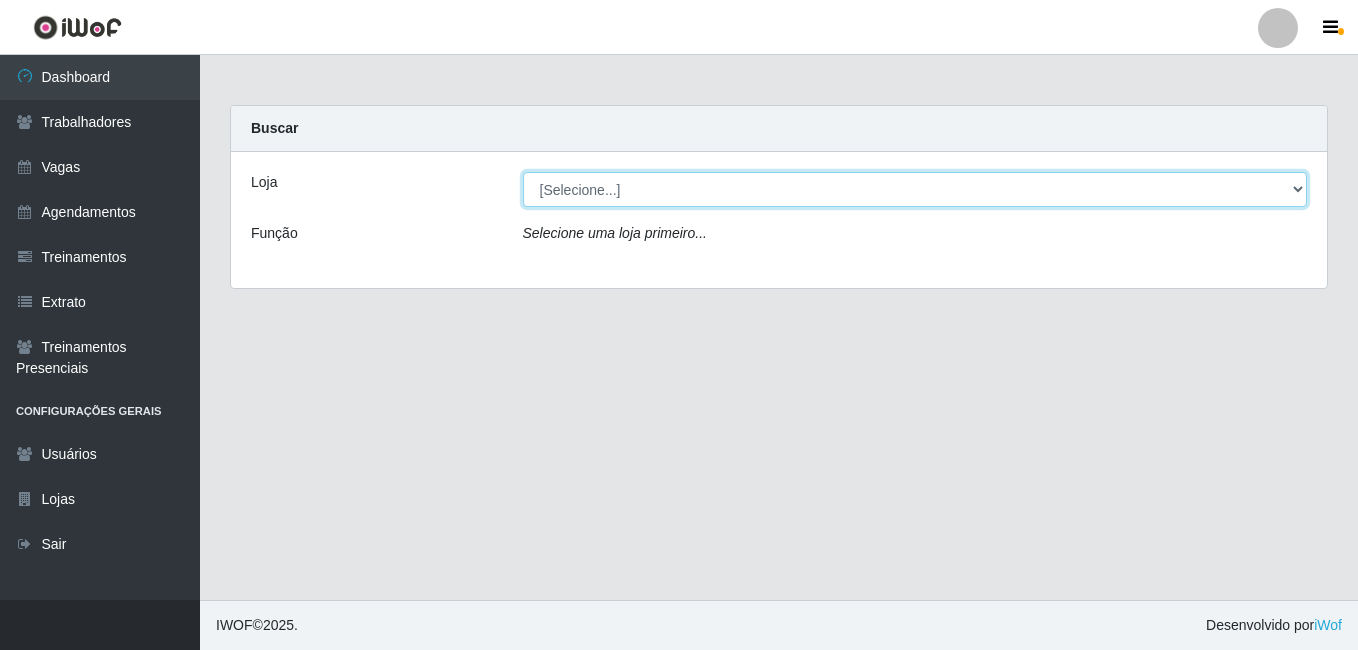 click on "[Selecione...] [PERSON_NAME]" at bounding box center [915, 189] 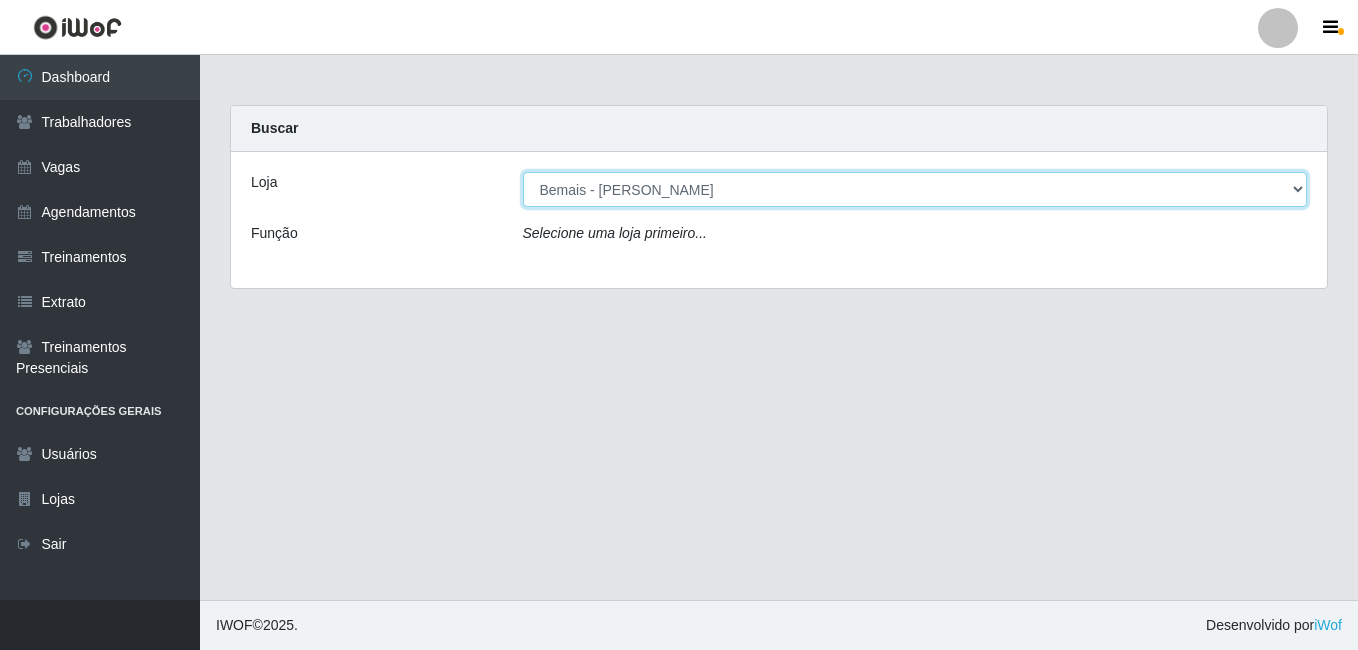 click on "[Selecione...] [PERSON_NAME]" at bounding box center (915, 189) 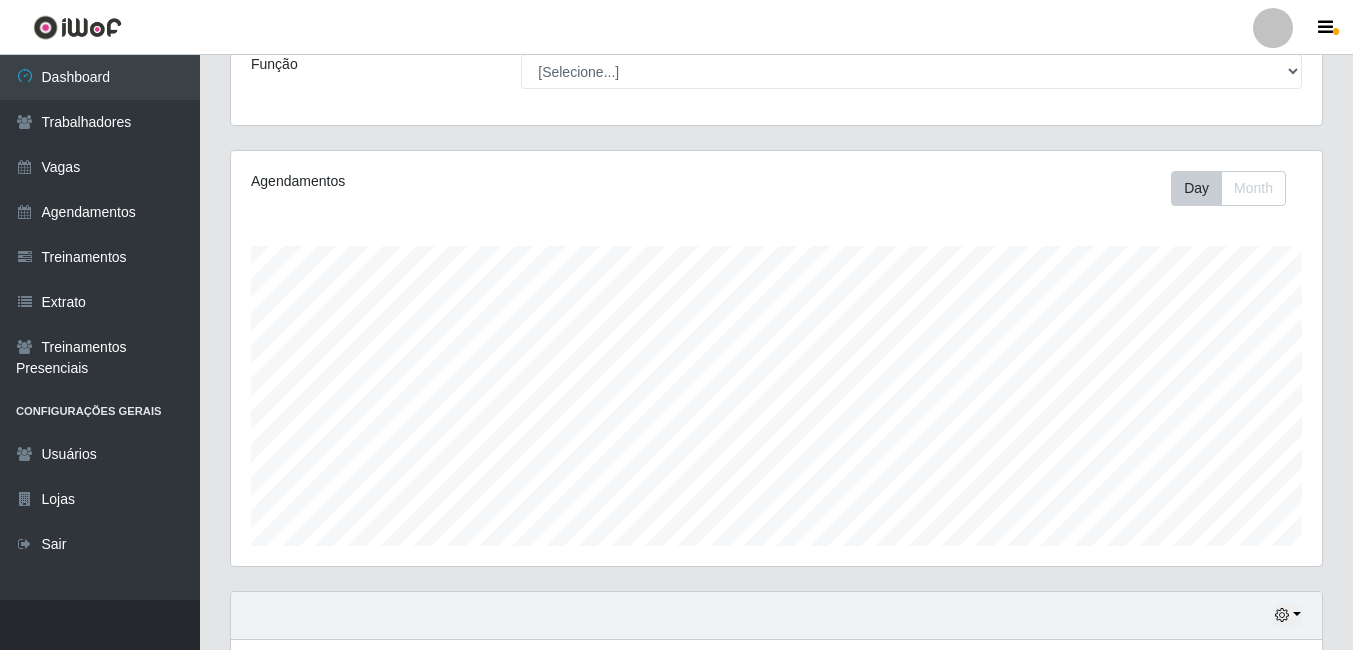 scroll, scrollTop: 582, scrollLeft: 0, axis: vertical 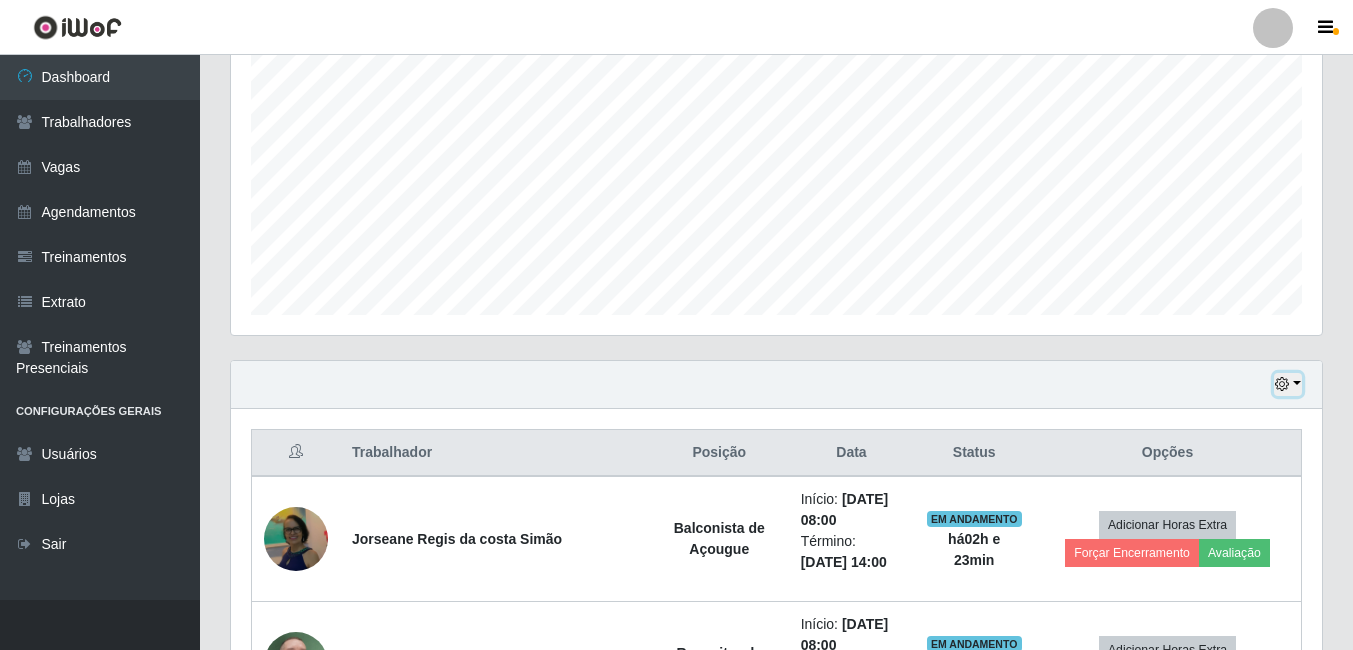 click at bounding box center [1288, 384] 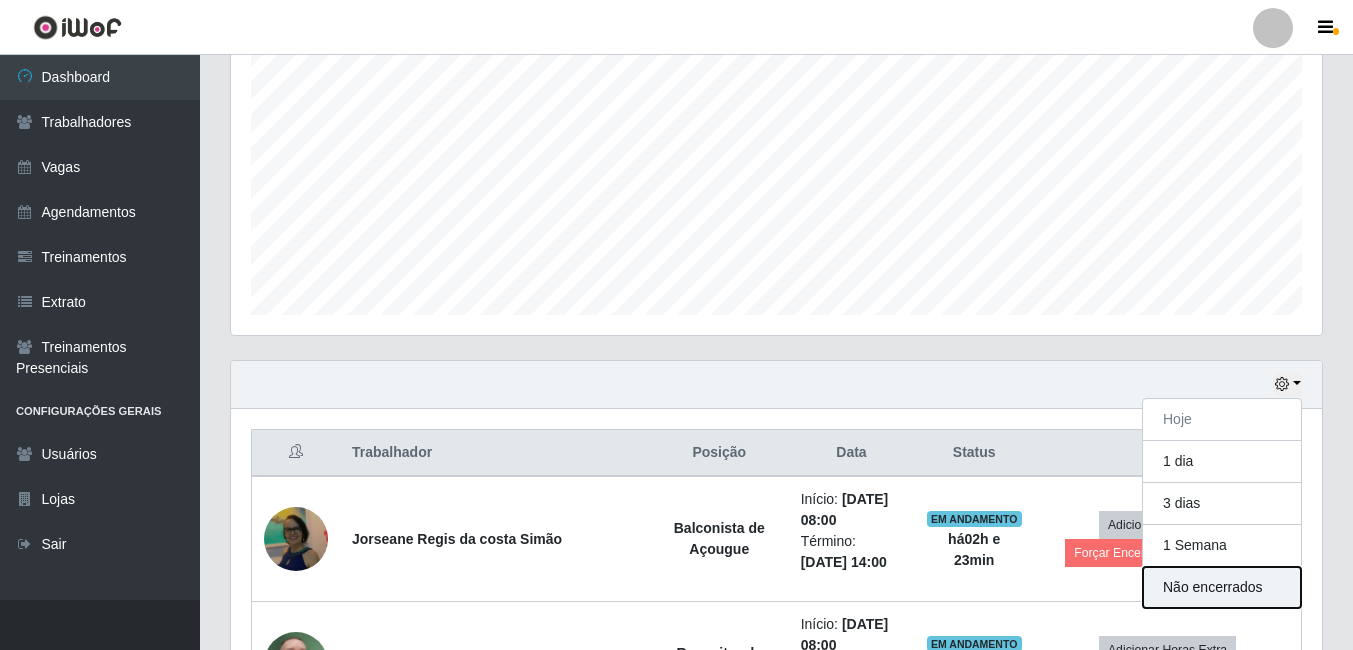 click on "Não encerrados" at bounding box center (1222, 587) 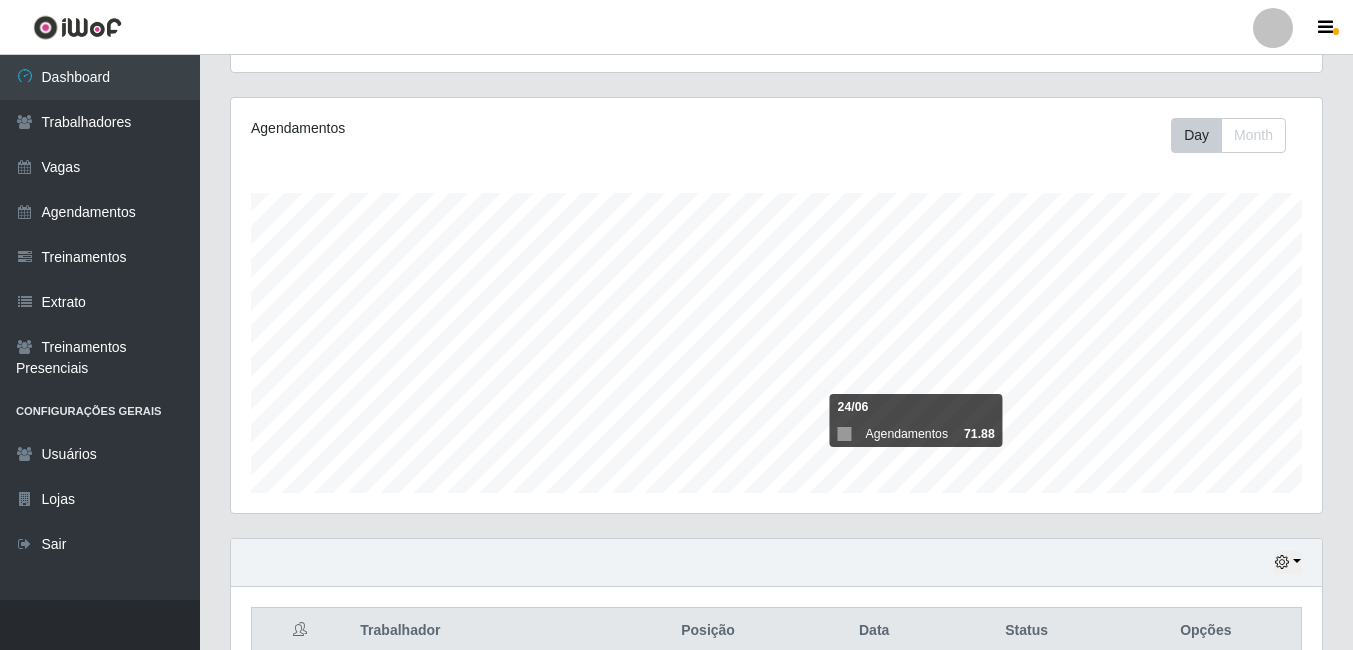 scroll, scrollTop: 322, scrollLeft: 0, axis: vertical 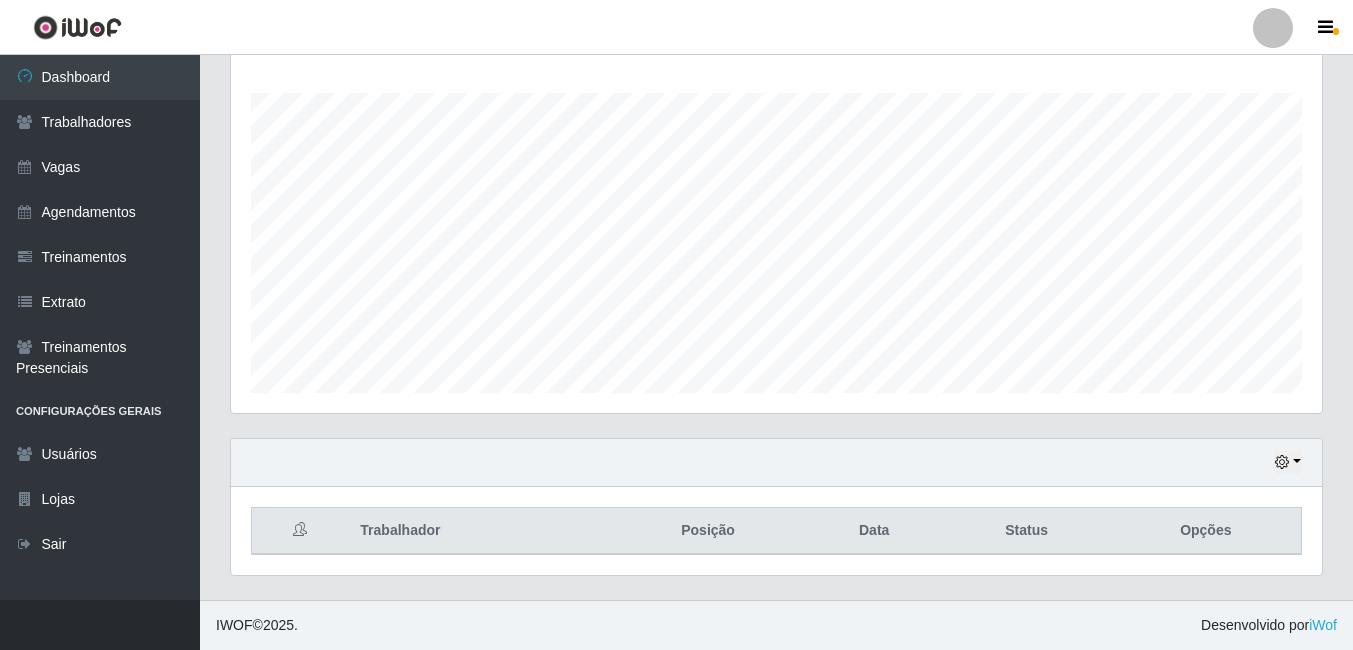 click on "Hoje 1 dia 3 dias 1 Semana Não encerrados" at bounding box center [776, 463] 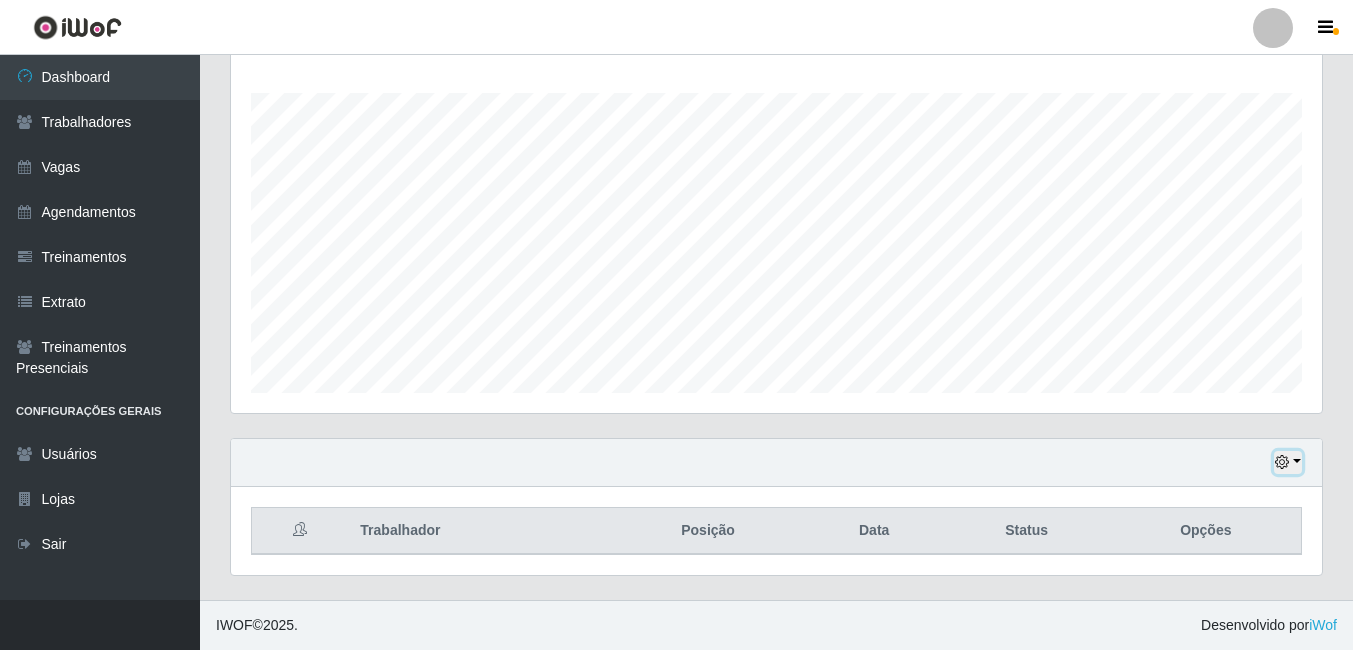 click at bounding box center (1282, 462) 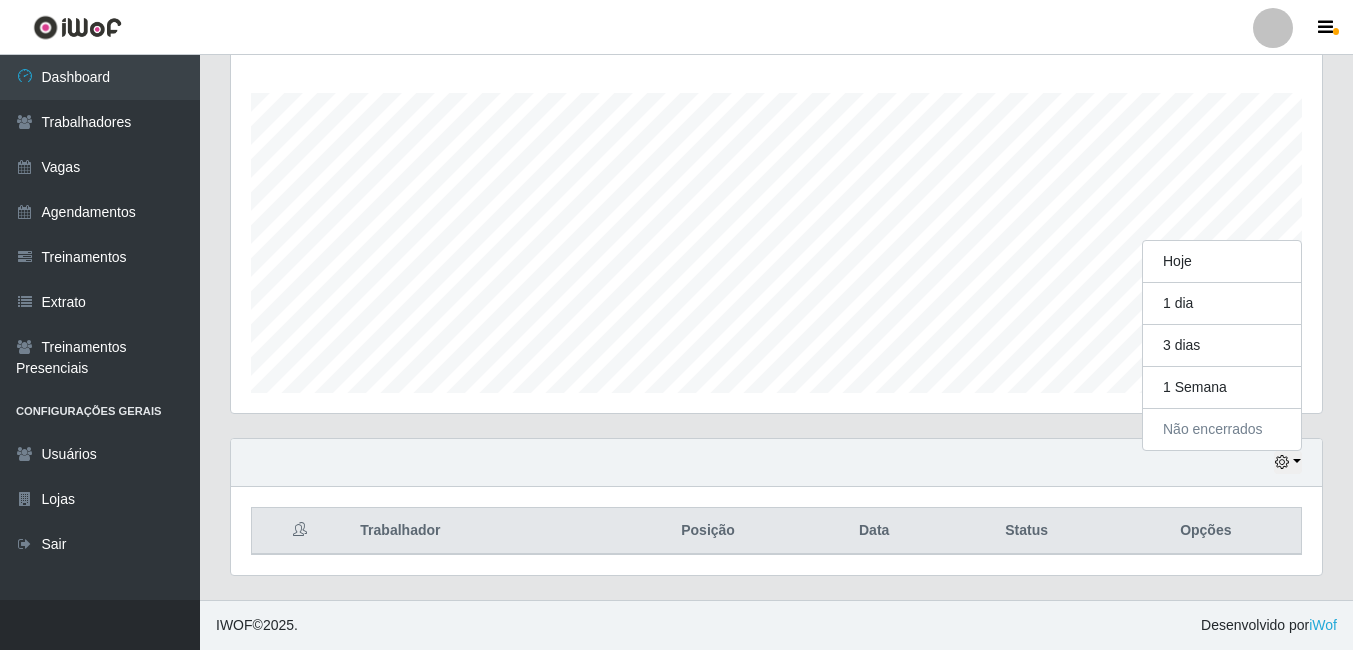 click on "Trabalhador Posição Data Status Opções" at bounding box center (776, 531) 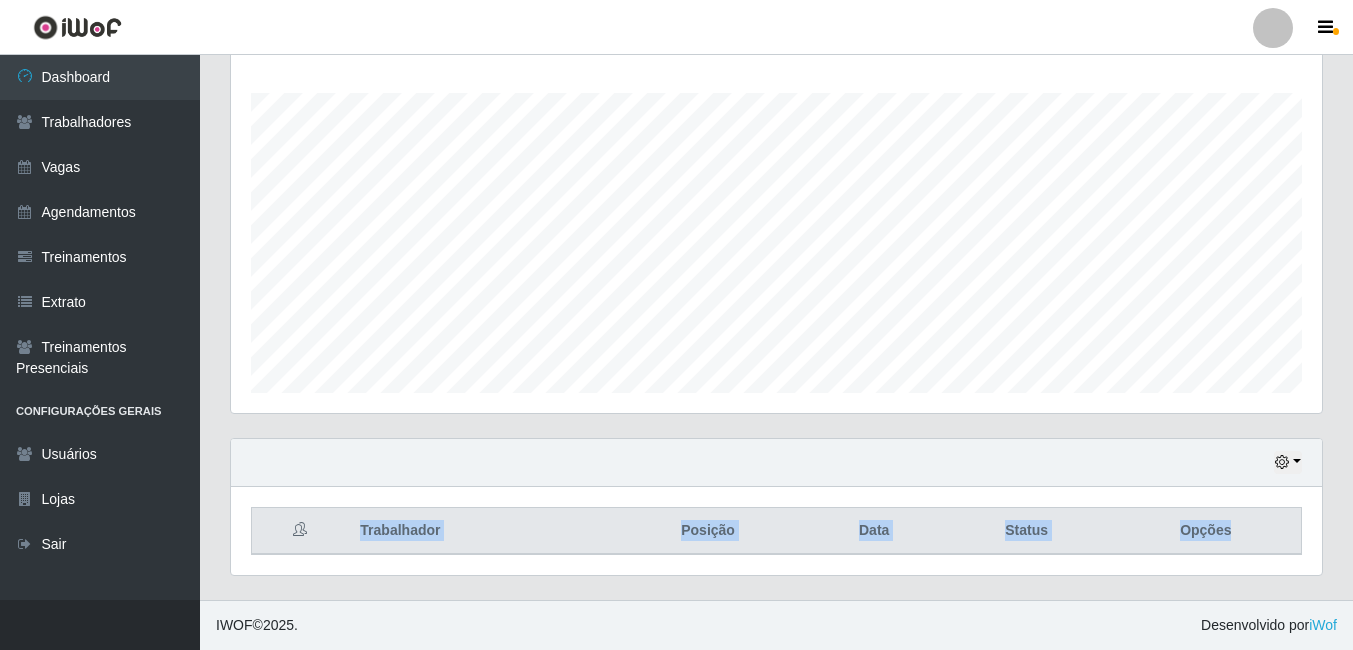click on "Trabalhador Posição Data Status Opções" at bounding box center (776, 531) 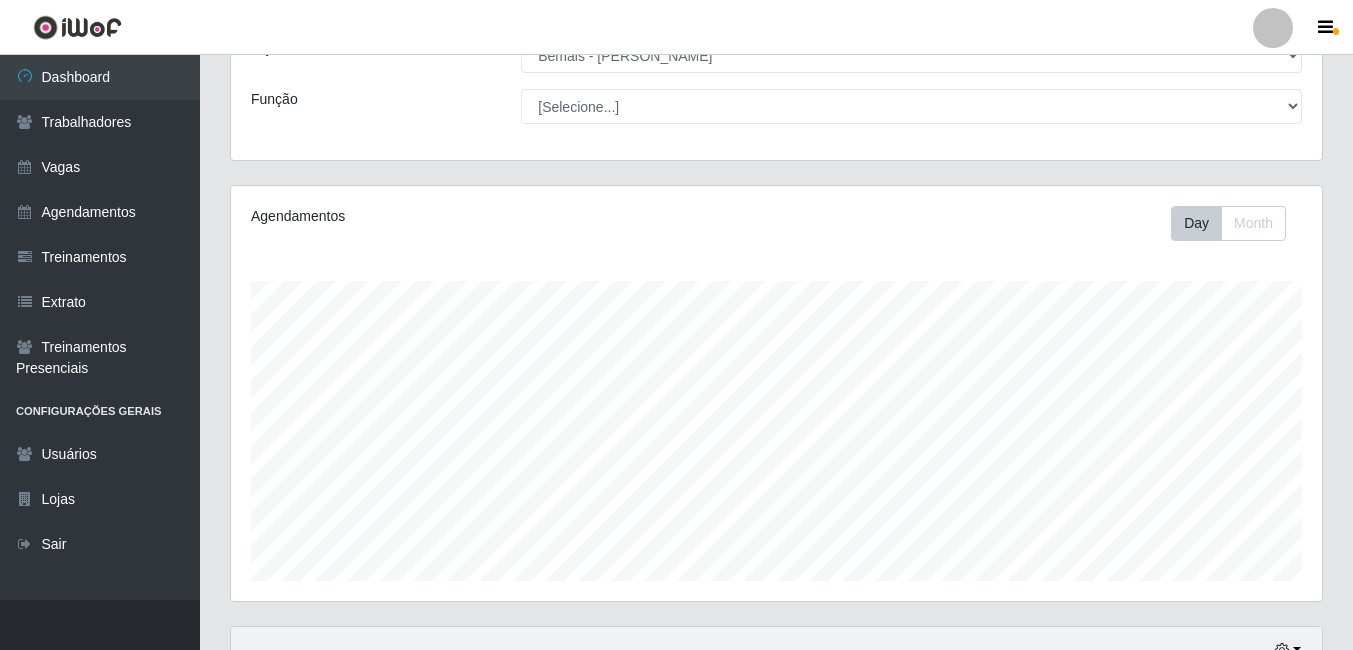 scroll, scrollTop: 322, scrollLeft: 0, axis: vertical 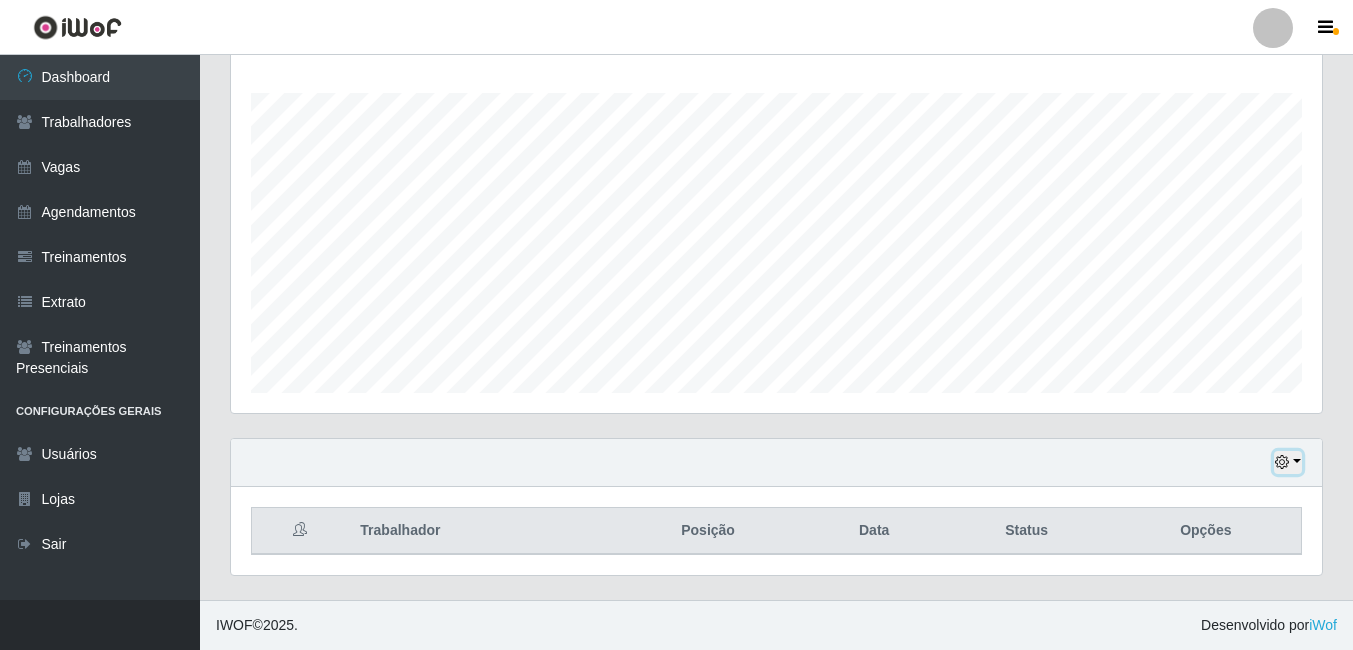 click at bounding box center [1288, 462] 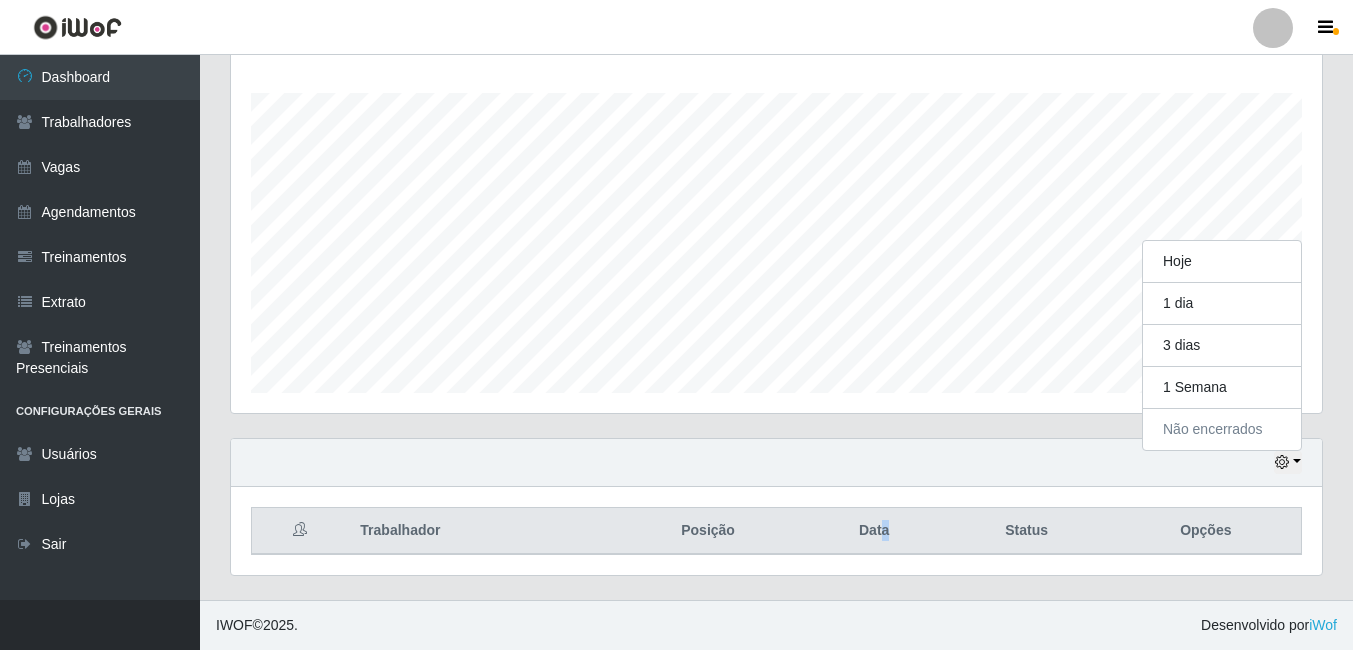 click on "Data" at bounding box center (874, 531) 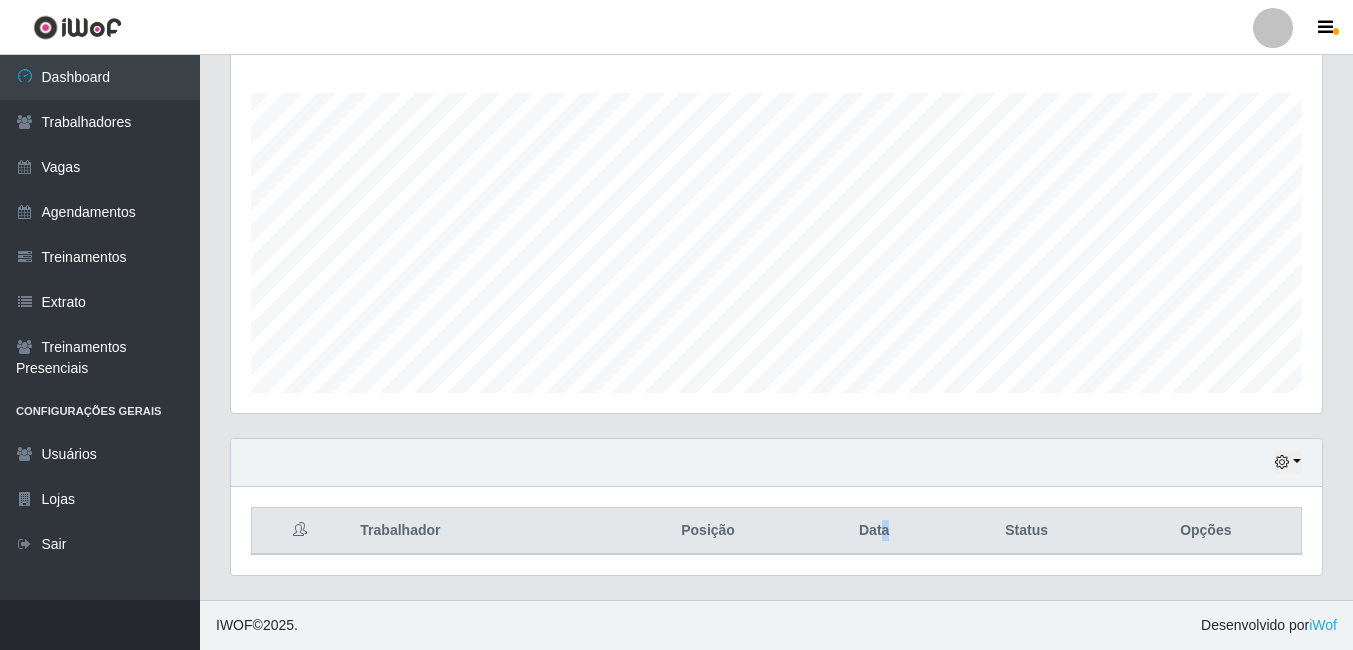click on "Data" at bounding box center [874, 531] 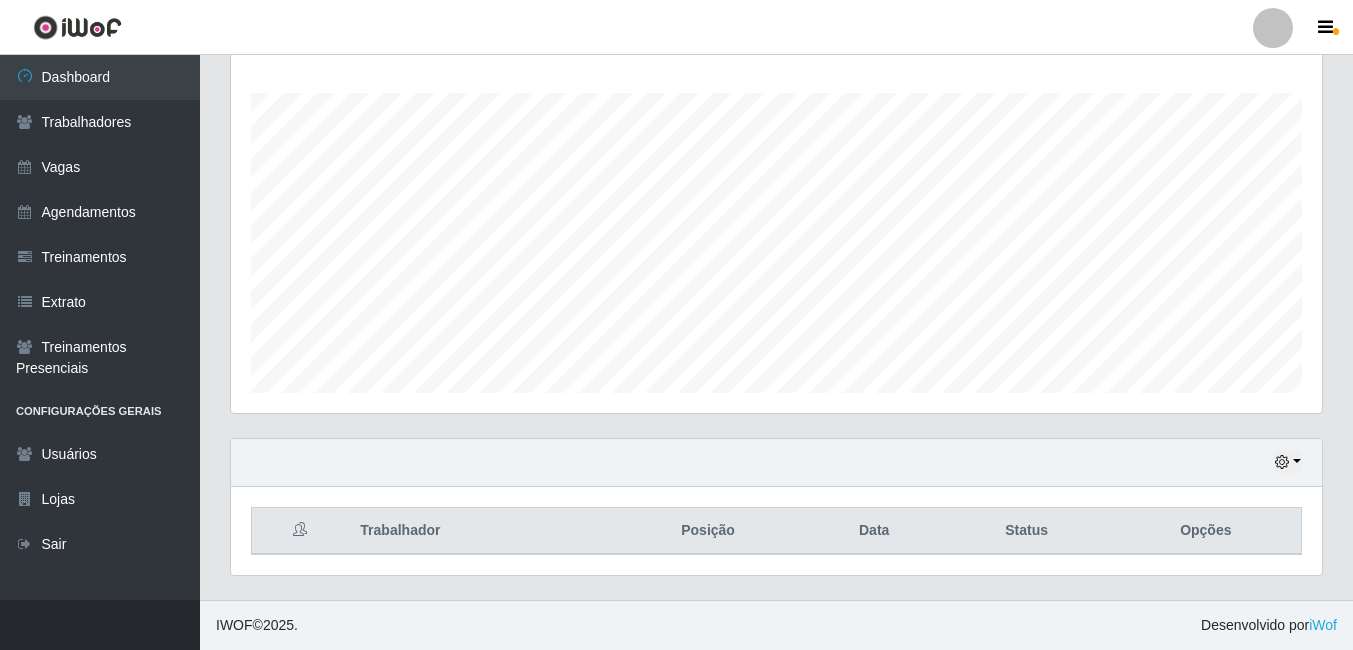 click on "Posição" at bounding box center (707, 531) 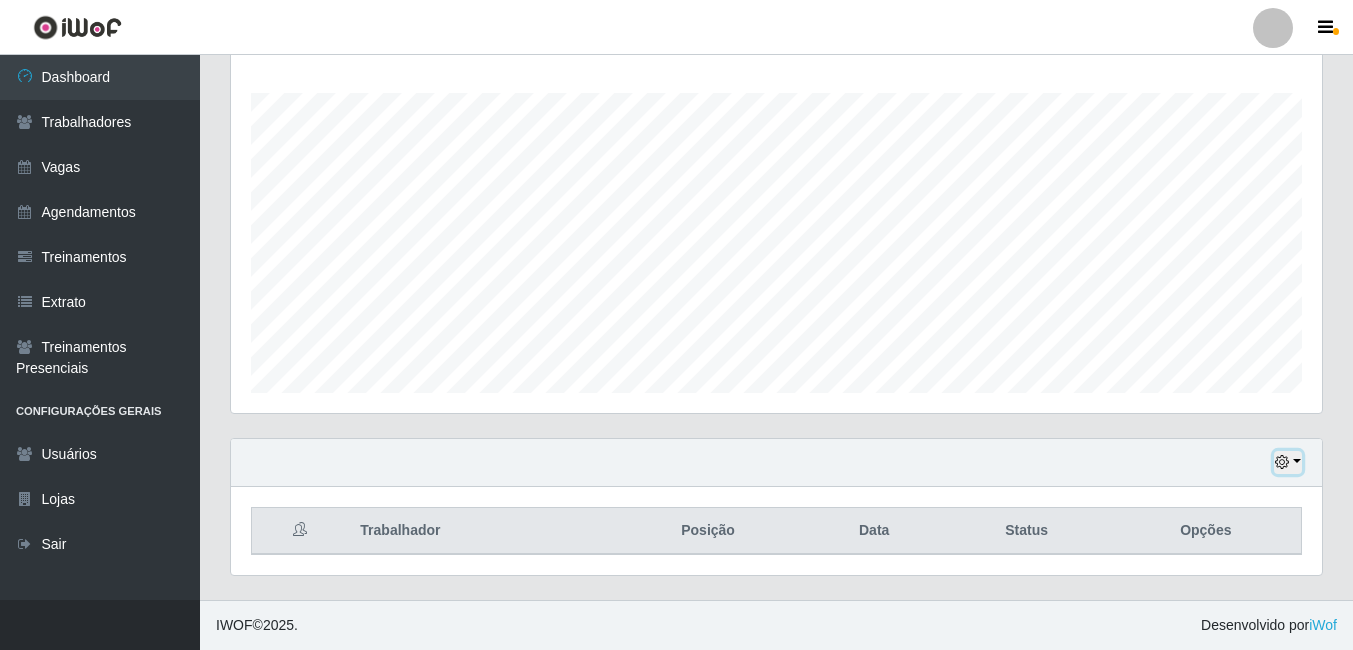 click at bounding box center (1282, 462) 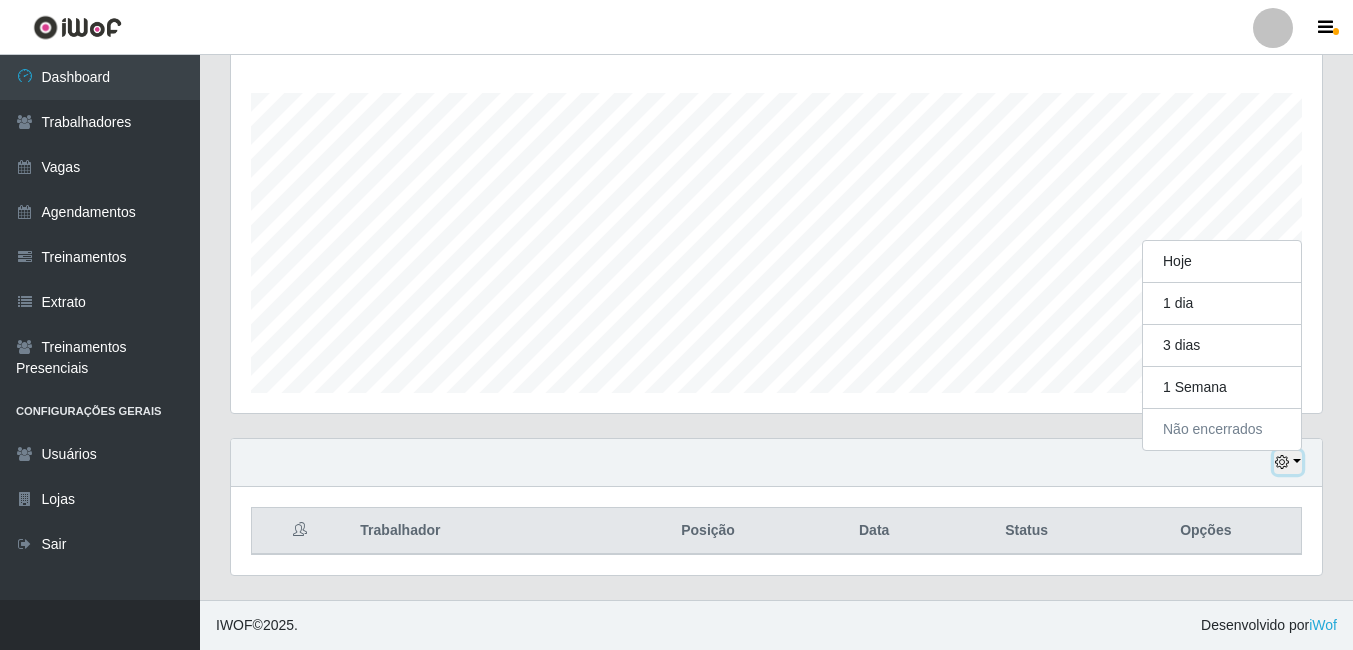 scroll, scrollTop: 415, scrollLeft: 1091, axis: both 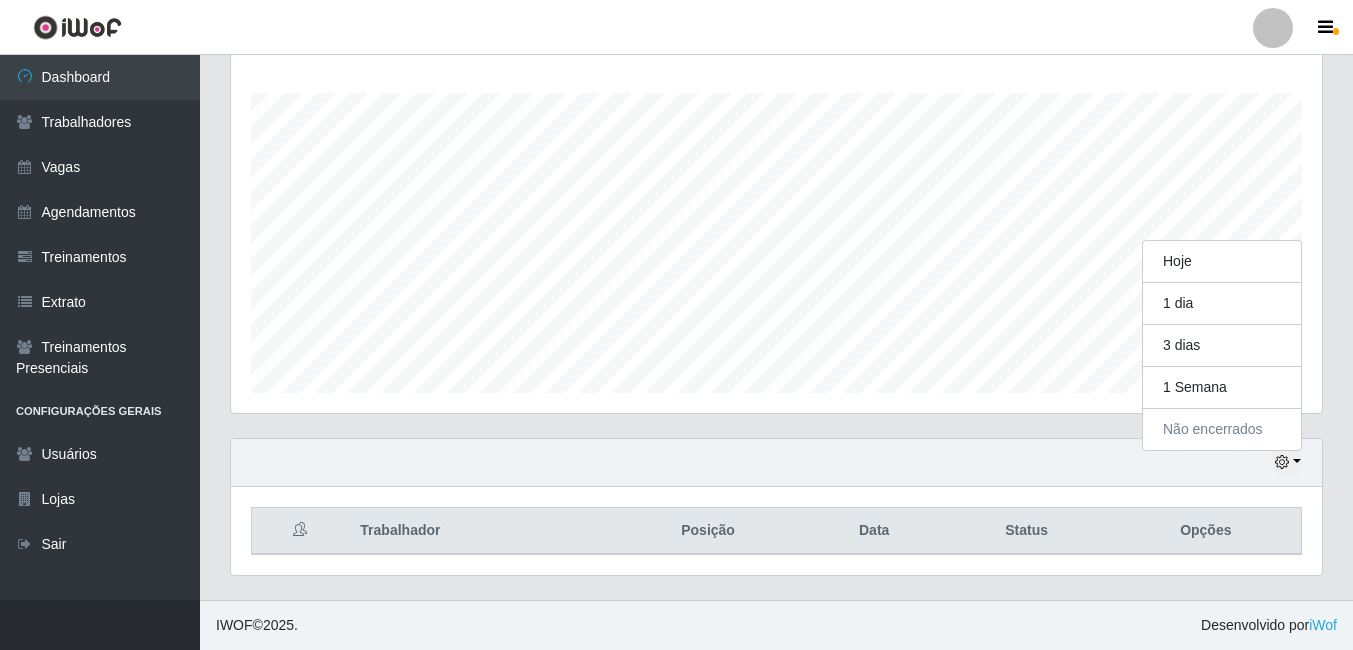 click on "Hoje 1 dia 3 dias 1 Semana Não encerrados" at bounding box center (776, 463) 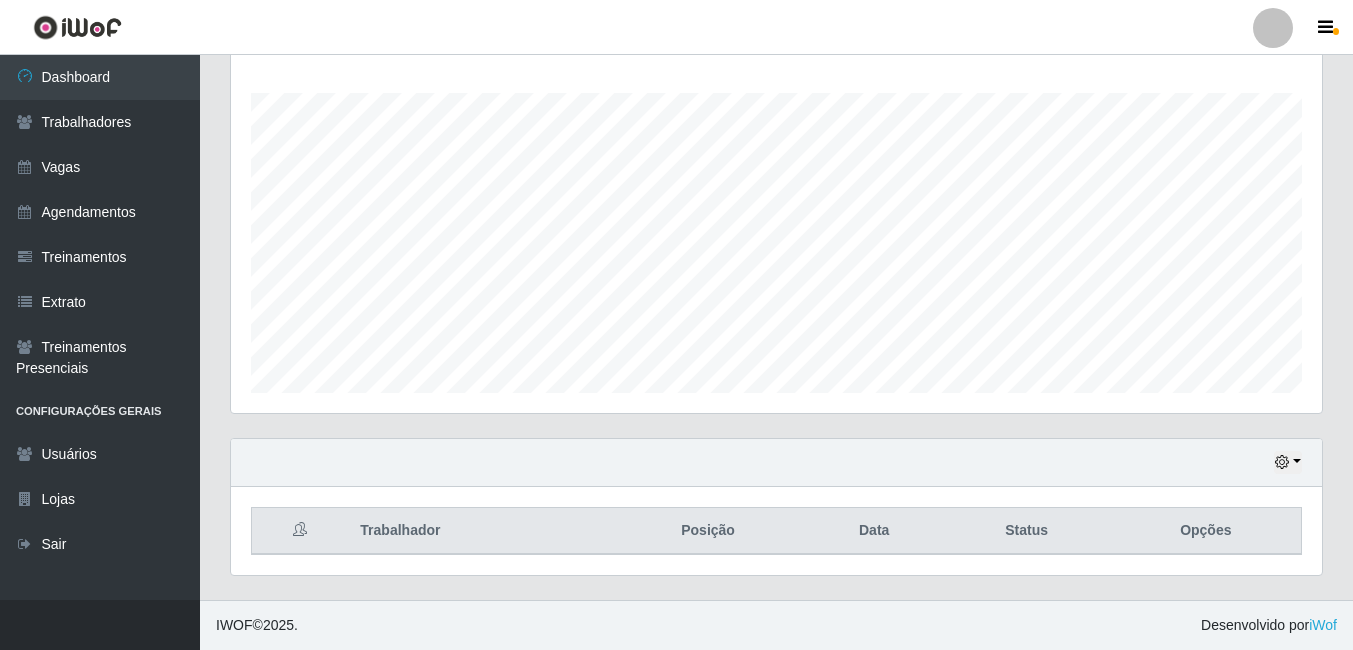 click on "Posição" at bounding box center (707, 531) 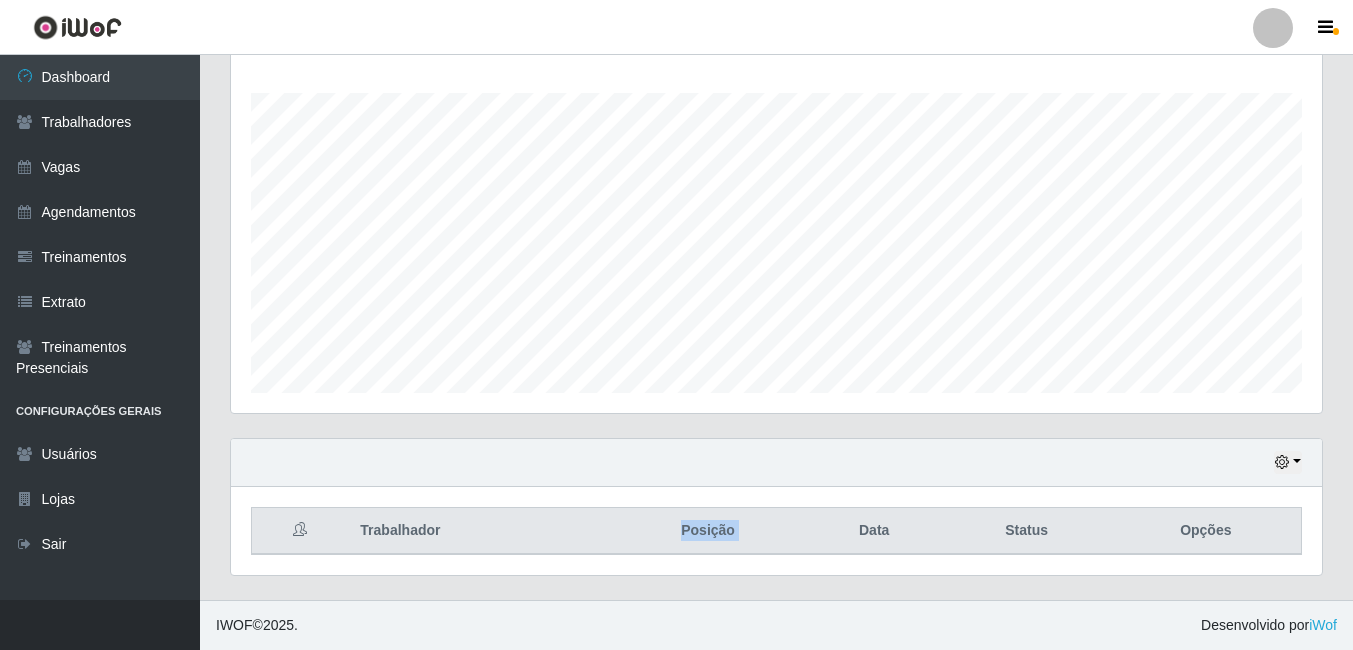 click on "Posição" at bounding box center (707, 531) 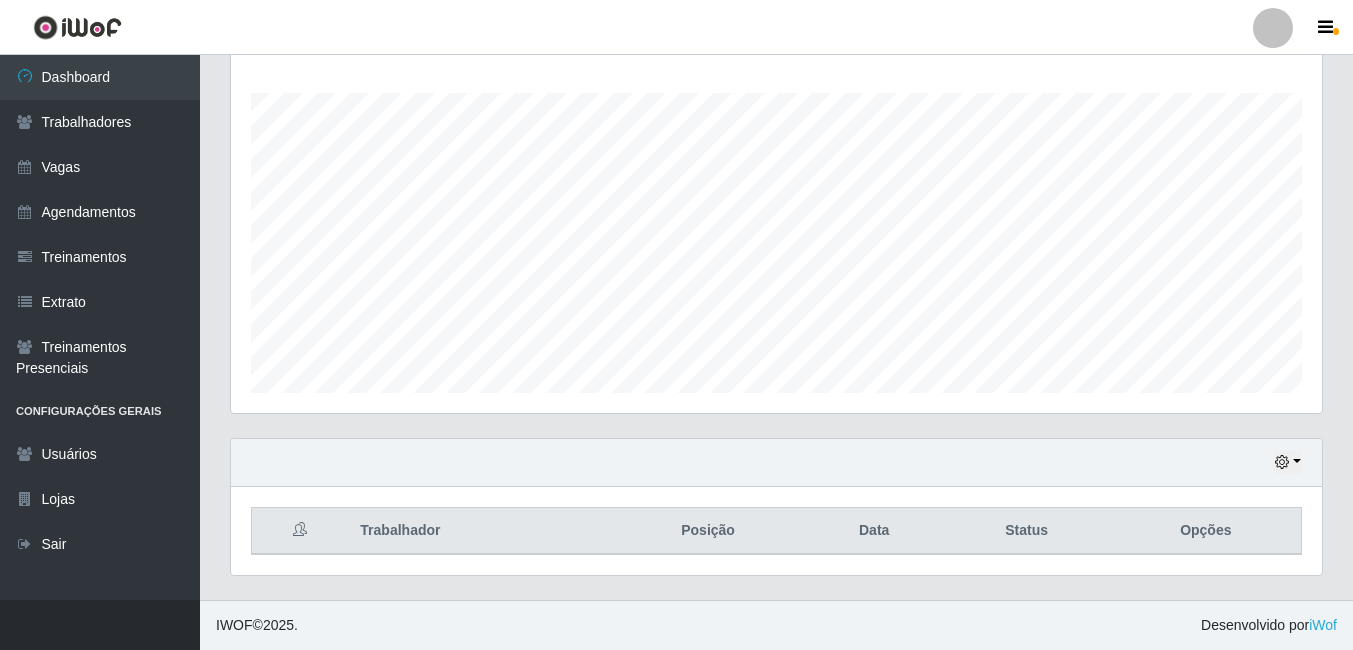 drag, startPoint x: 770, startPoint y: 530, endPoint x: 734, endPoint y: 489, distance: 54.56189 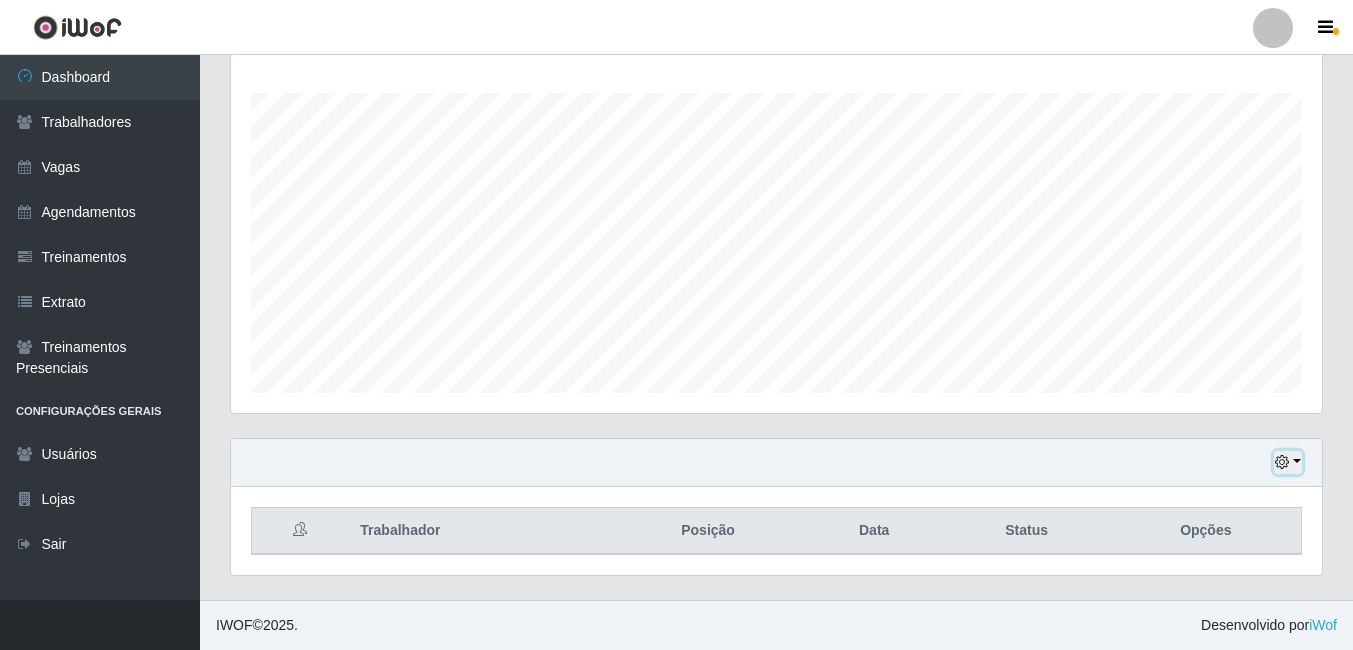 click at bounding box center (1282, 462) 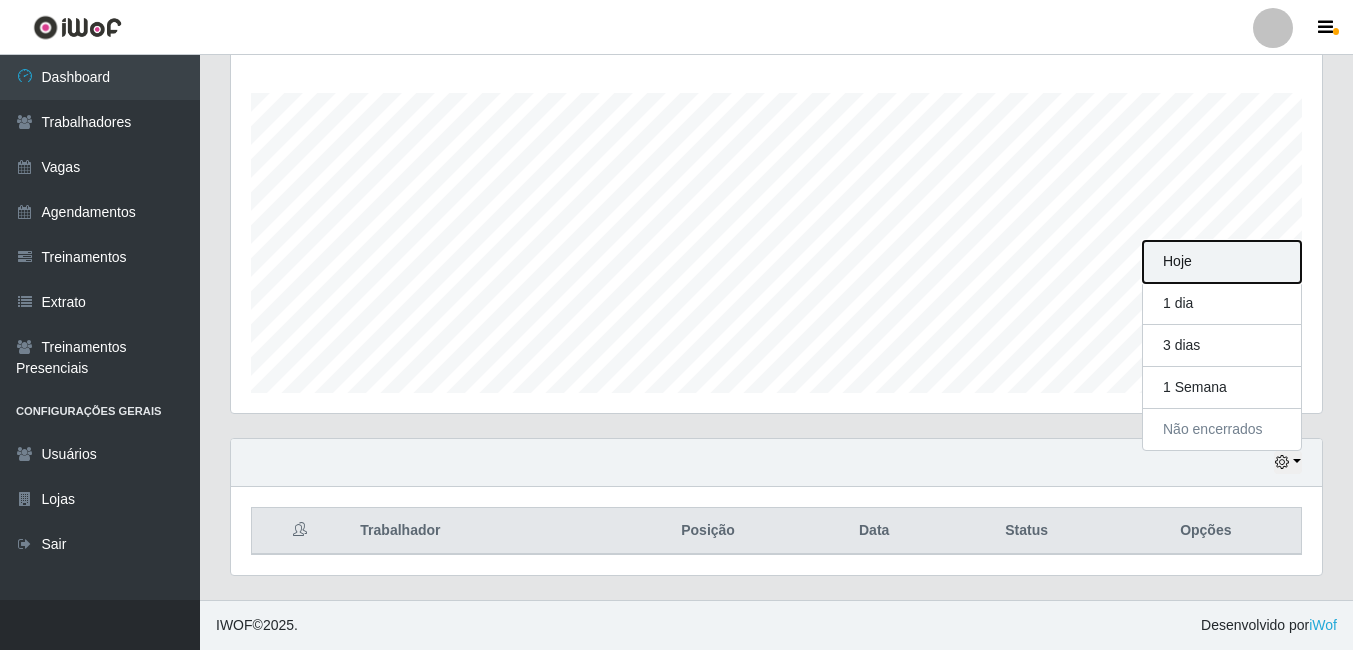 click on "Hoje" at bounding box center (1222, 262) 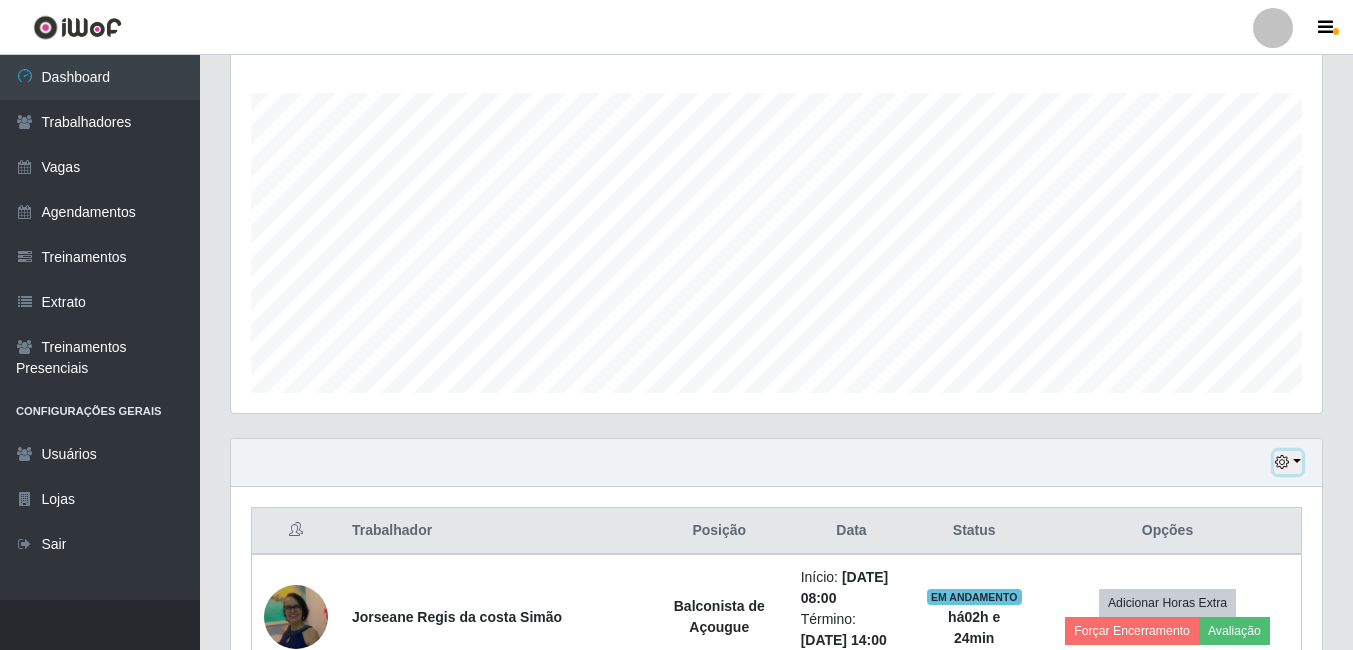 click at bounding box center [1288, 462] 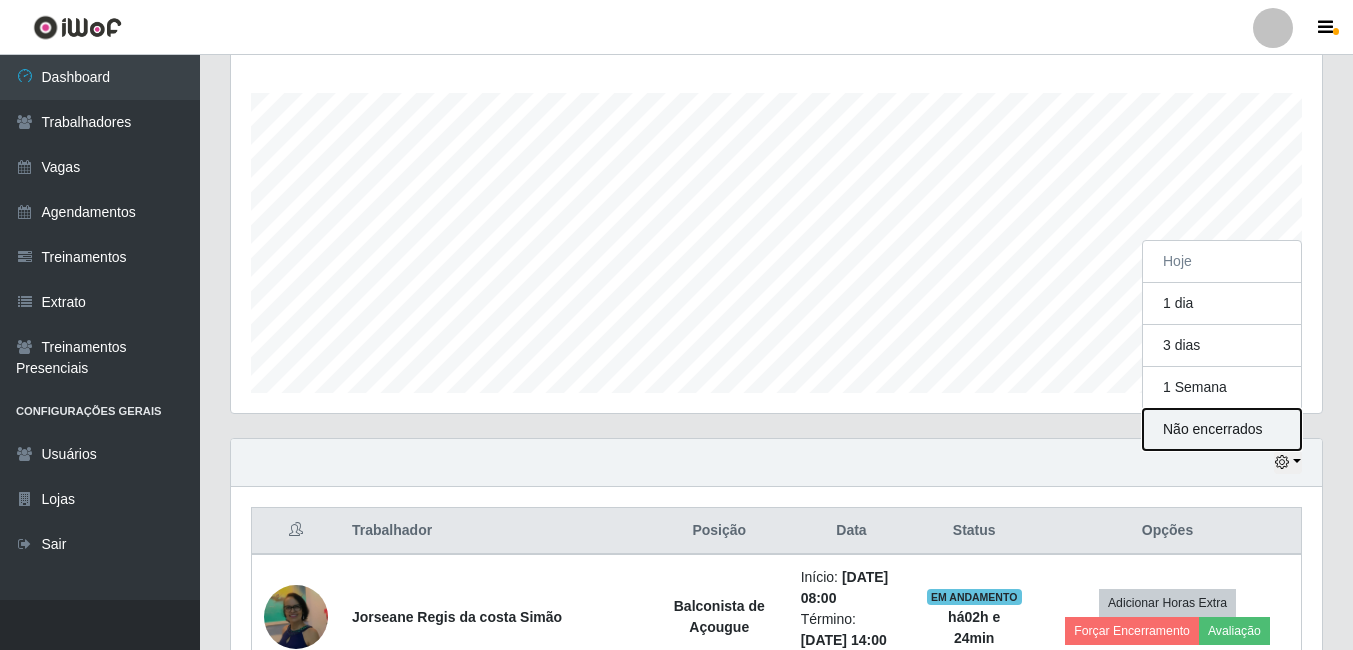 click on "Não encerrados" at bounding box center [1222, 429] 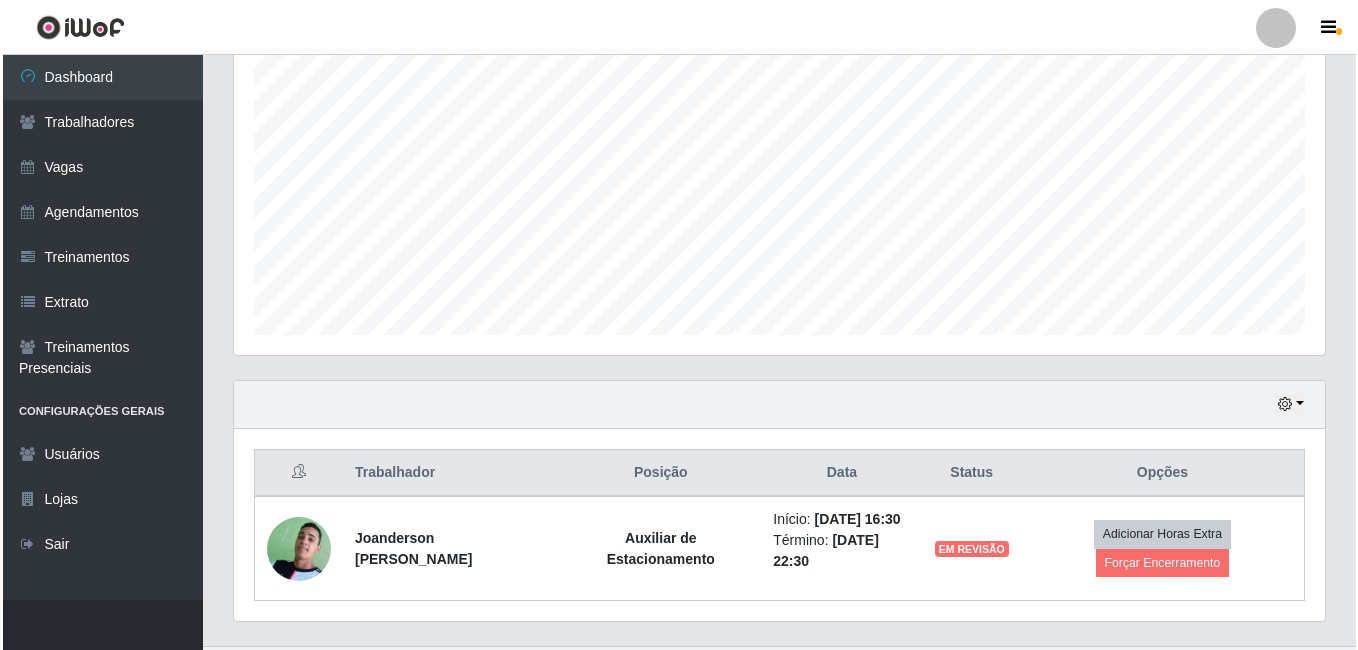 scroll, scrollTop: 426, scrollLeft: 0, axis: vertical 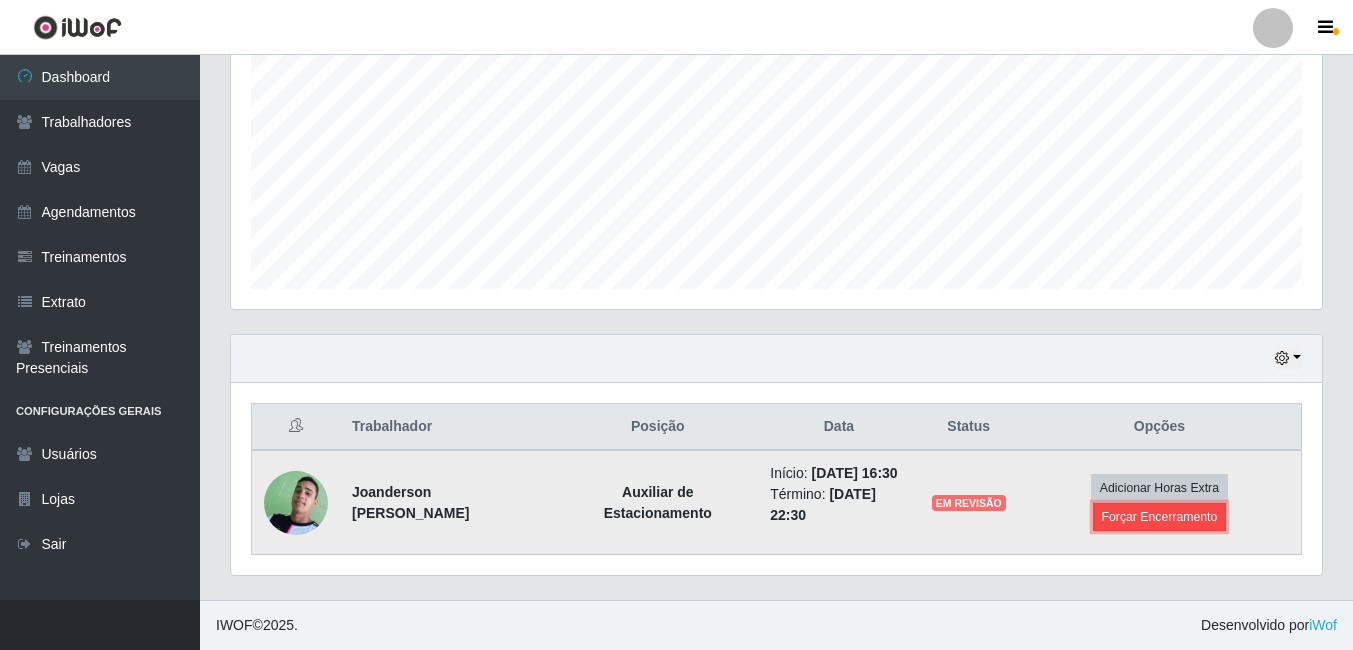 click on "Forçar Encerramento" at bounding box center [1160, 517] 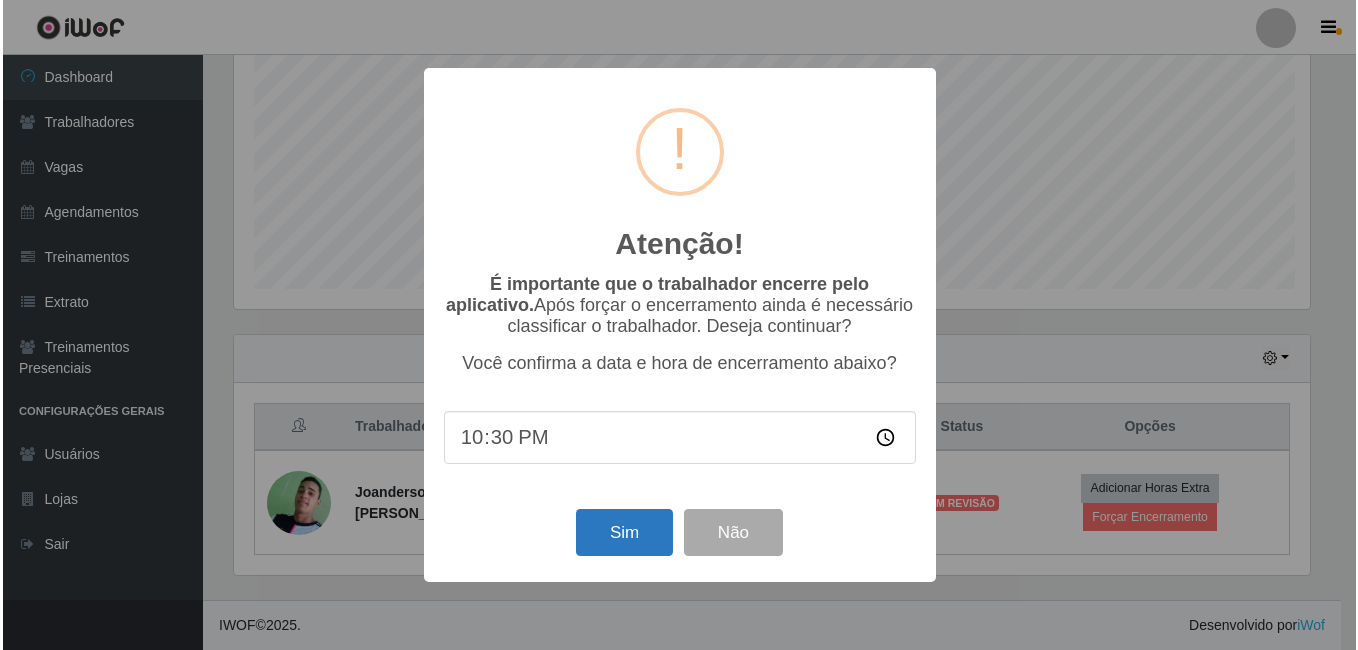 scroll, scrollTop: 999585, scrollLeft: 998919, axis: both 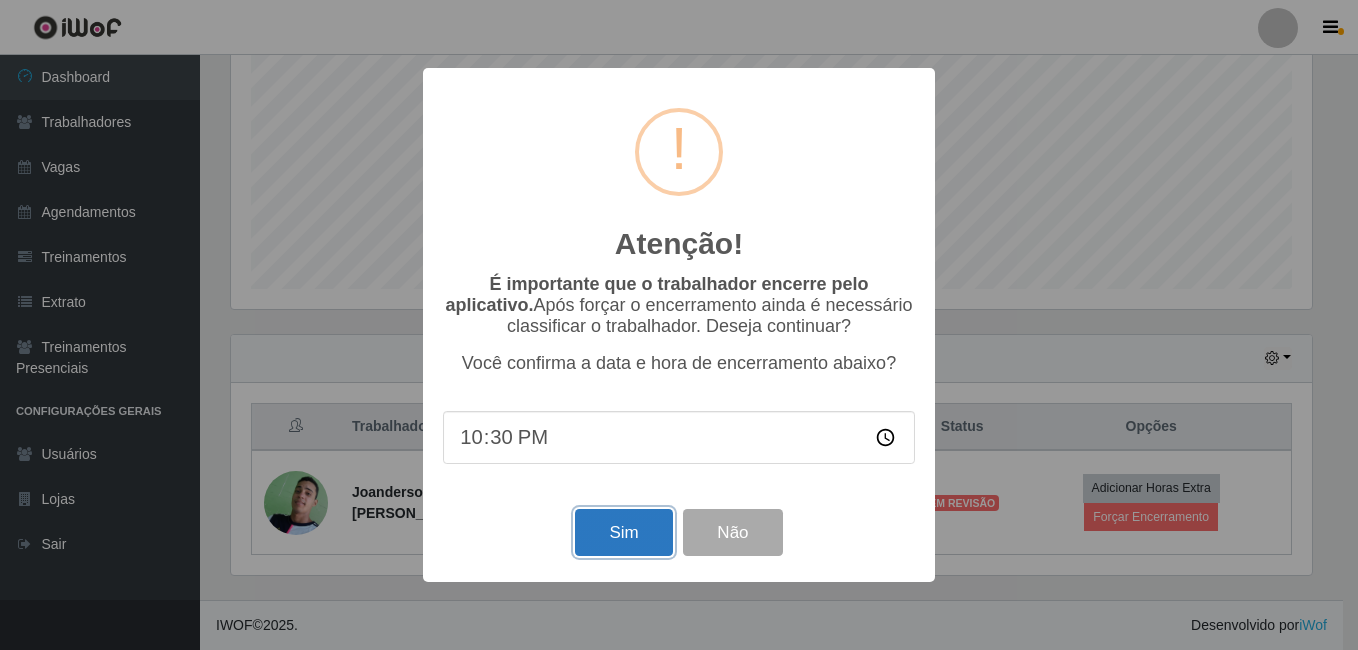 click on "Sim" at bounding box center (623, 532) 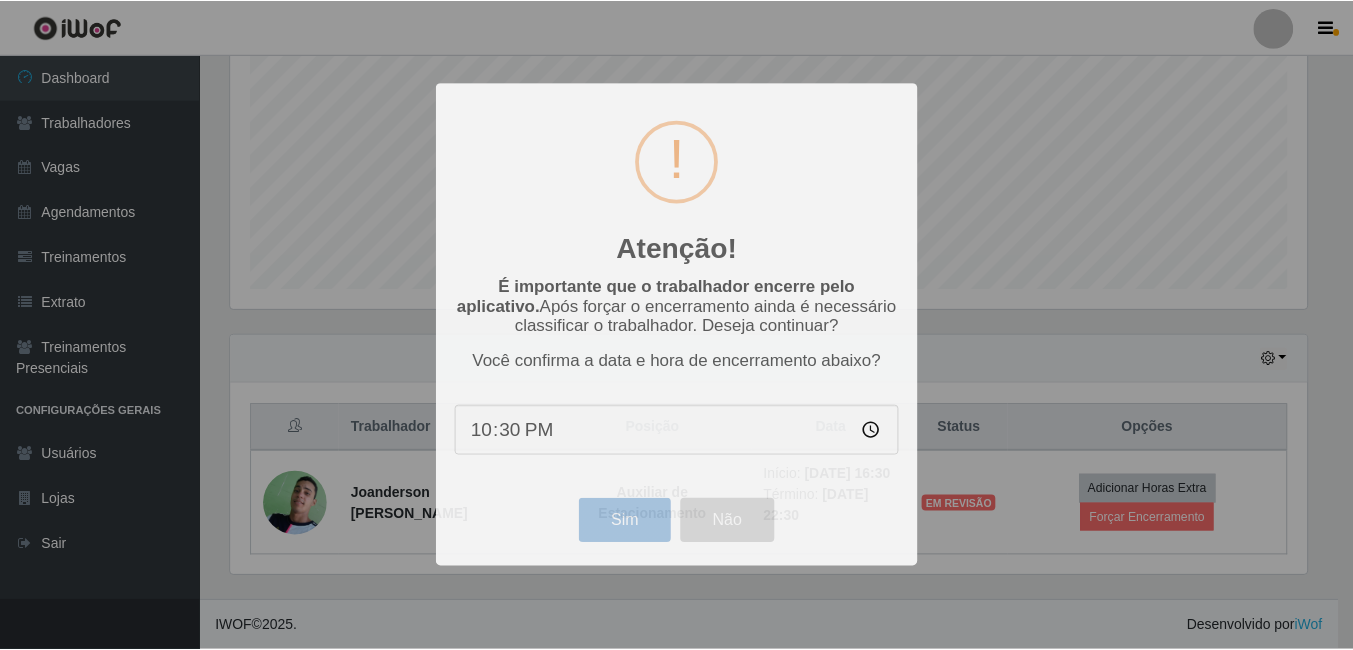 scroll, scrollTop: 999585, scrollLeft: 998909, axis: both 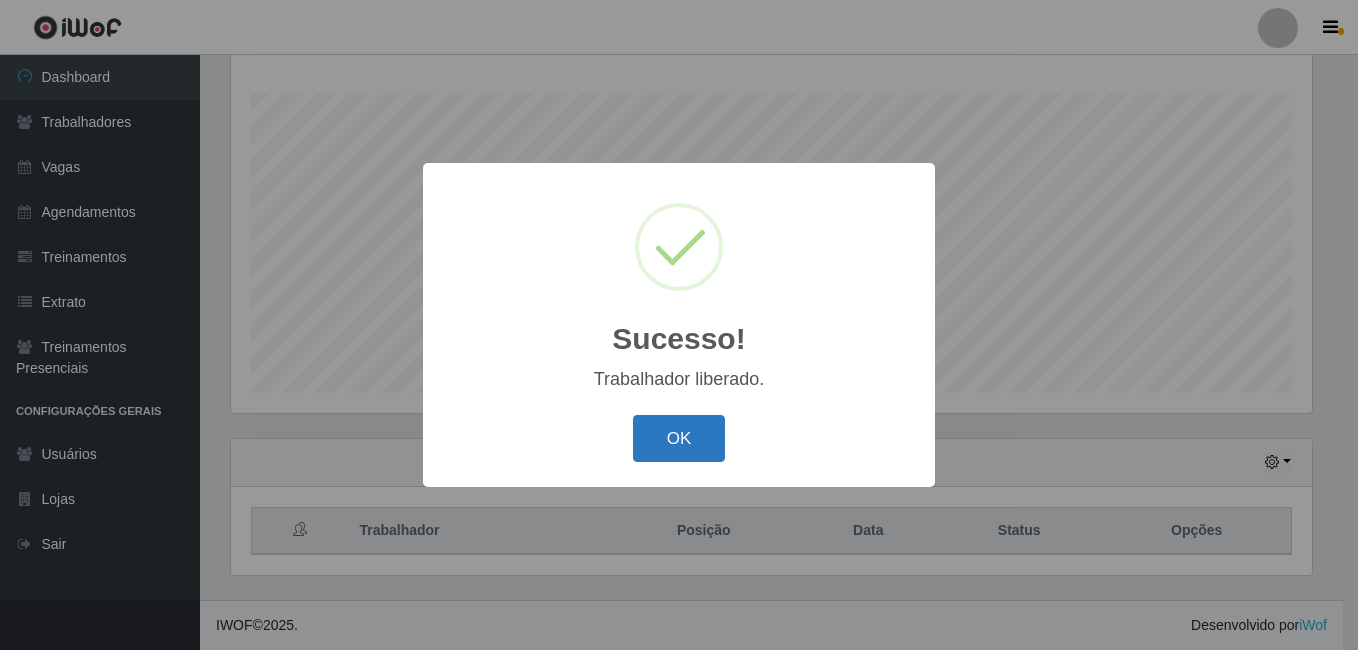 click on "OK" at bounding box center [679, 438] 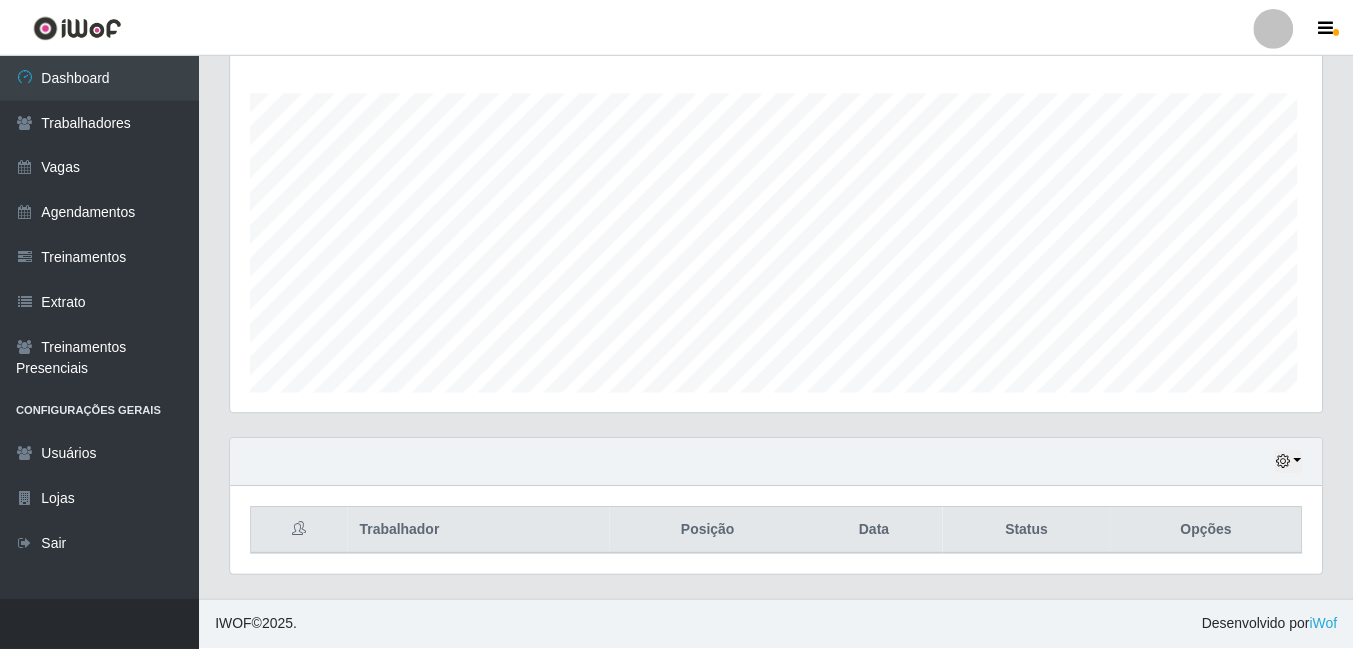 scroll, scrollTop: 999585, scrollLeft: 998909, axis: both 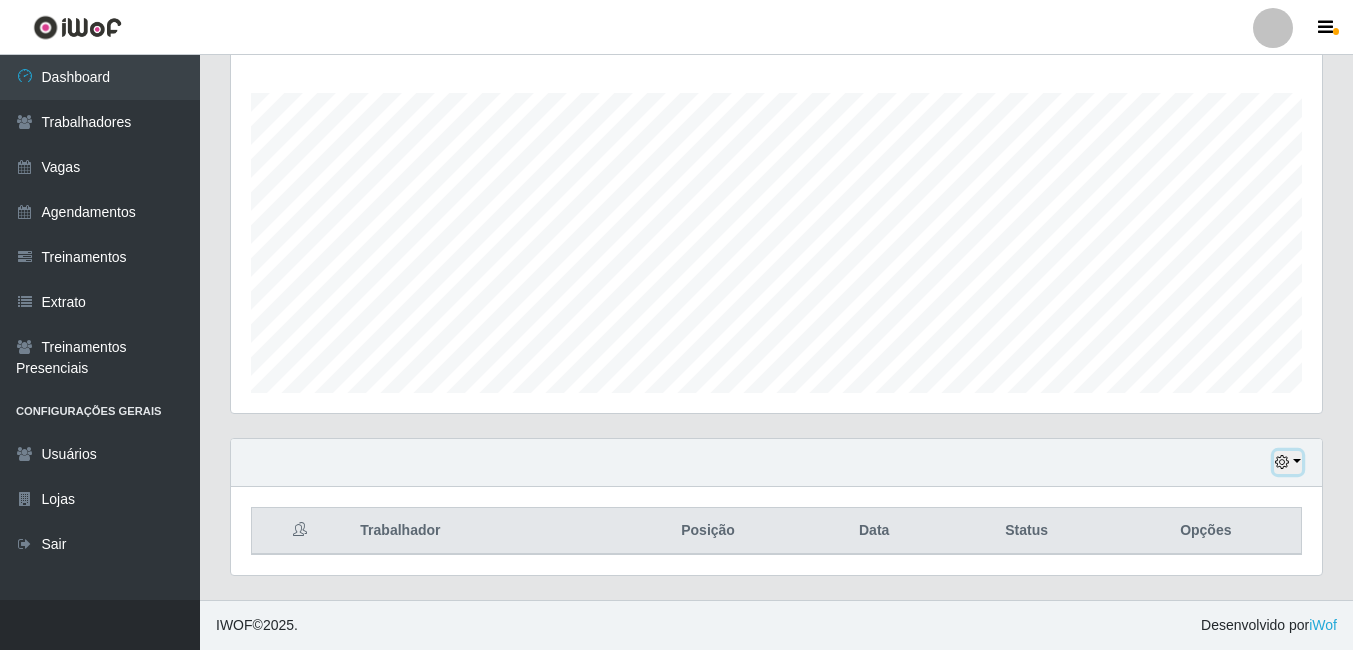 click at bounding box center [1288, 462] 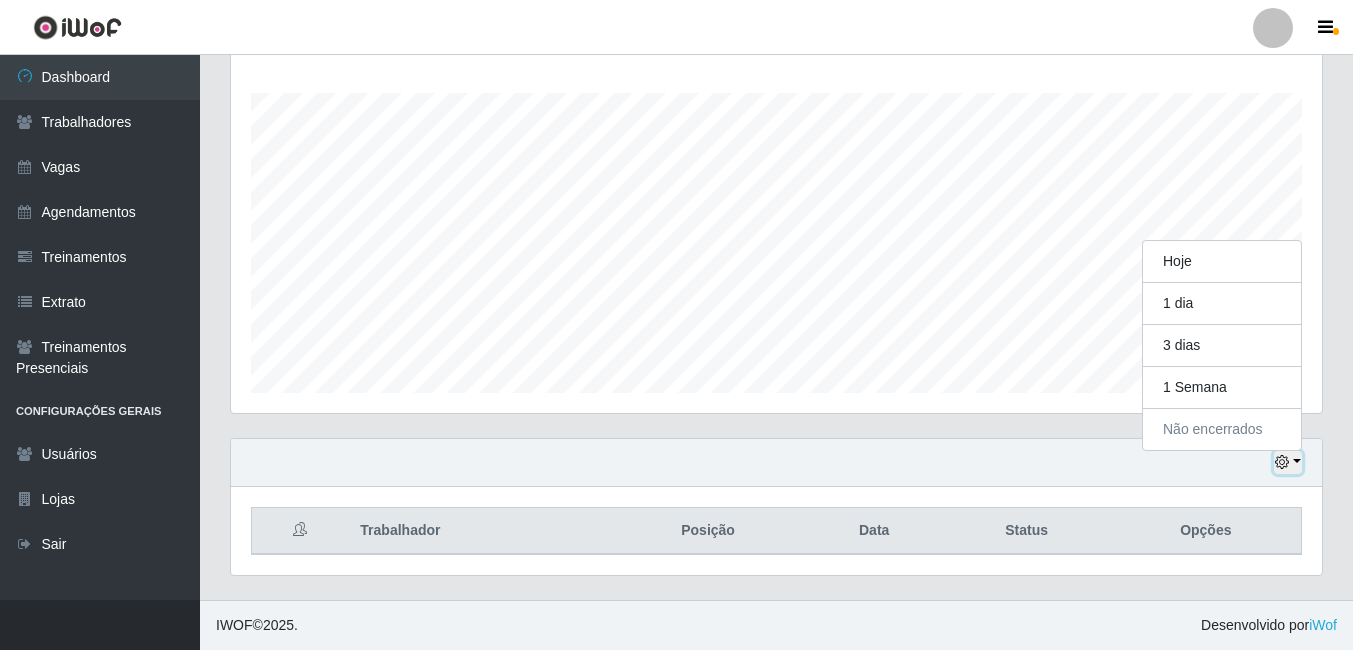scroll, scrollTop: 415, scrollLeft: 1091, axis: both 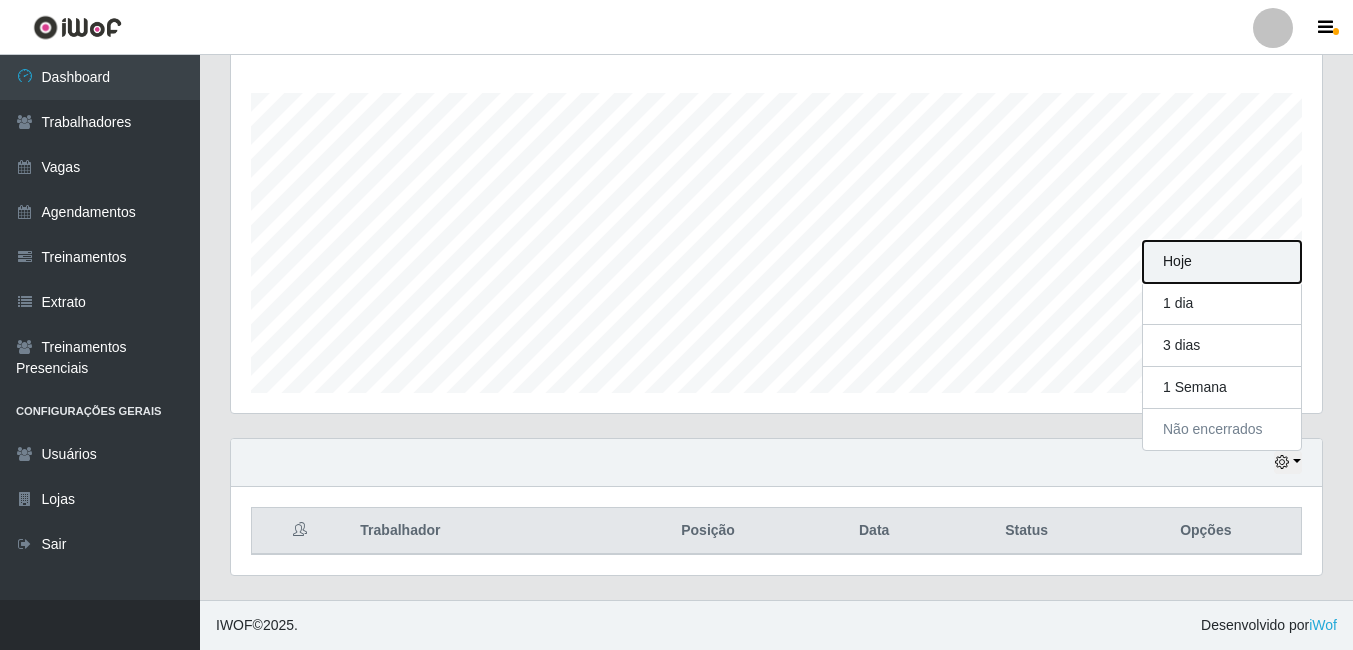 click on "Hoje" at bounding box center (1222, 262) 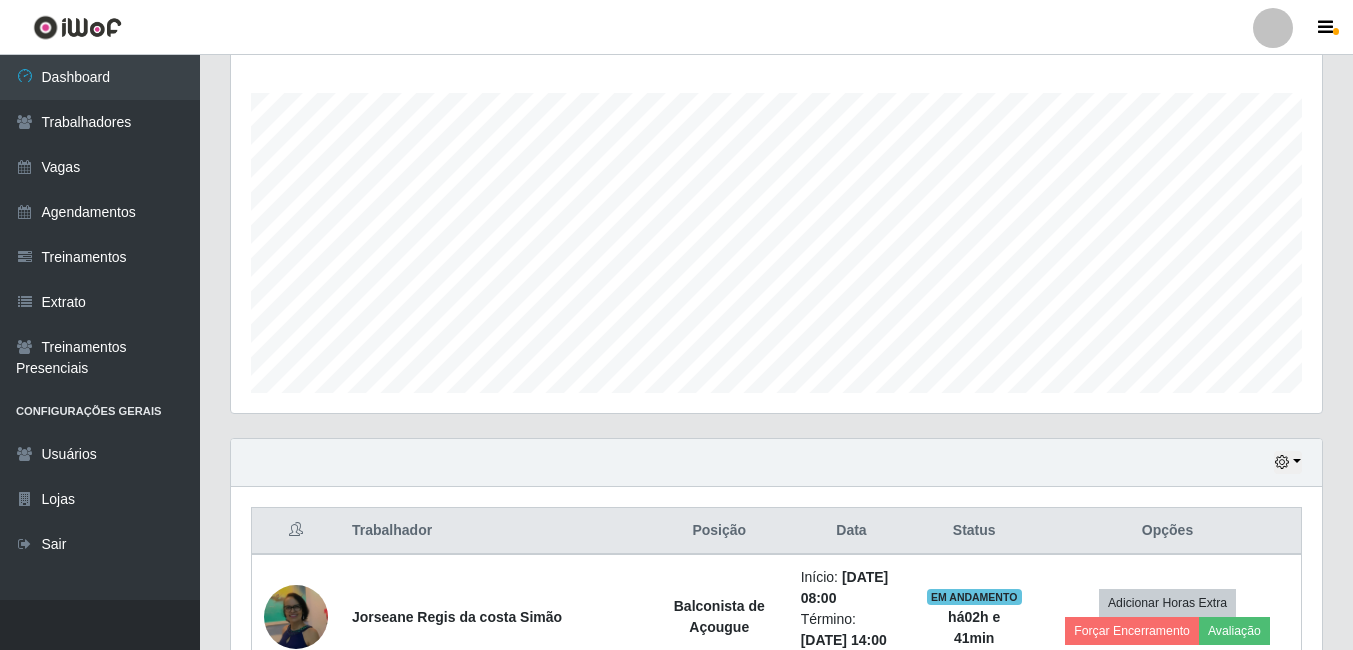 click on "Hoje 1 dia 3 dias 1 Semana Não encerrados" at bounding box center [776, 463] 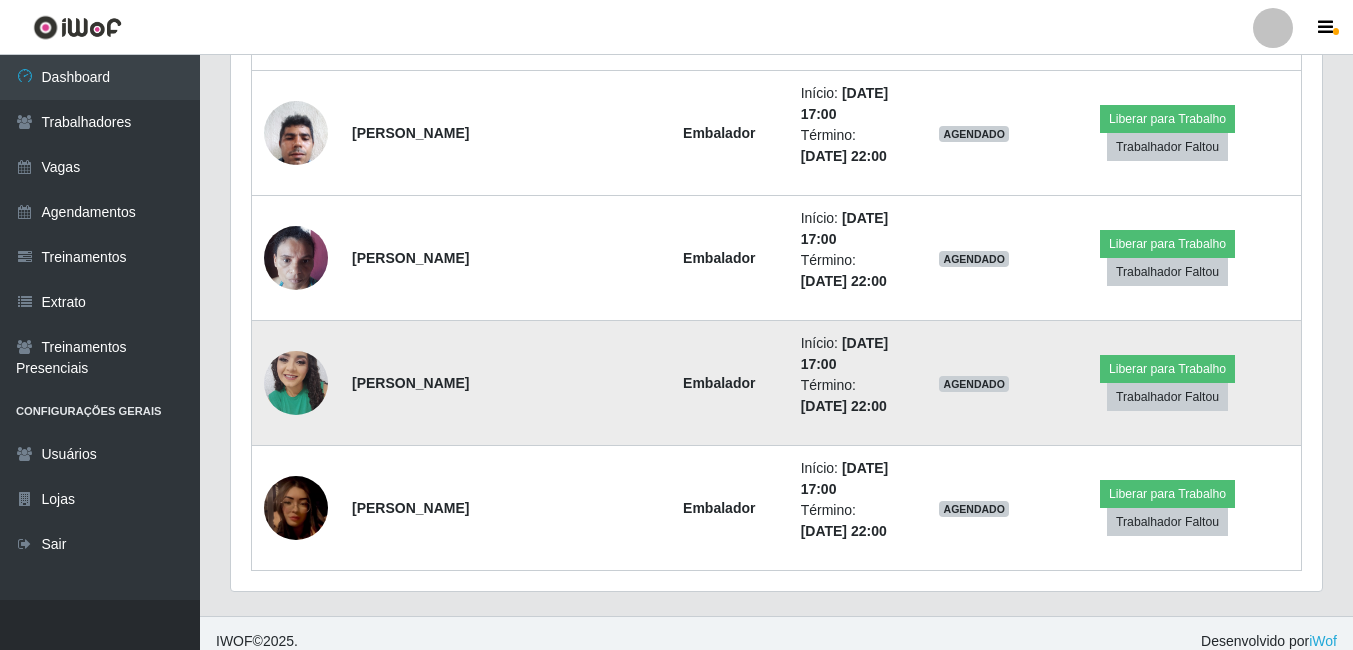 scroll, scrollTop: 2322, scrollLeft: 0, axis: vertical 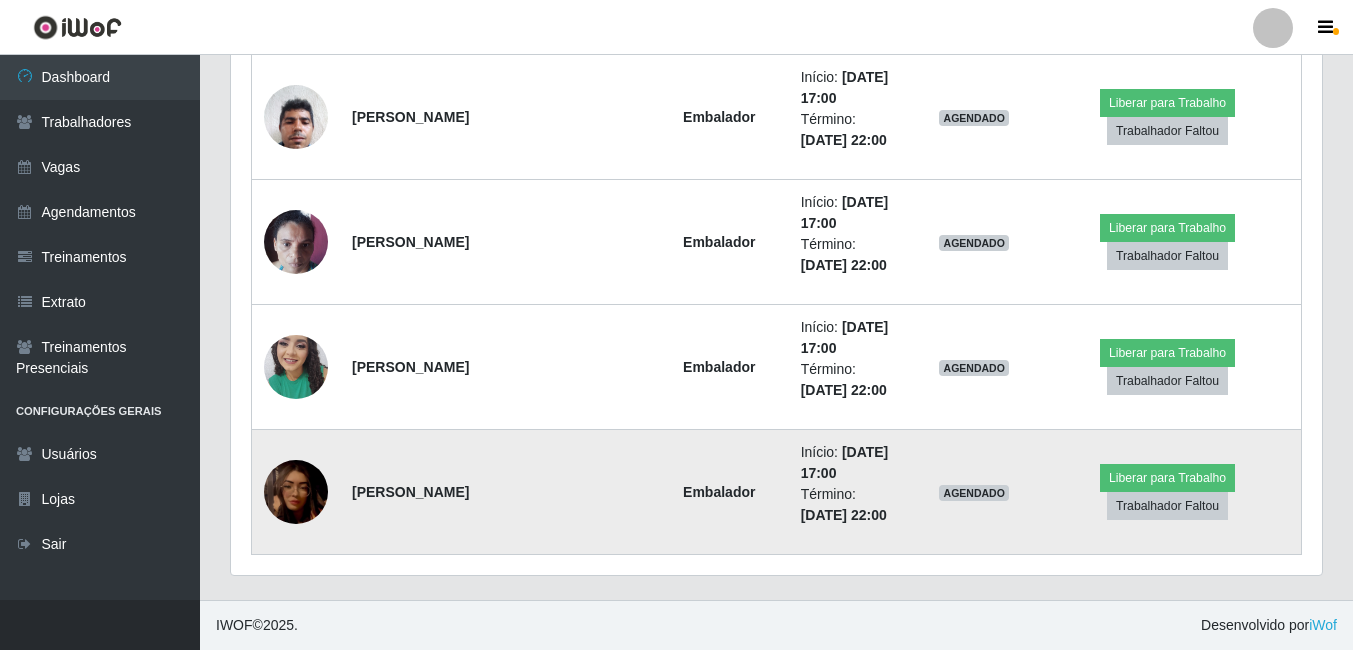click at bounding box center [296, 492] 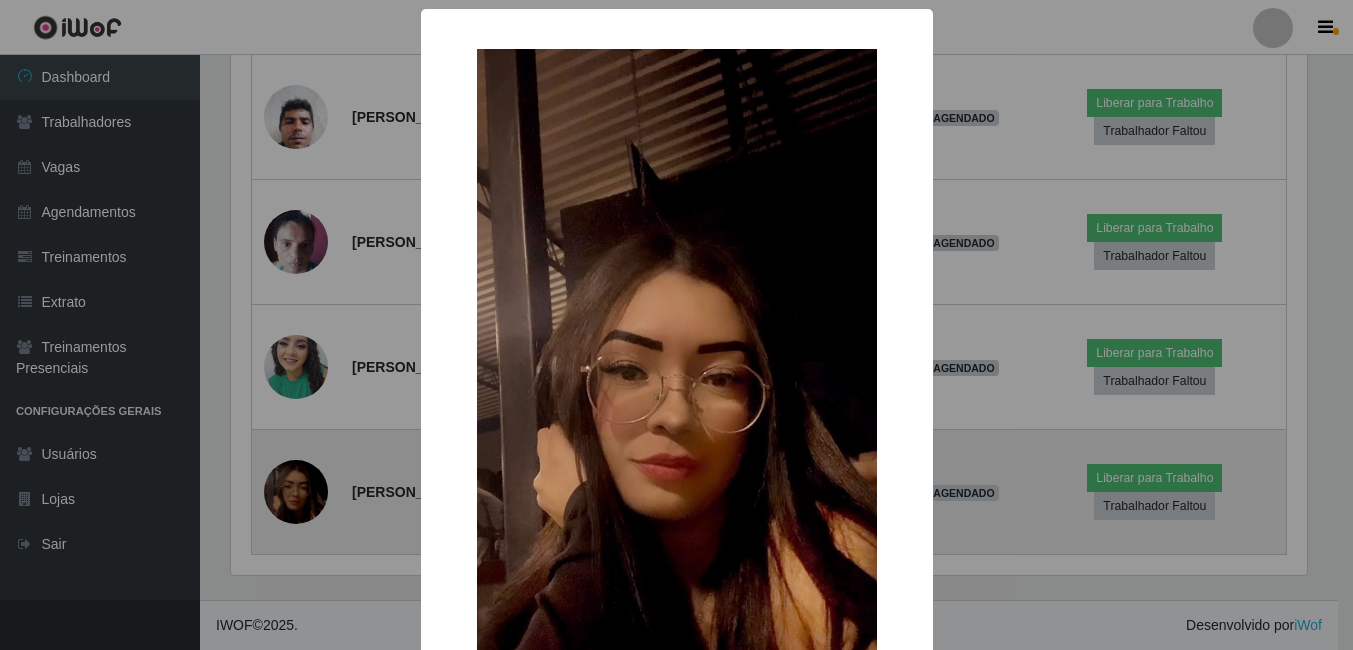 scroll, scrollTop: 999585, scrollLeft: 998919, axis: both 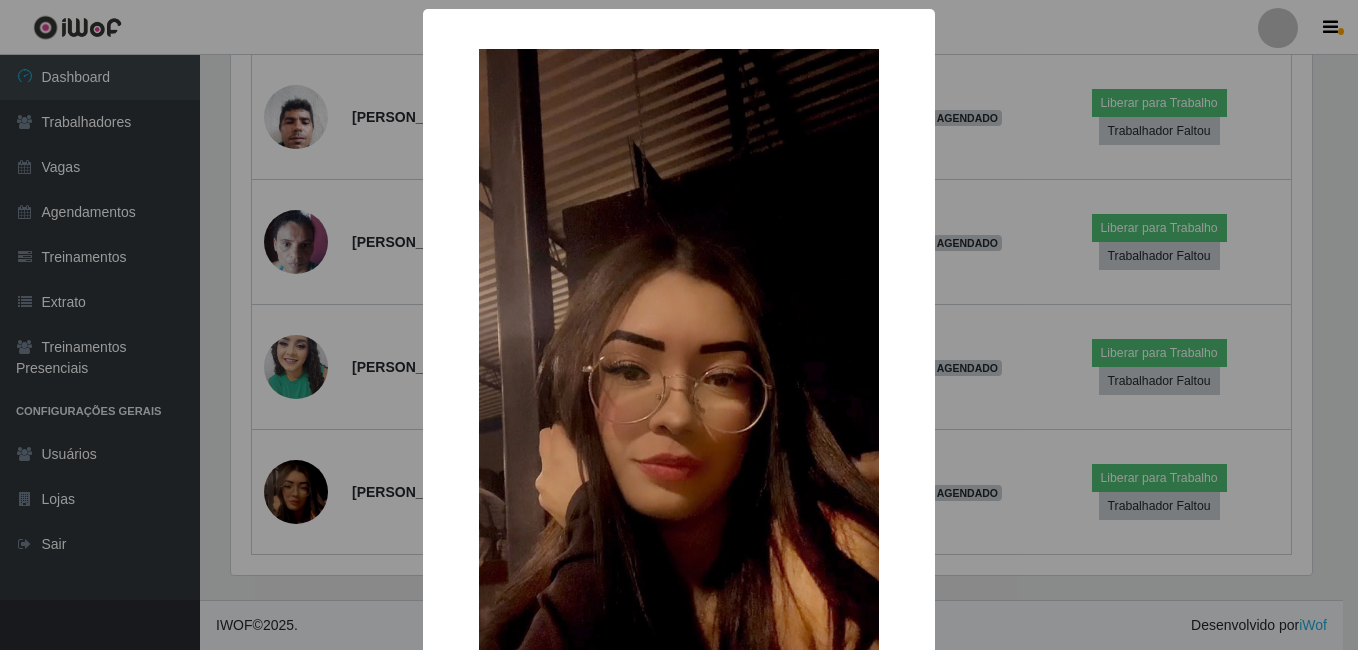 click on "× OK Cancel" at bounding box center (679, 325) 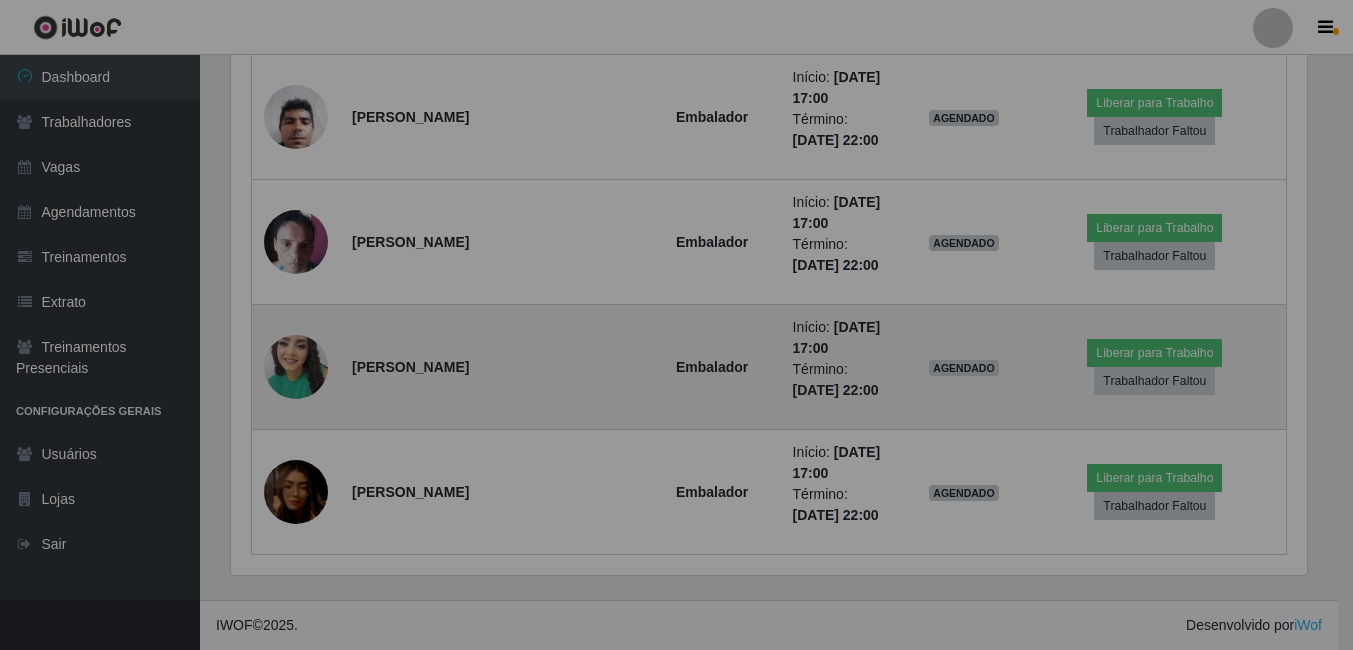 scroll, scrollTop: 999585, scrollLeft: 998909, axis: both 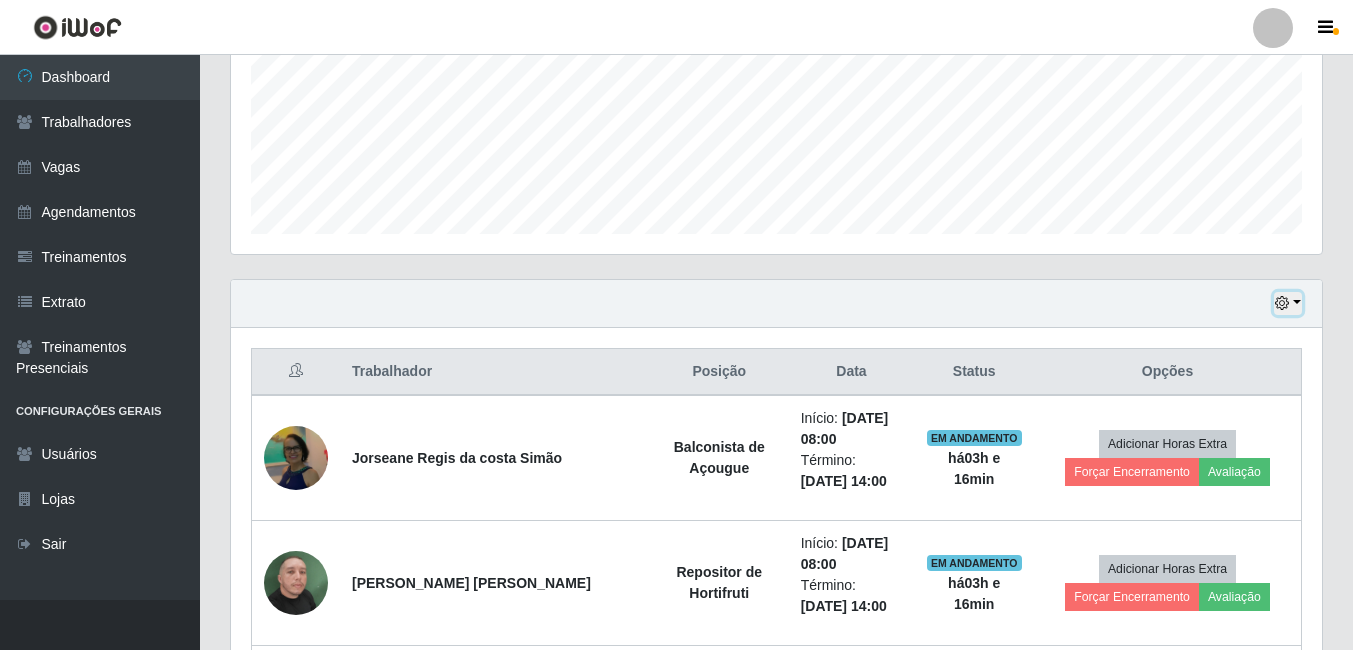 click at bounding box center [1282, 303] 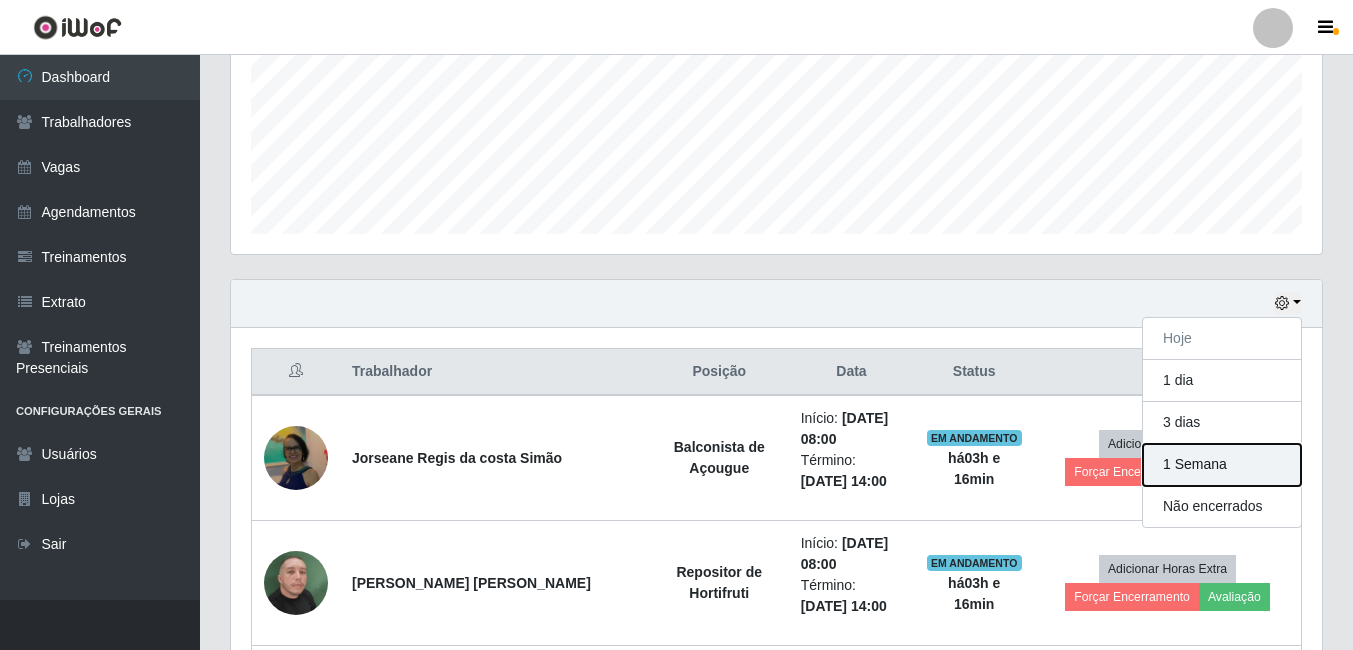 click on "1 Semana" at bounding box center (1222, 465) 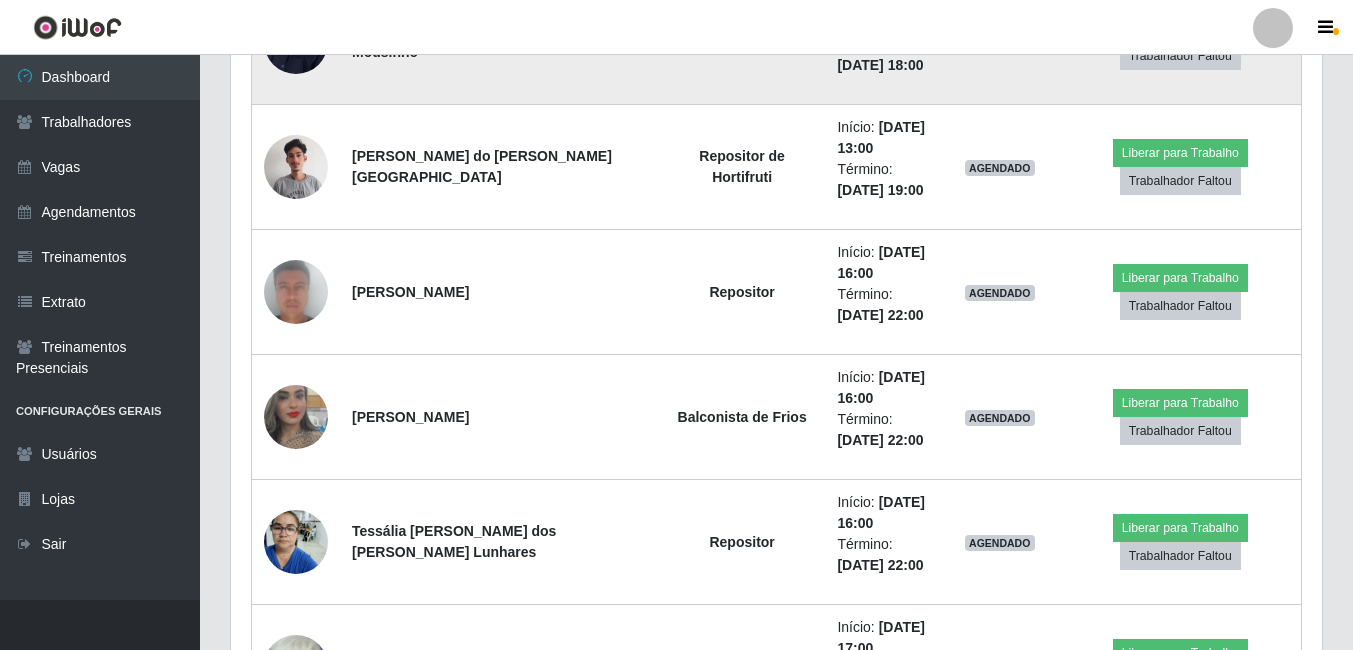 scroll, scrollTop: 1681, scrollLeft: 0, axis: vertical 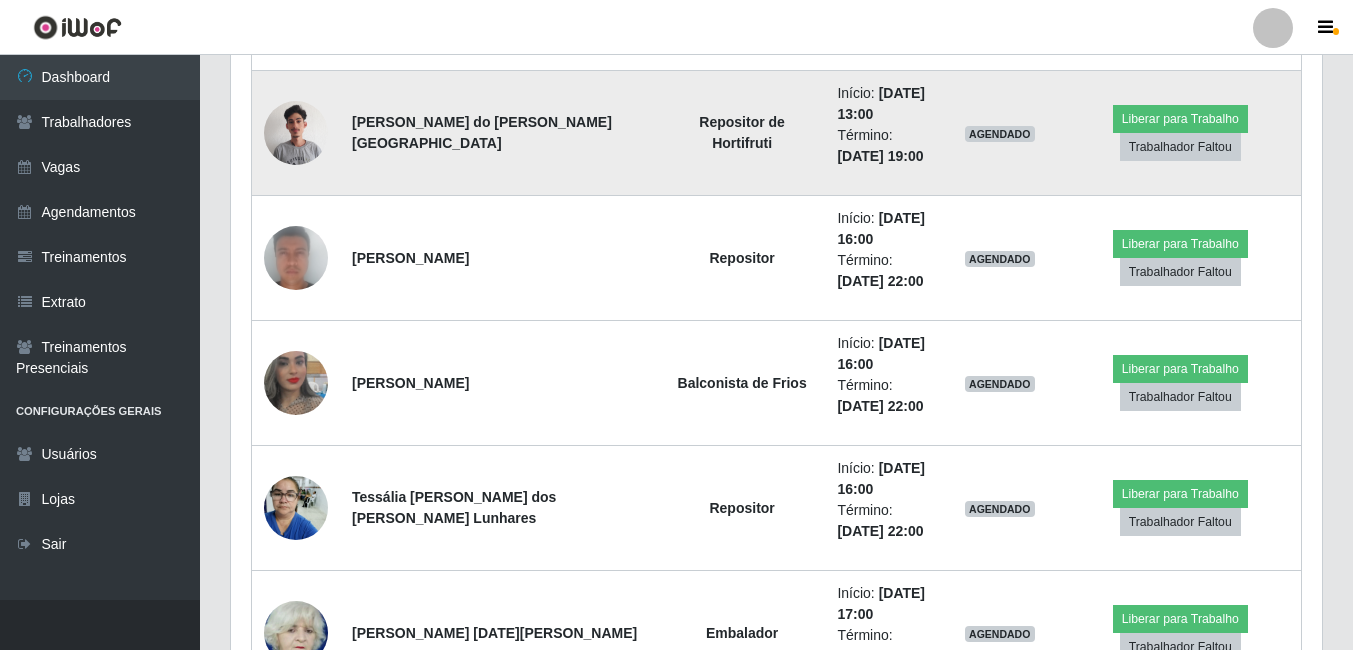 click at bounding box center [296, 132] 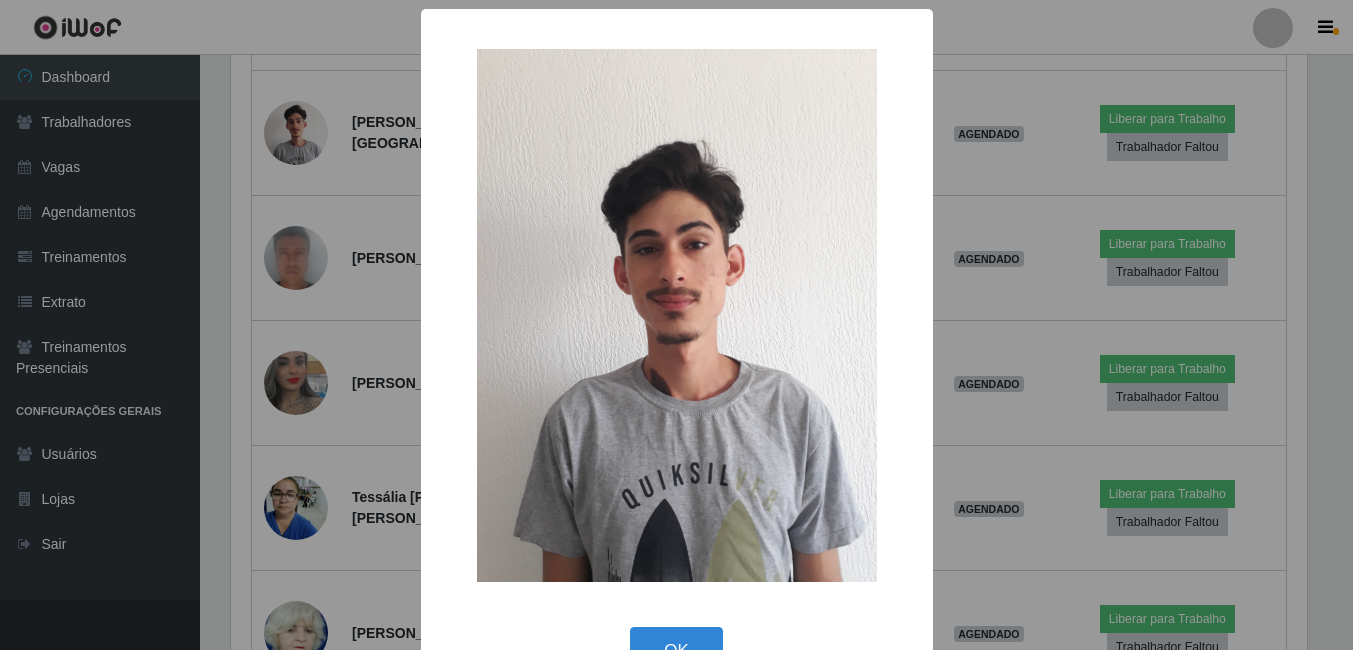scroll, scrollTop: 999585, scrollLeft: 998919, axis: both 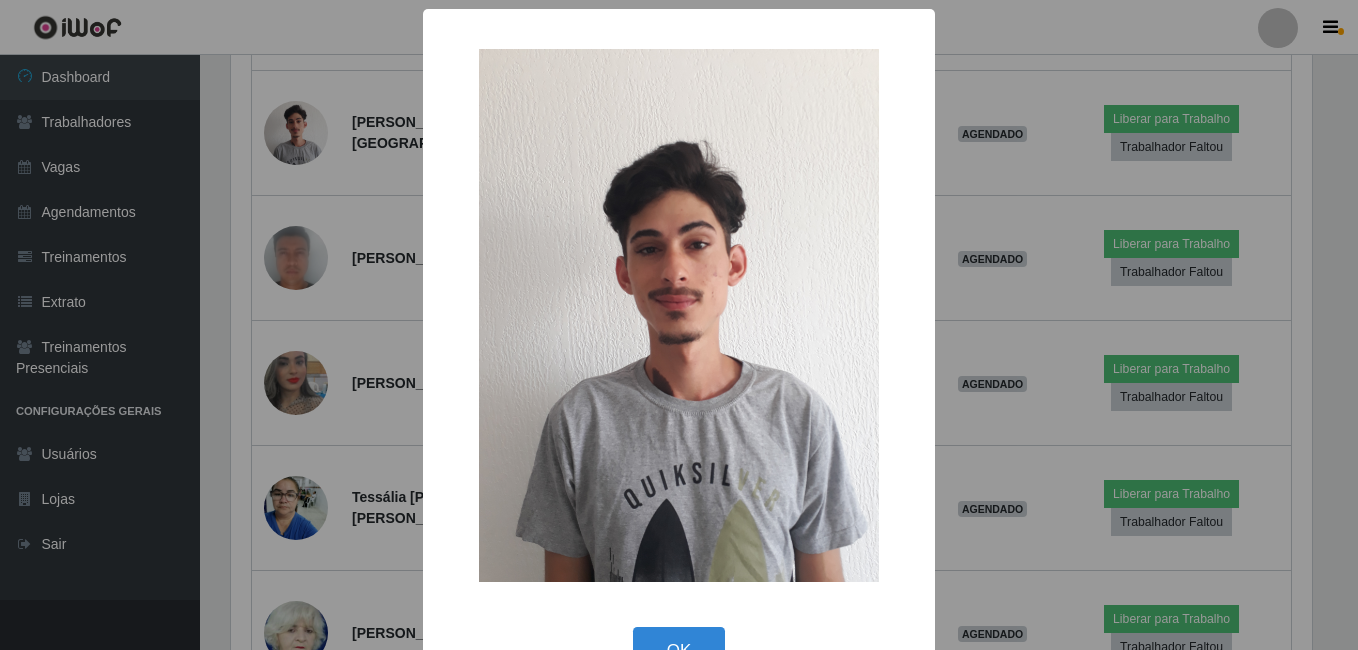 click on "× OK Cancel" at bounding box center (679, 325) 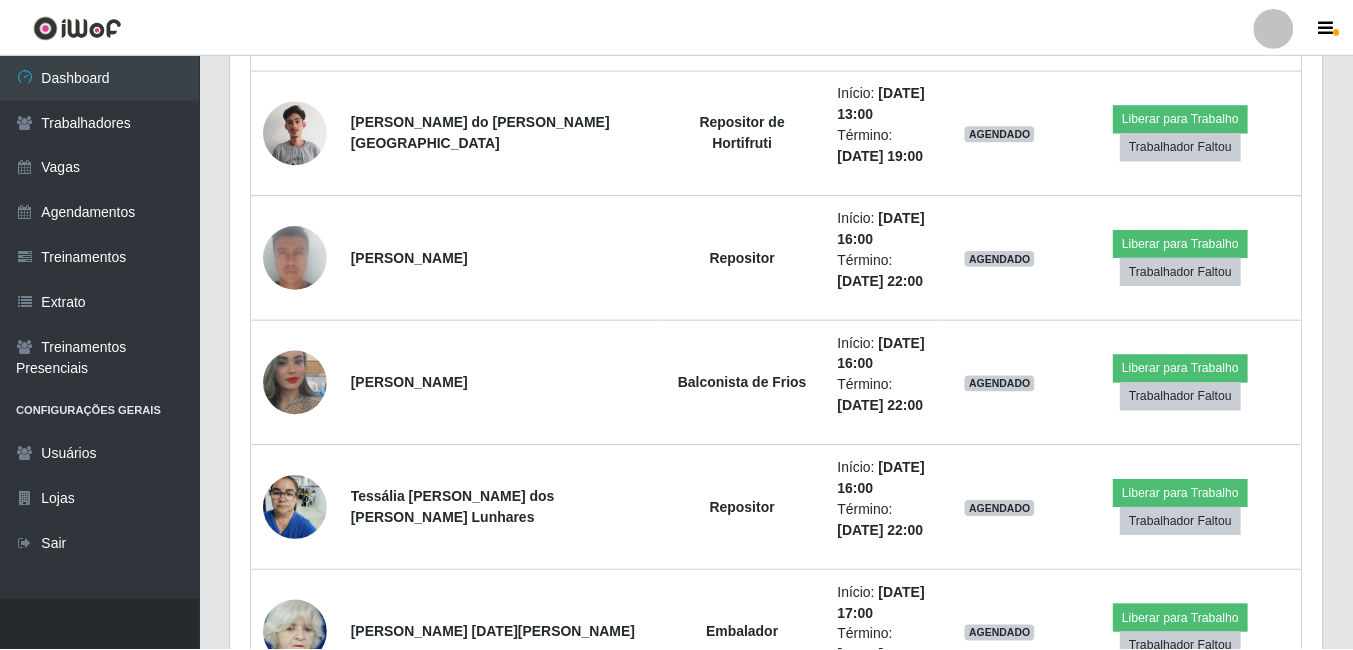 scroll, scrollTop: 999585, scrollLeft: 998909, axis: both 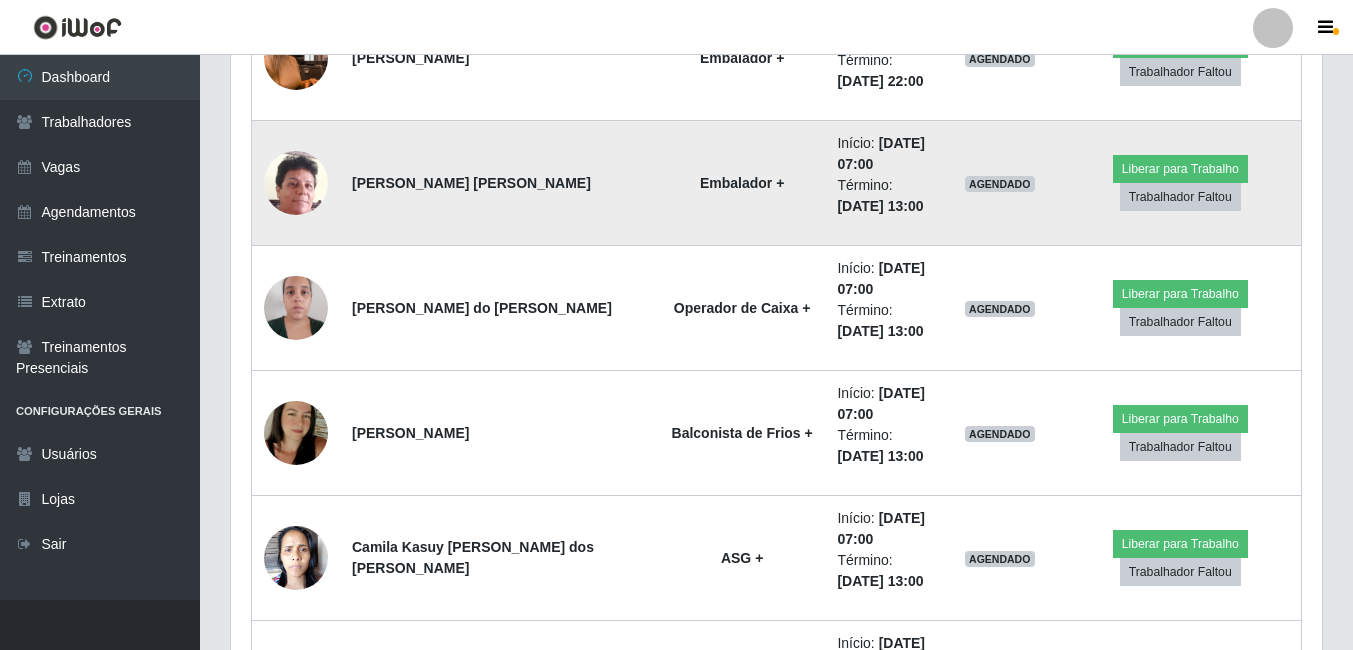 click at bounding box center (296, 182) 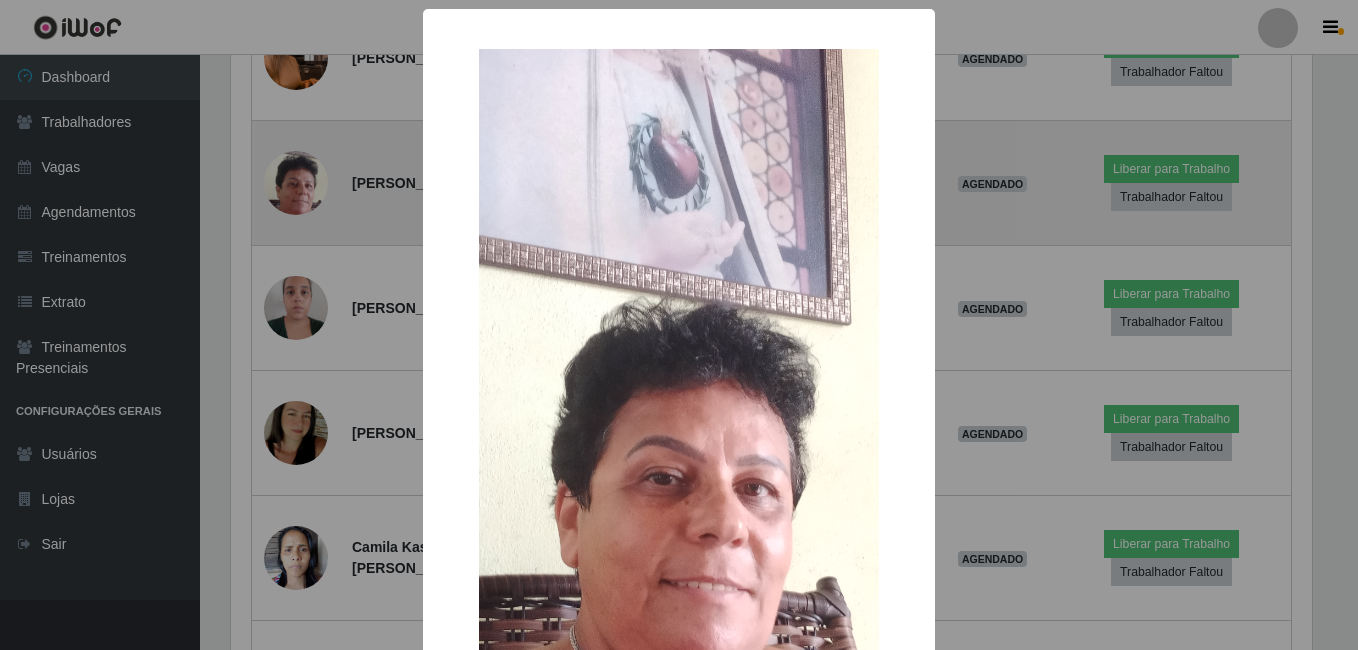scroll, scrollTop: 999585, scrollLeft: 998919, axis: both 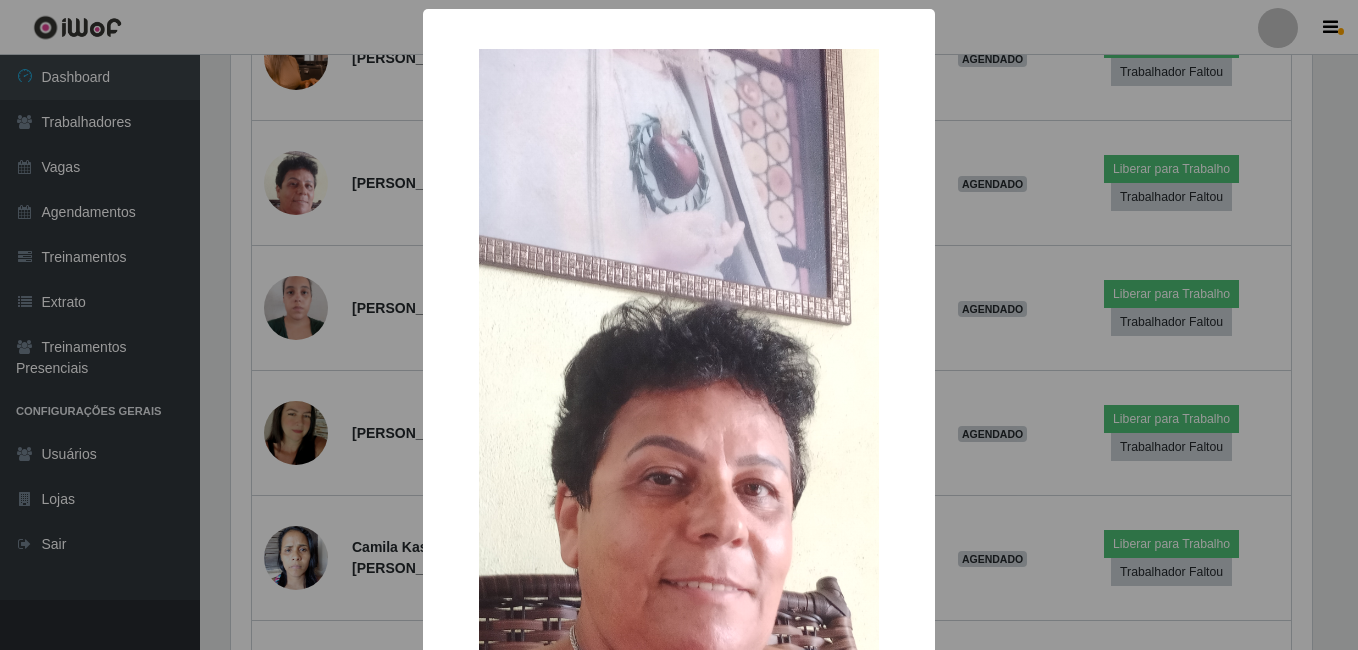 click on "× OK Cancel" at bounding box center (679, 325) 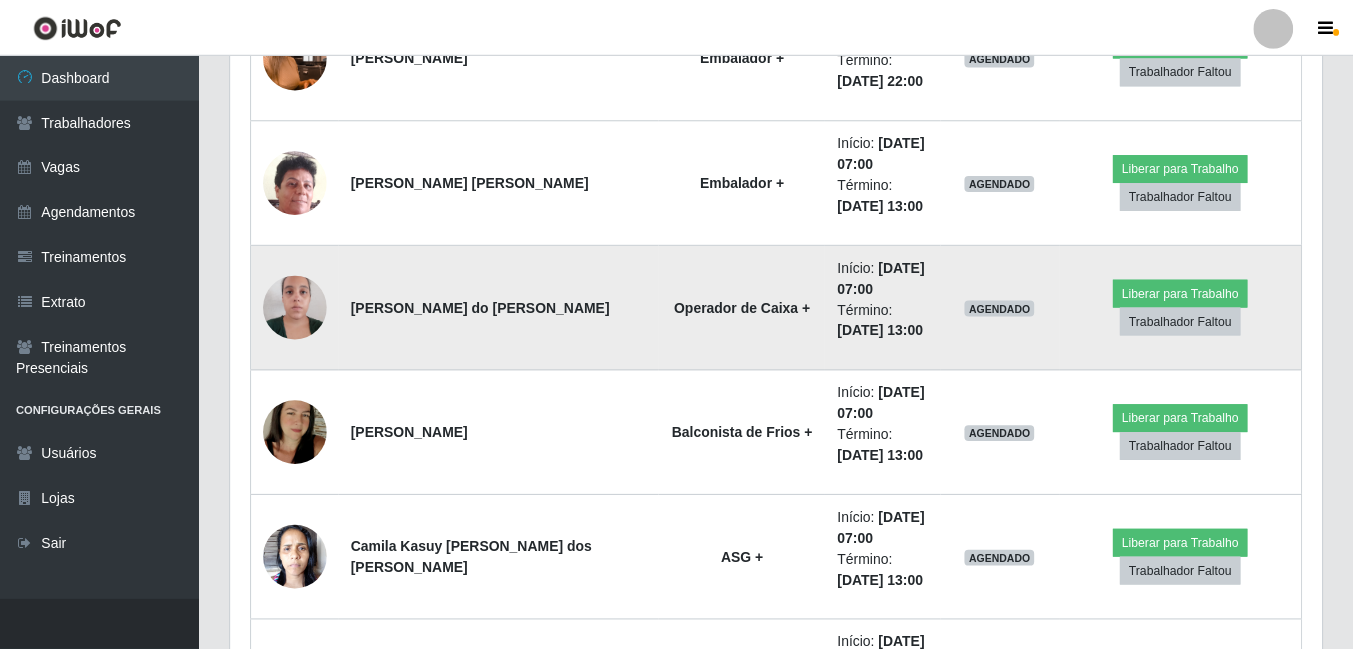 scroll, scrollTop: 999585, scrollLeft: 998909, axis: both 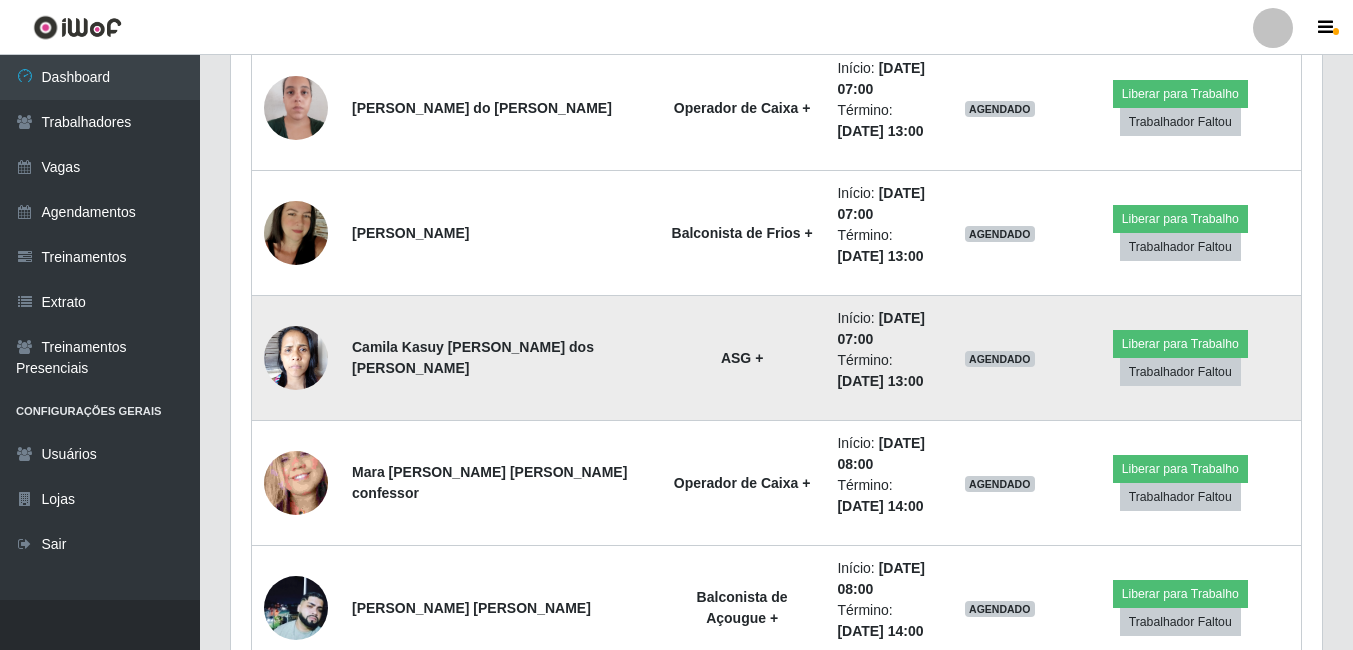 click at bounding box center (296, 358) 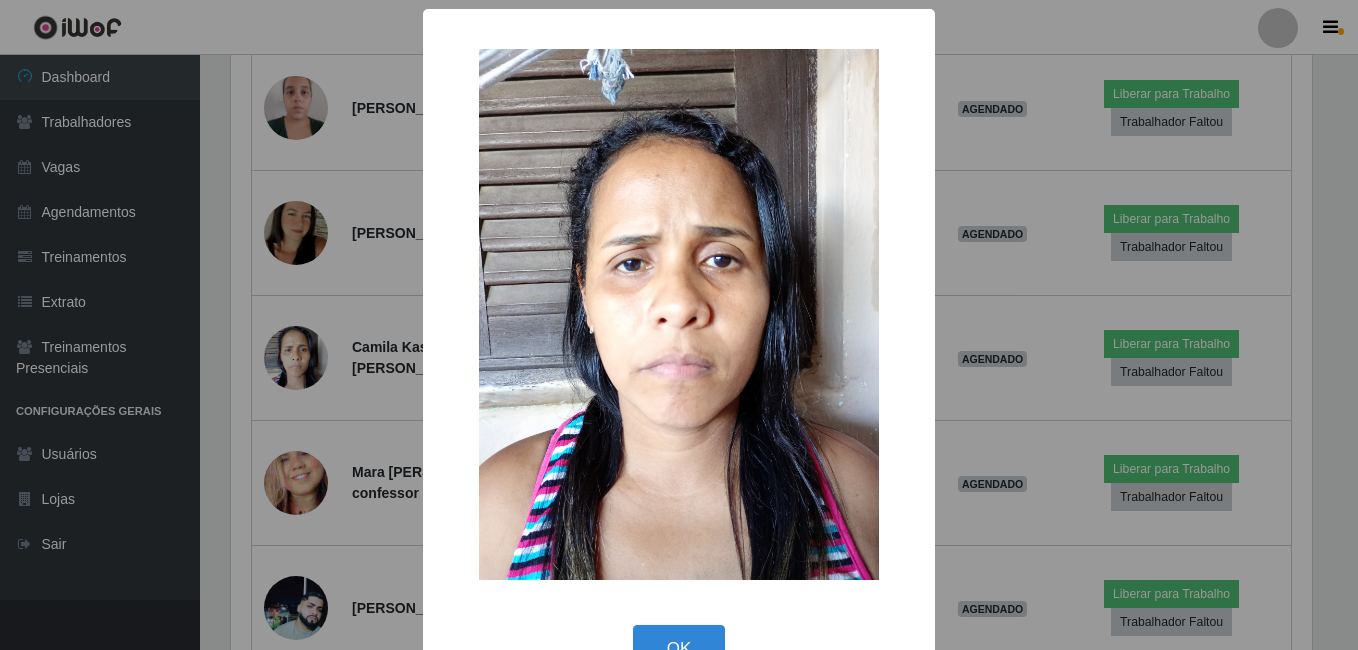 click on "× OK Cancel" at bounding box center [679, 325] 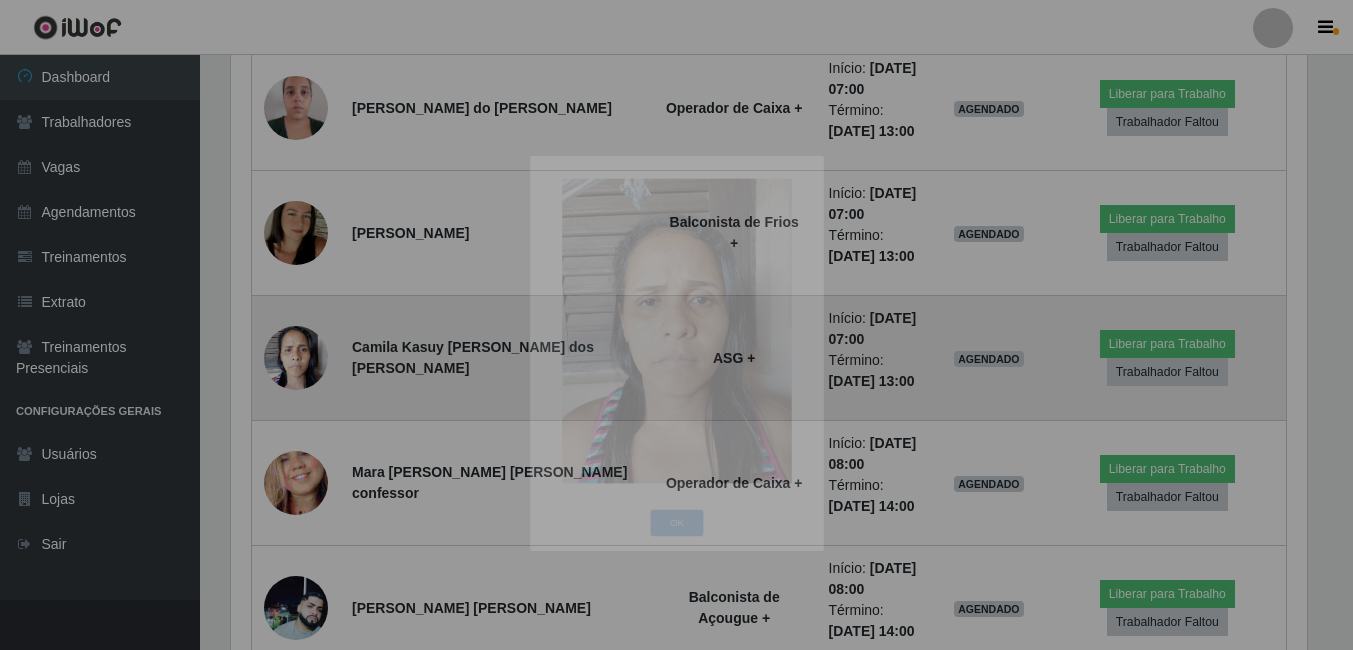 scroll, scrollTop: 999585, scrollLeft: 998909, axis: both 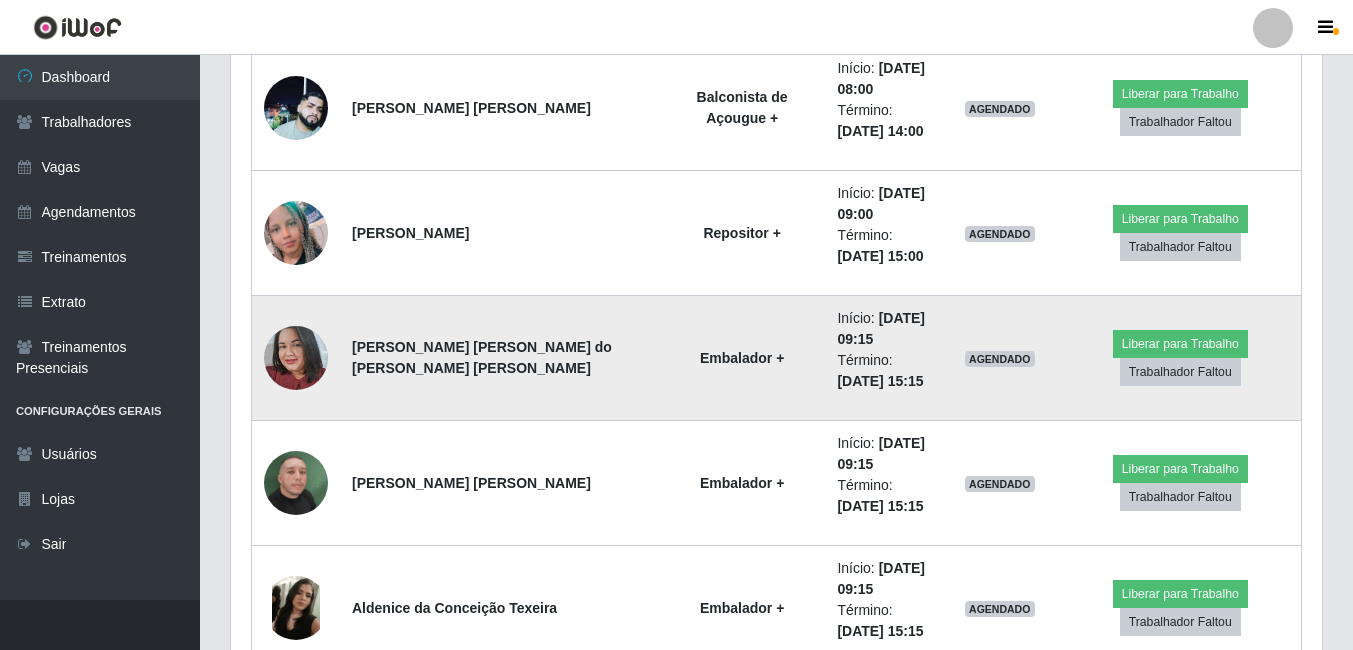 click at bounding box center [296, 357] 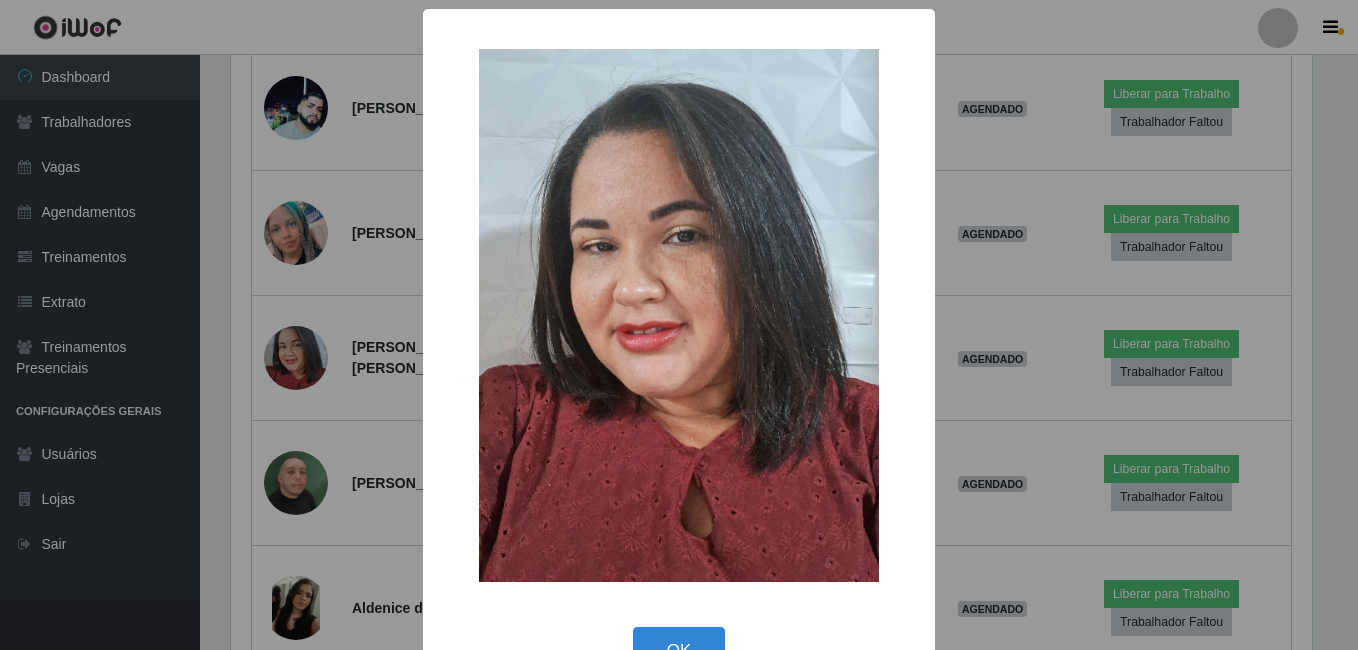 click on "× OK Cancel" at bounding box center [679, 325] 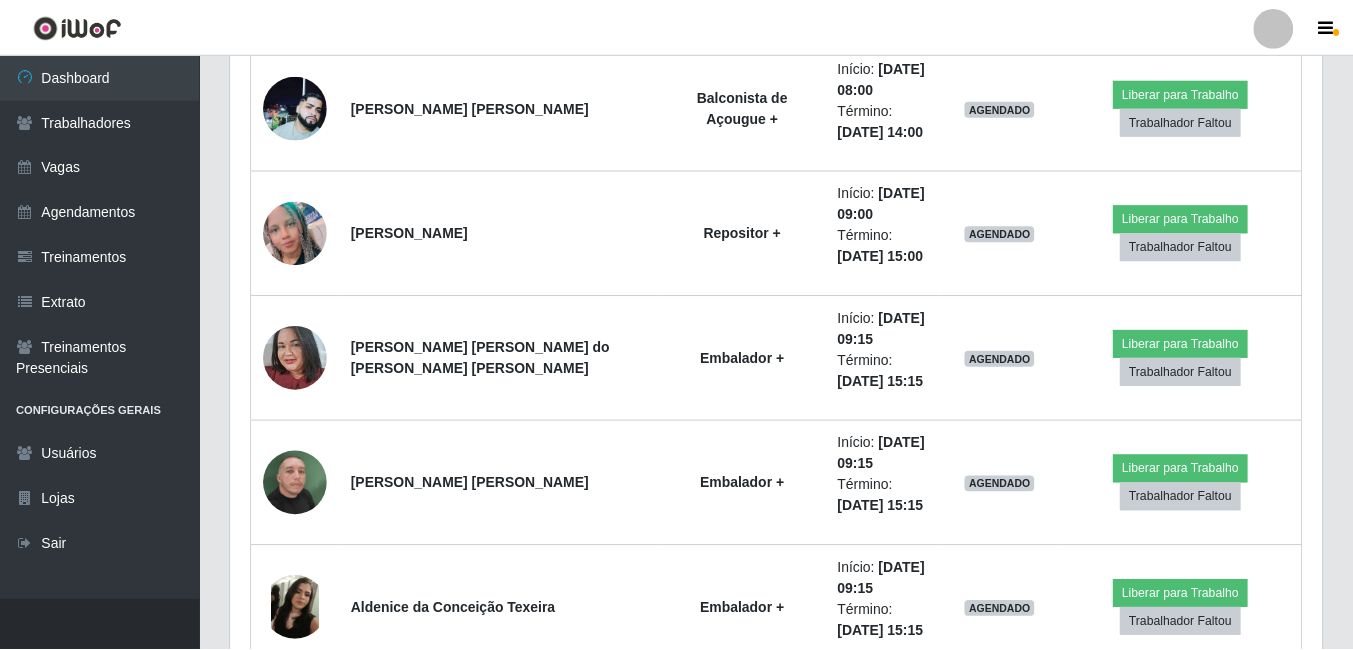 scroll, scrollTop: 999585, scrollLeft: 998909, axis: both 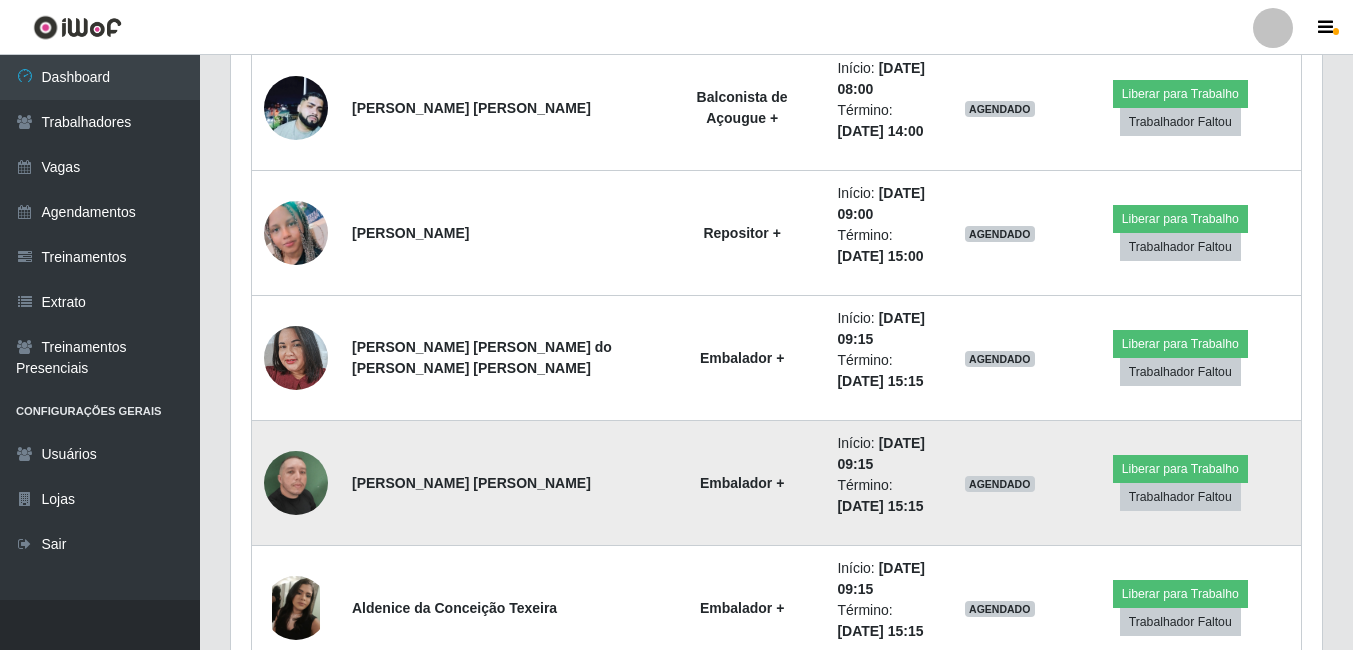 click at bounding box center [296, 483] 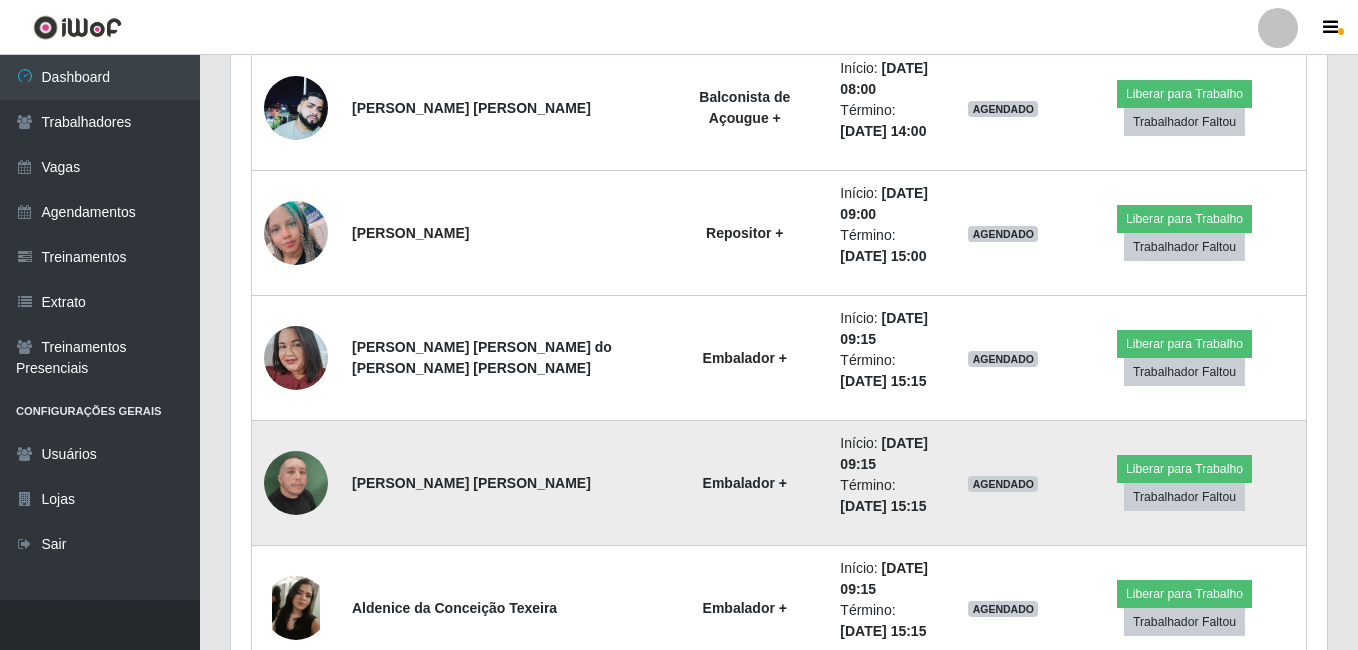 scroll, scrollTop: 999585, scrollLeft: 998919, axis: both 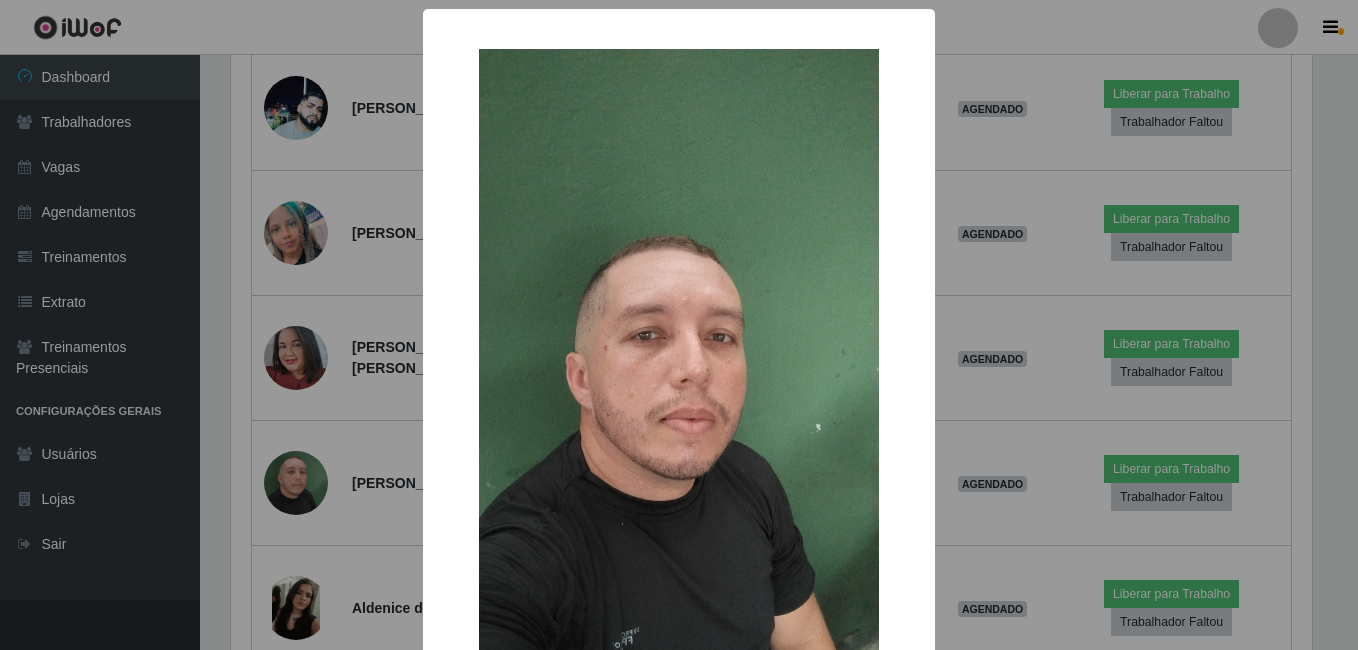click on "× OK Cancel" at bounding box center (679, 325) 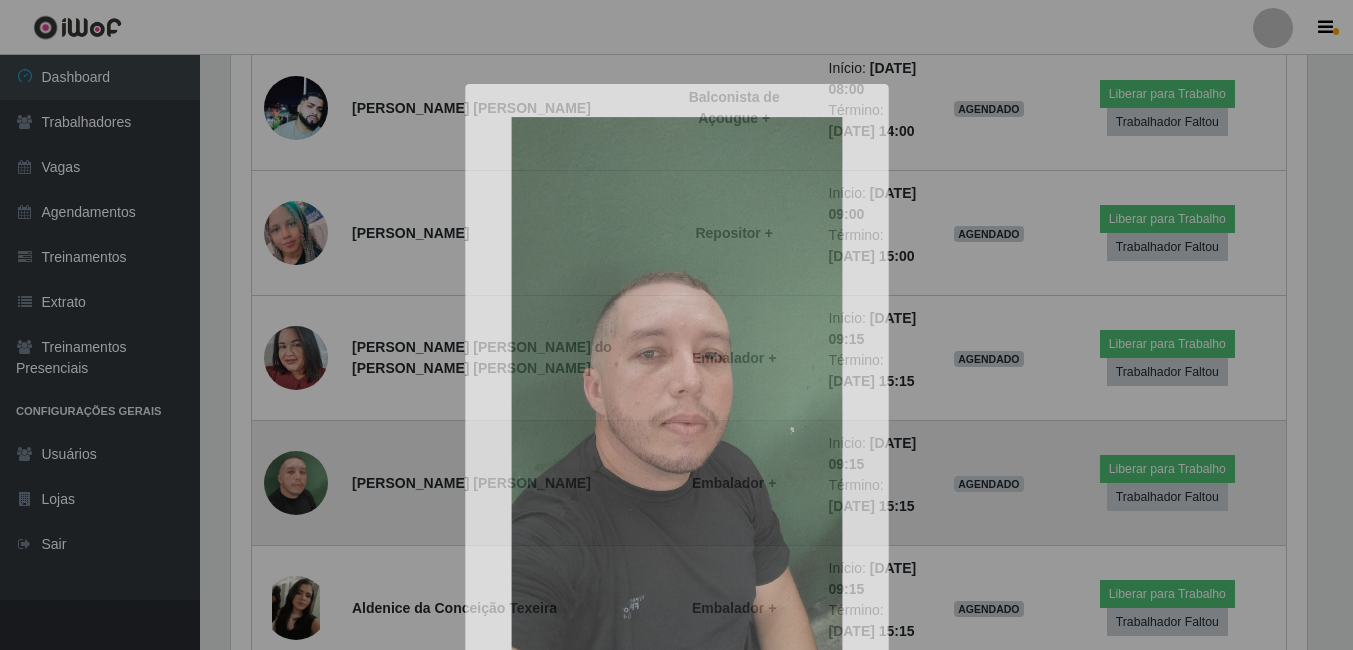 scroll, scrollTop: 999585, scrollLeft: 998909, axis: both 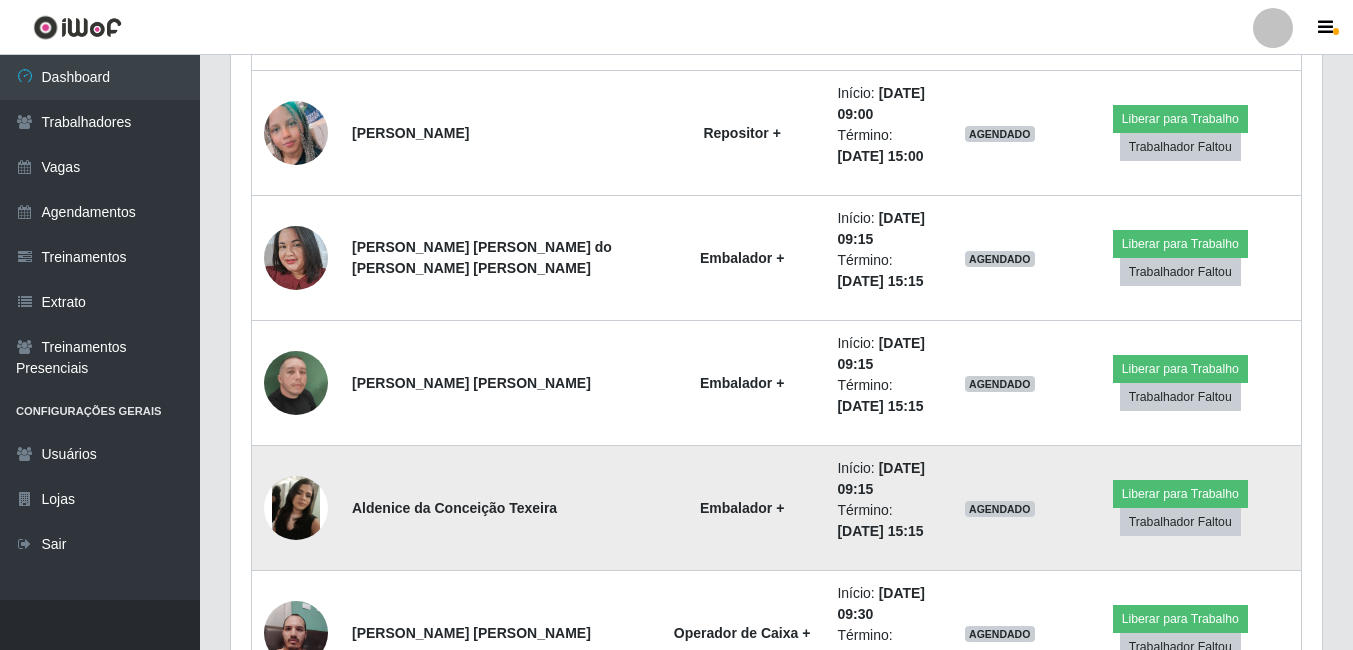 click at bounding box center [296, 508] 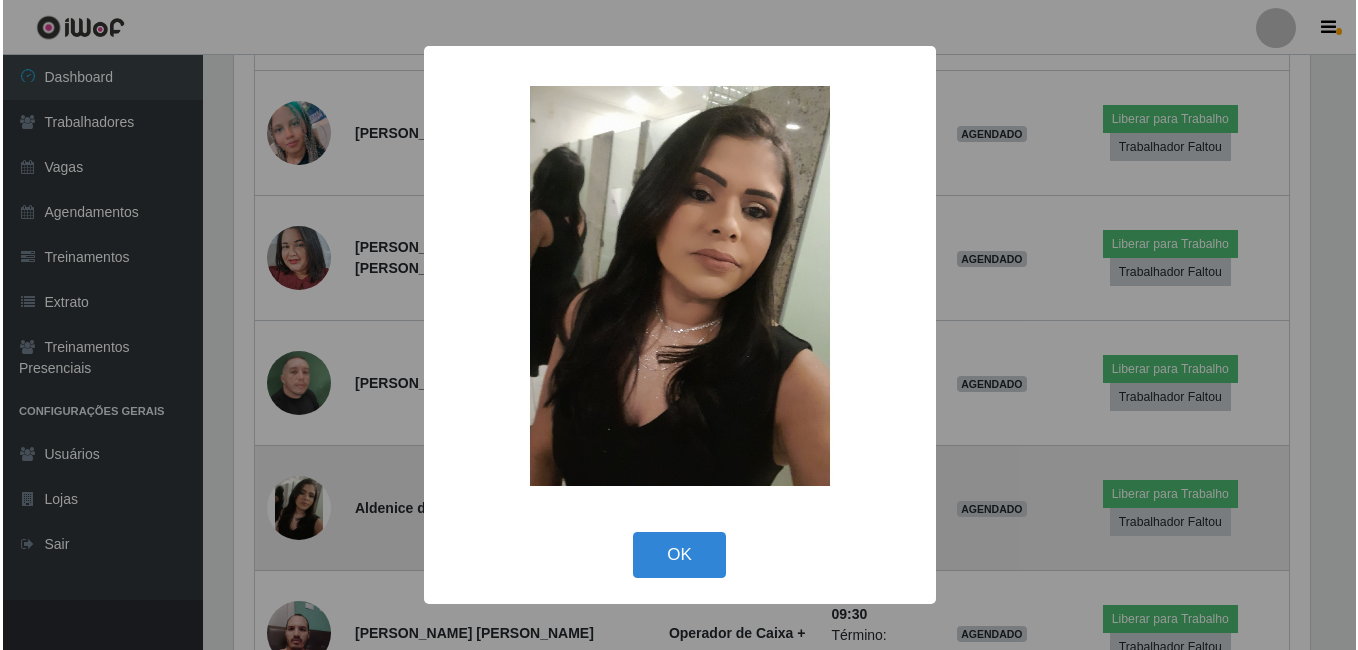 scroll, scrollTop: 999585, scrollLeft: 998919, axis: both 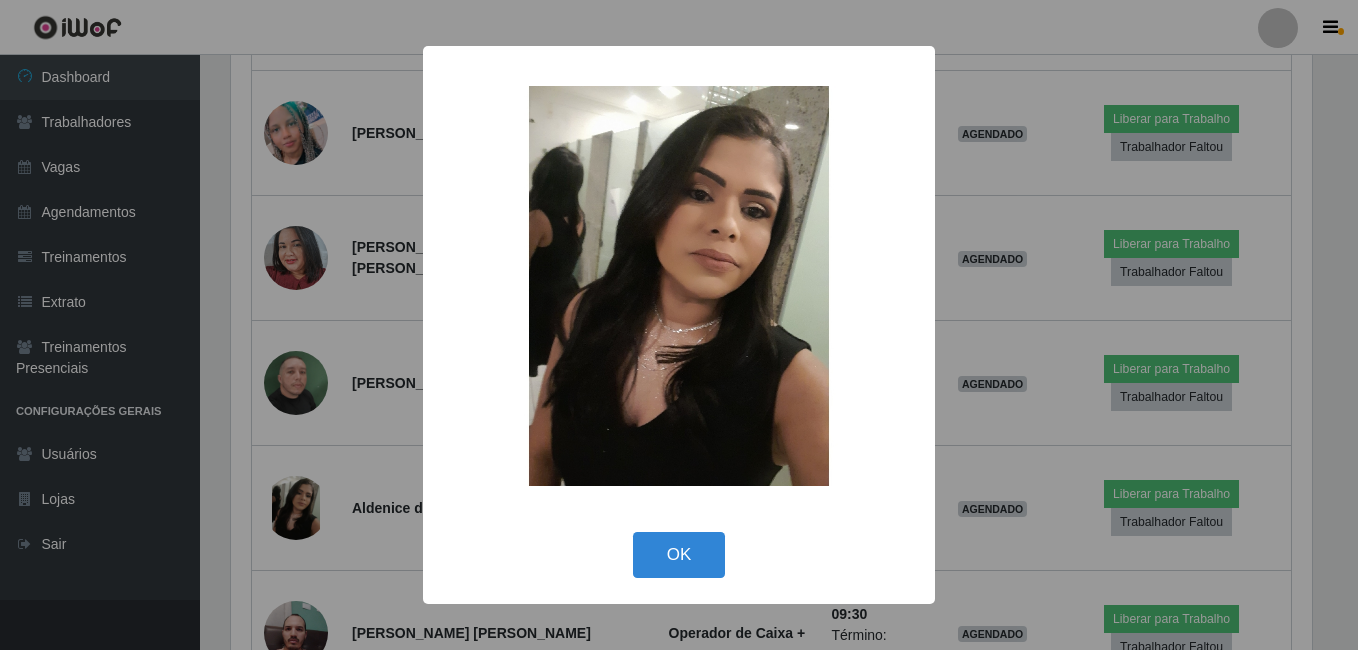 click on "× OK Cancel" at bounding box center [679, 325] 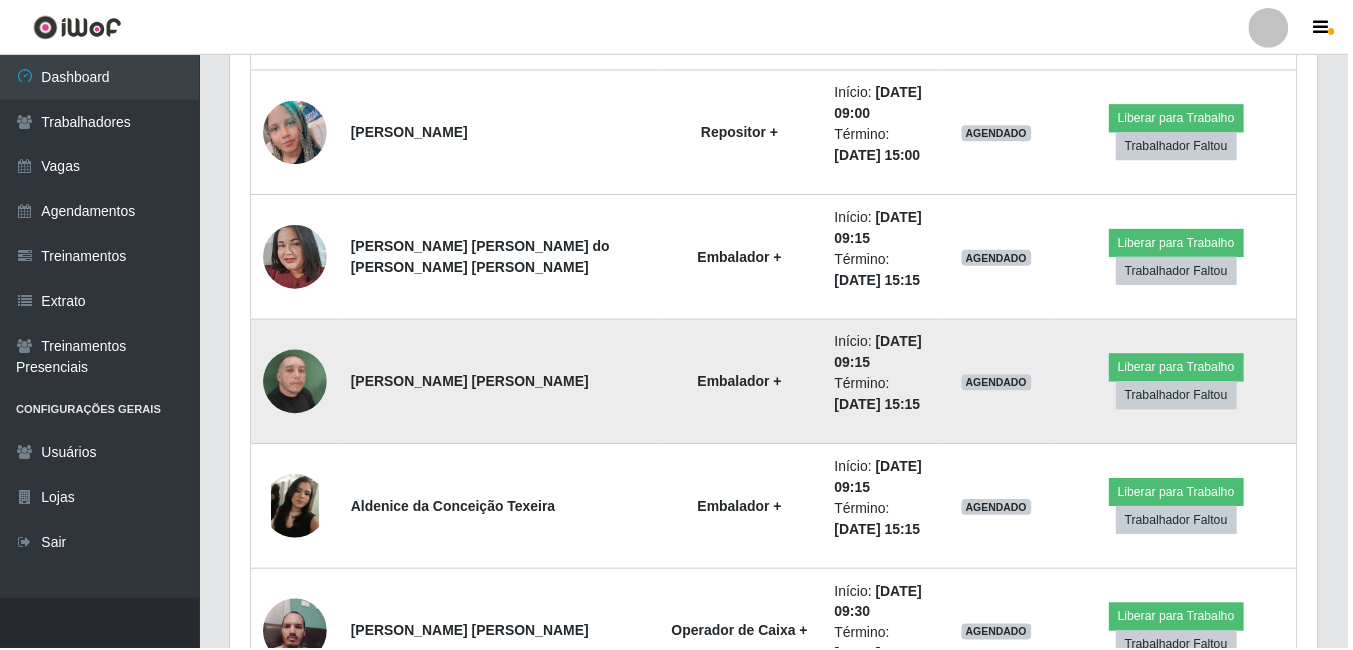 scroll, scrollTop: 999585, scrollLeft: 998909, axis: both 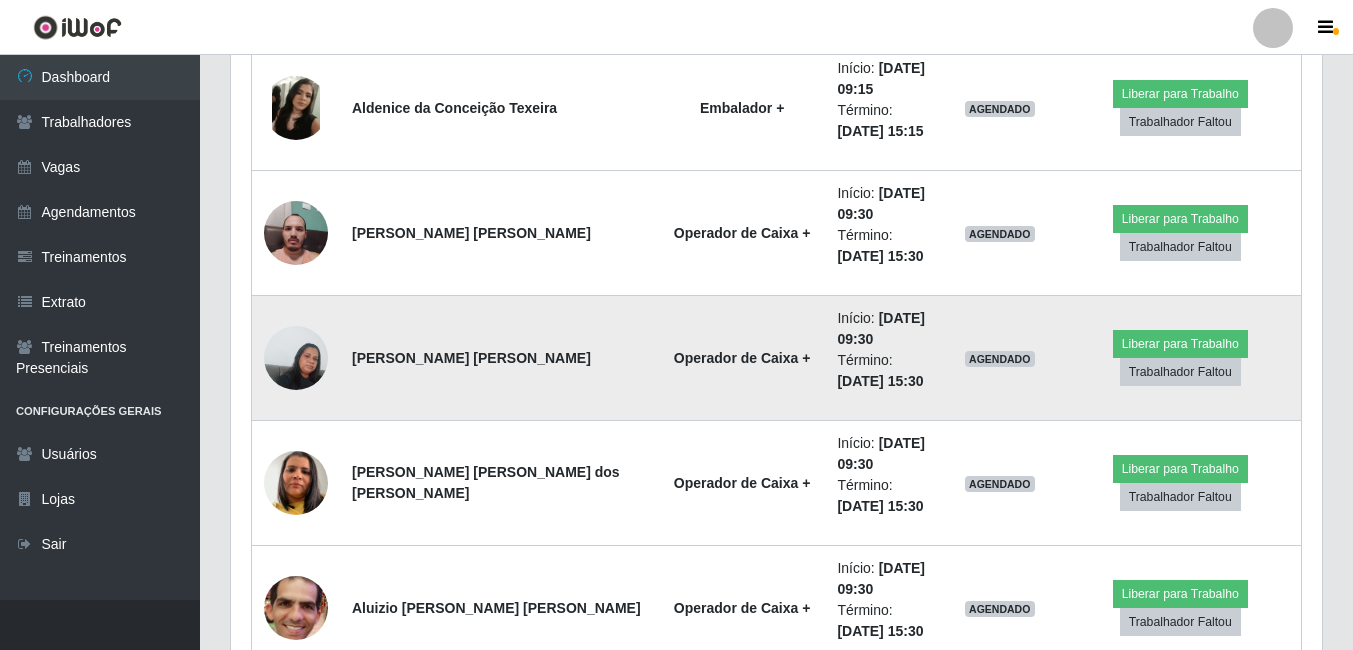 click at bounding box center [296, 357] 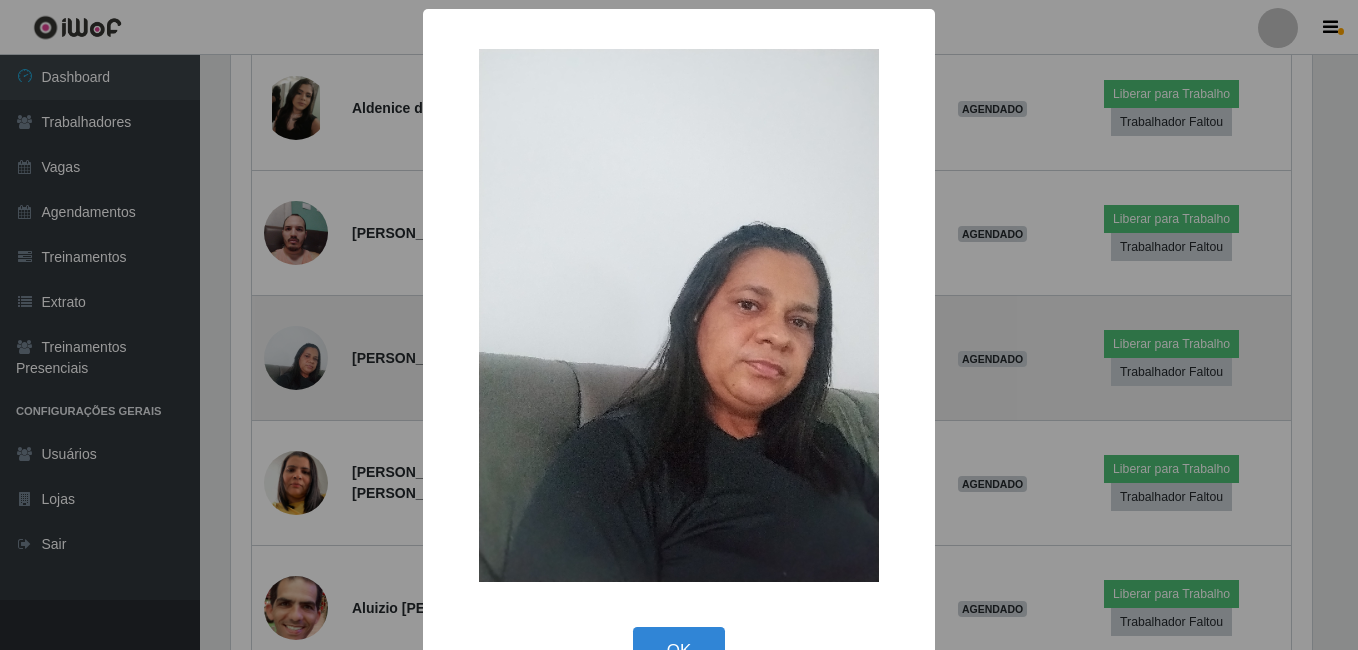 scroll, scrollTop: 999585, scrollLeft: 998919, axis: both 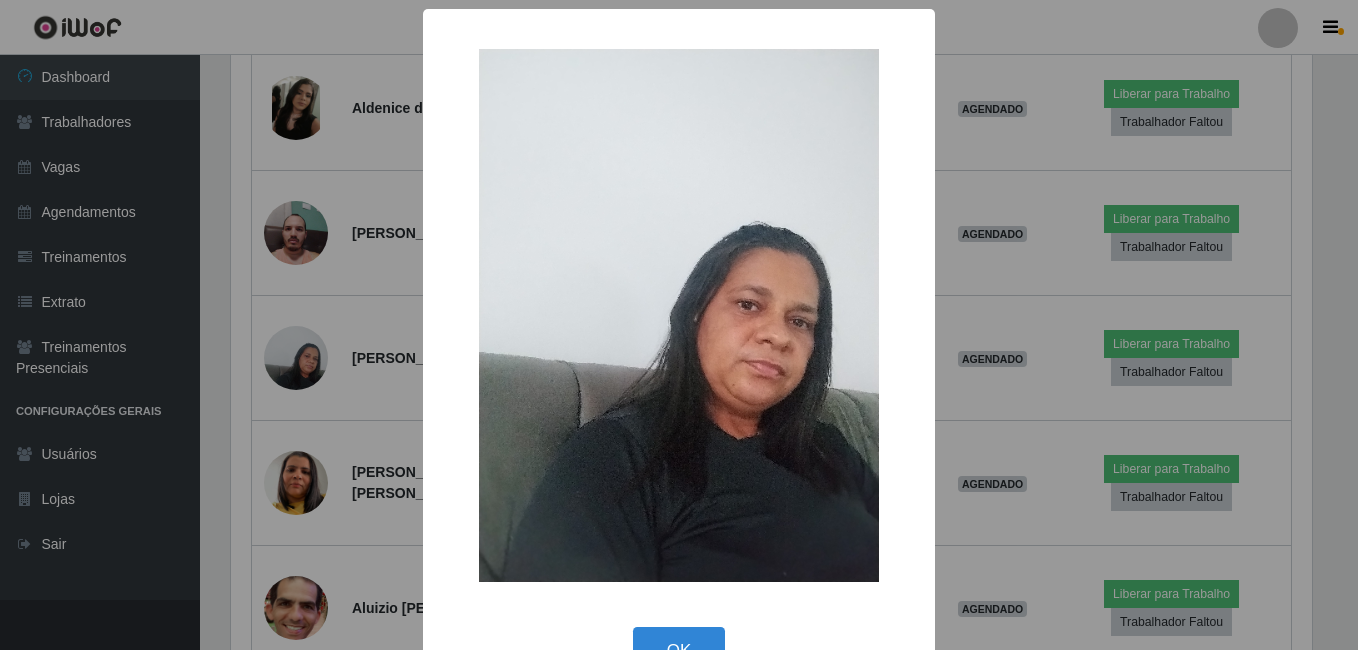 click on "× OK Cancel" at bounding box center [679, 325] 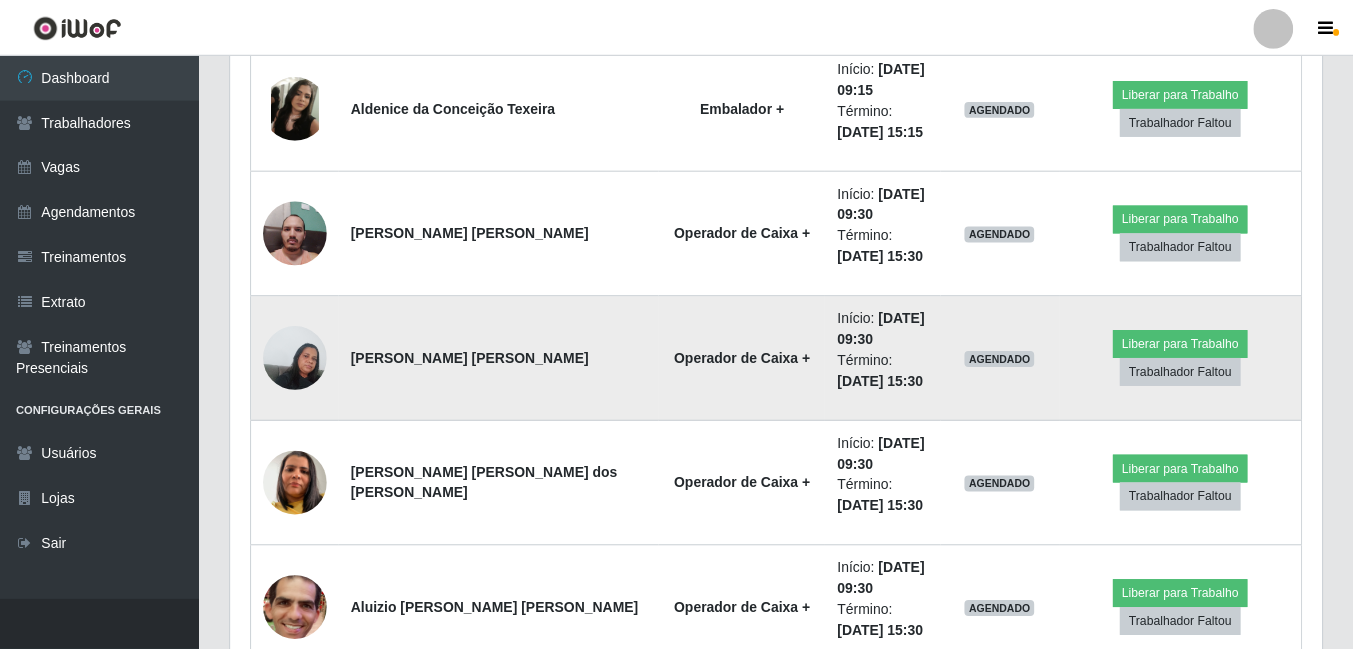 scroll 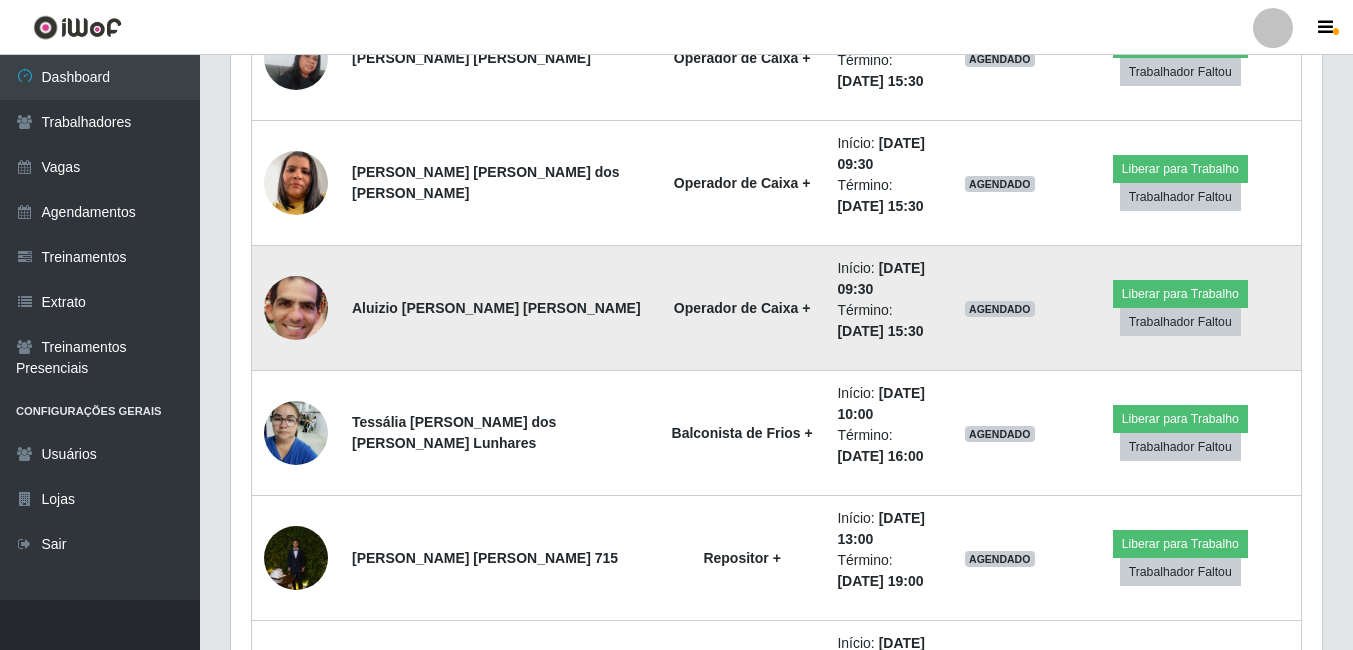 click at bounding box center [296, 308] 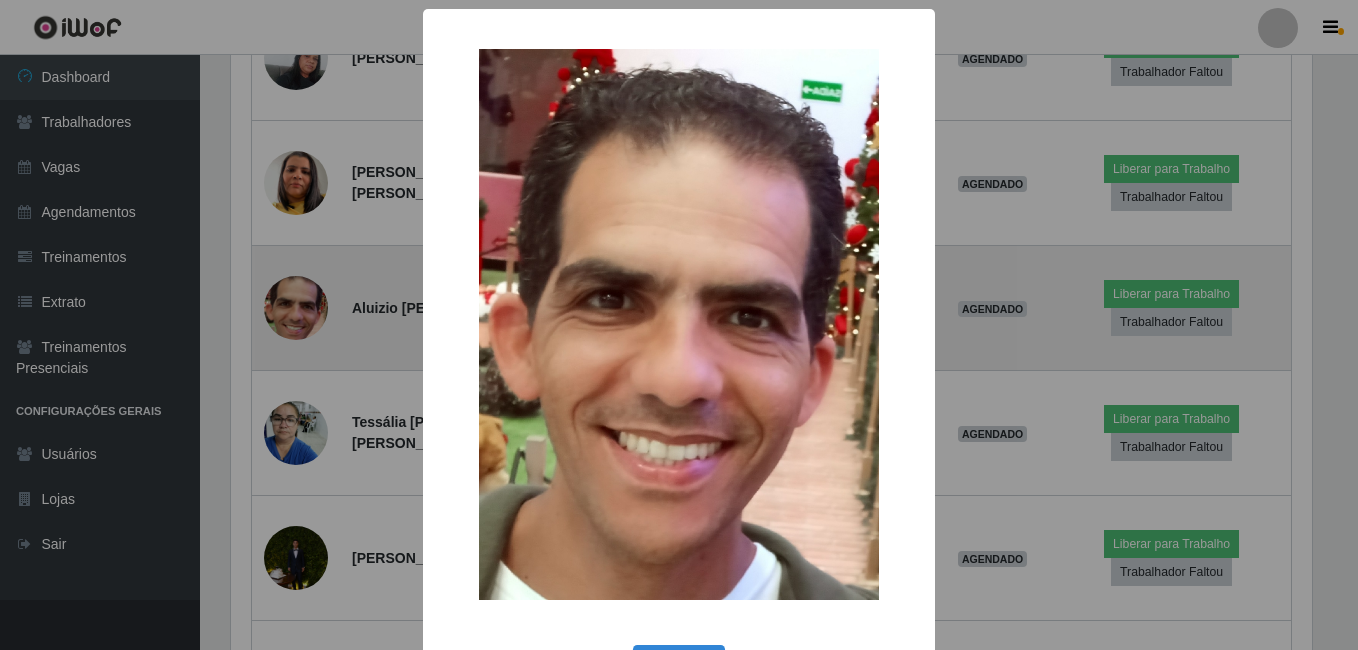 click on "× OK Cancel" at bounding box center [679, 325] 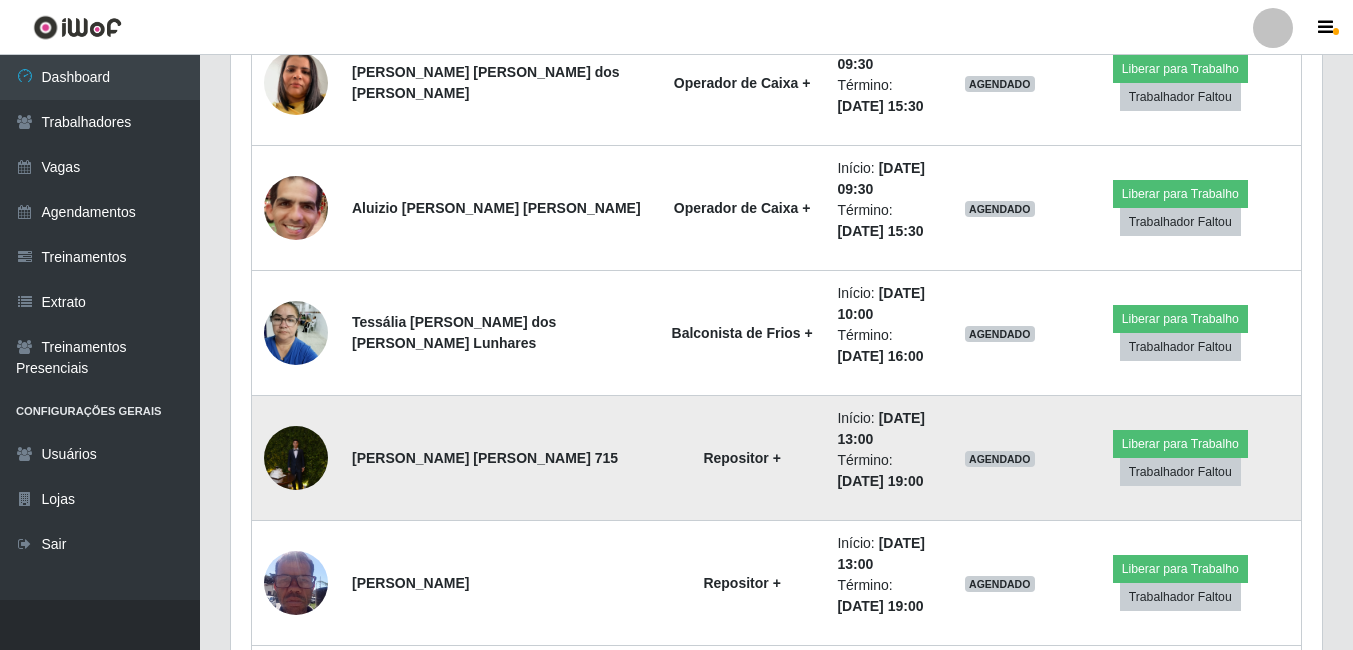 click at bounding box center [296, 458] 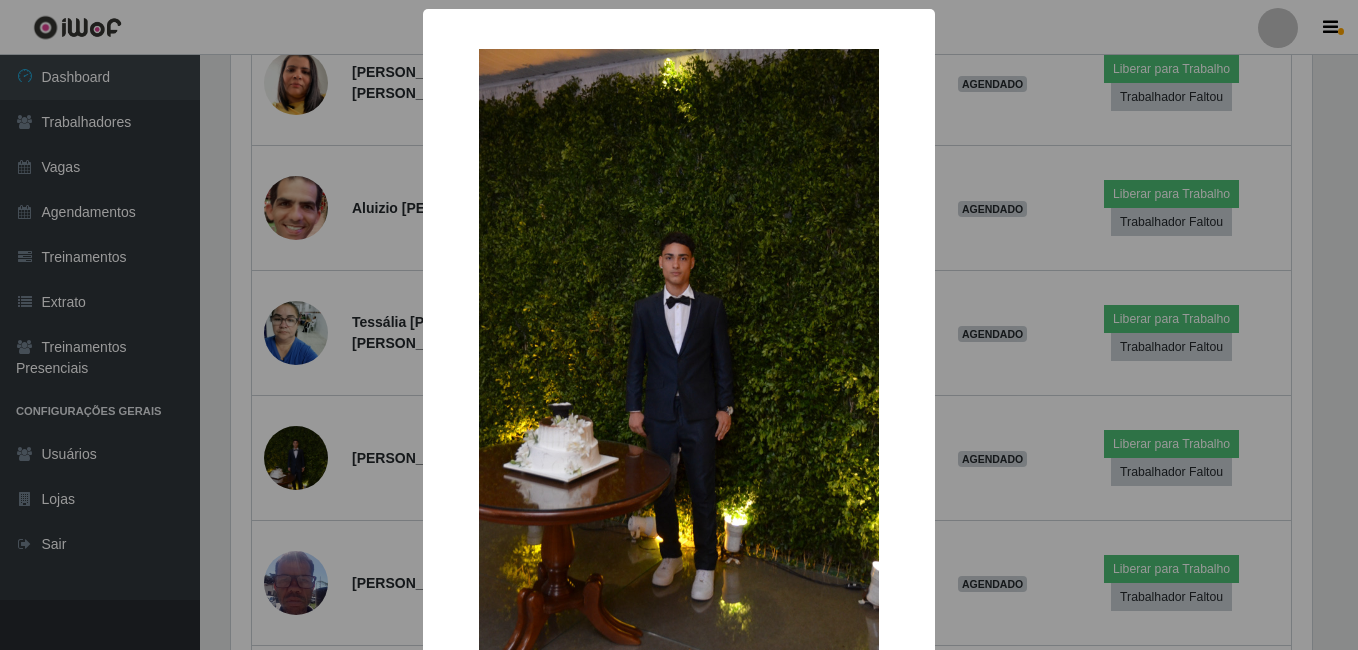 click on "× OK Cancel" at bounding box center [679, 325] 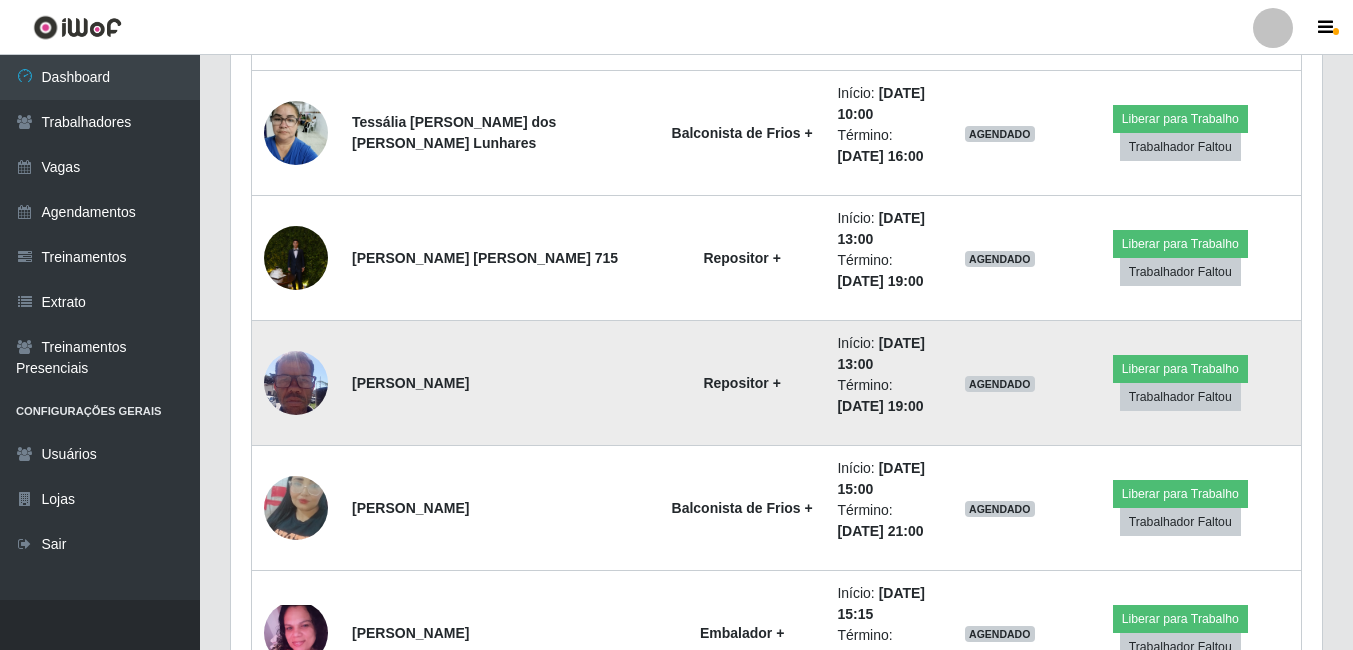 click at bounding box center [296, 382] 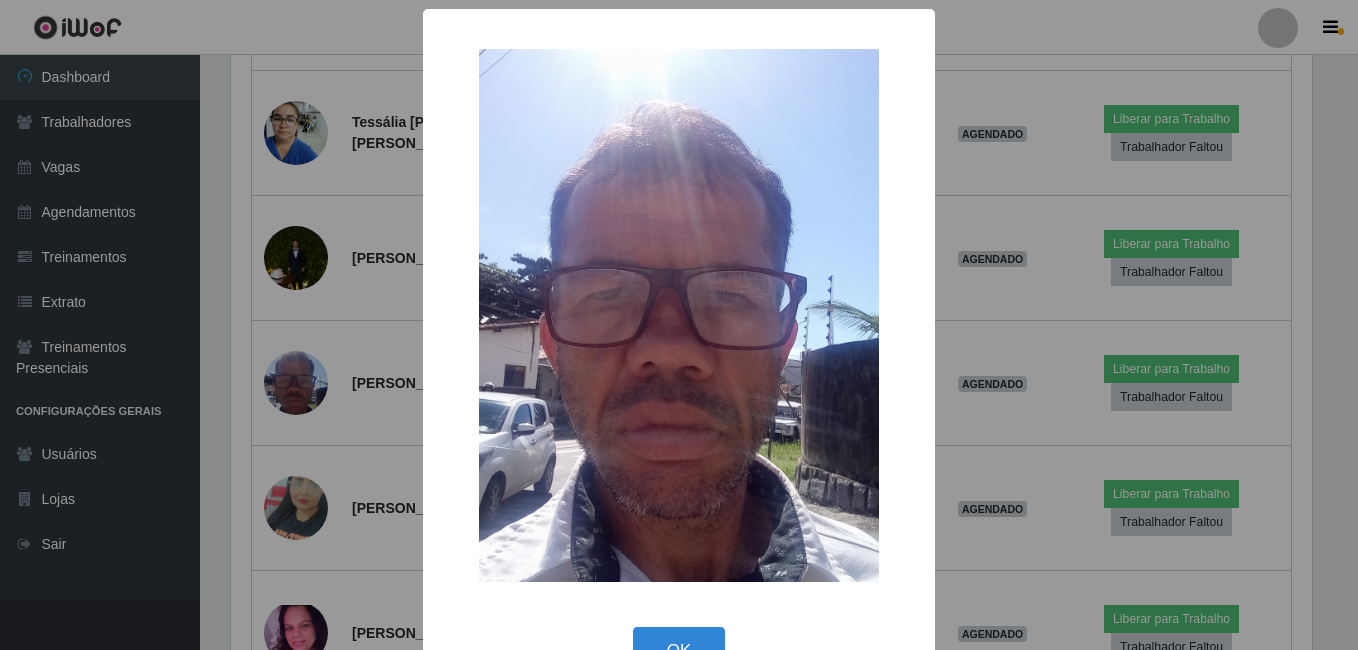 click on "× OK Cancel" at bounding box center (679, 325) 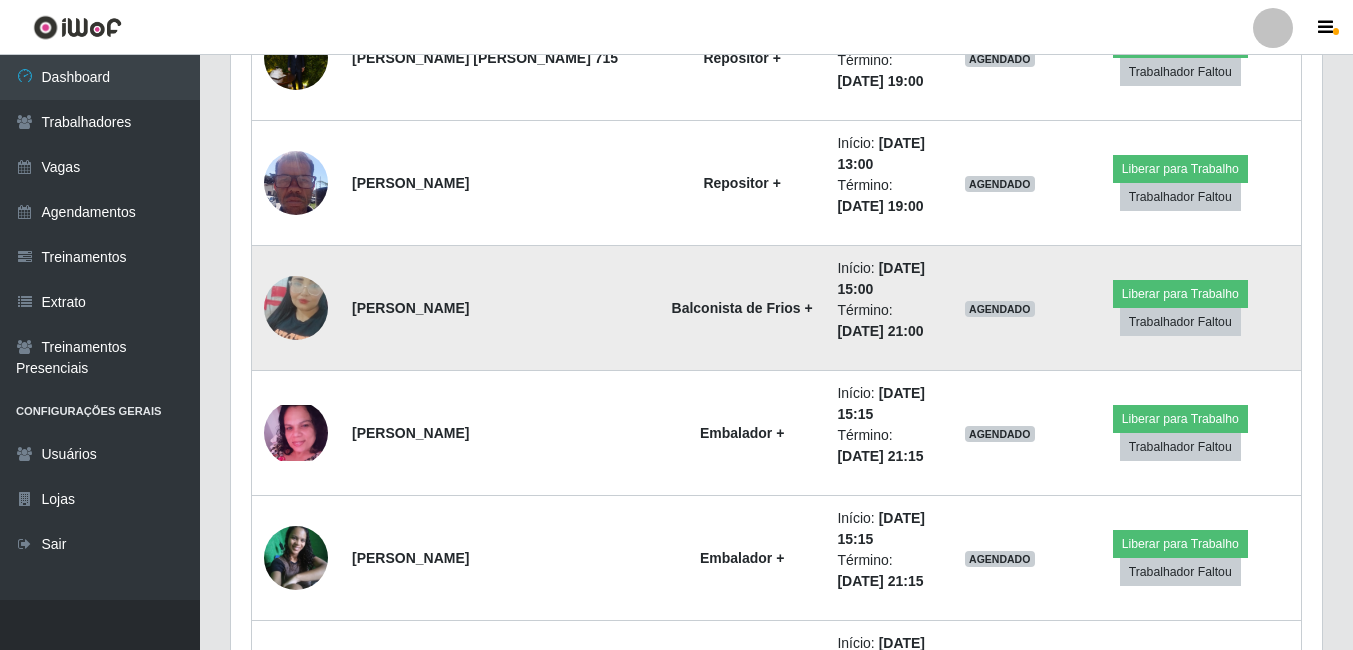 click at bounding box center (296, 308) 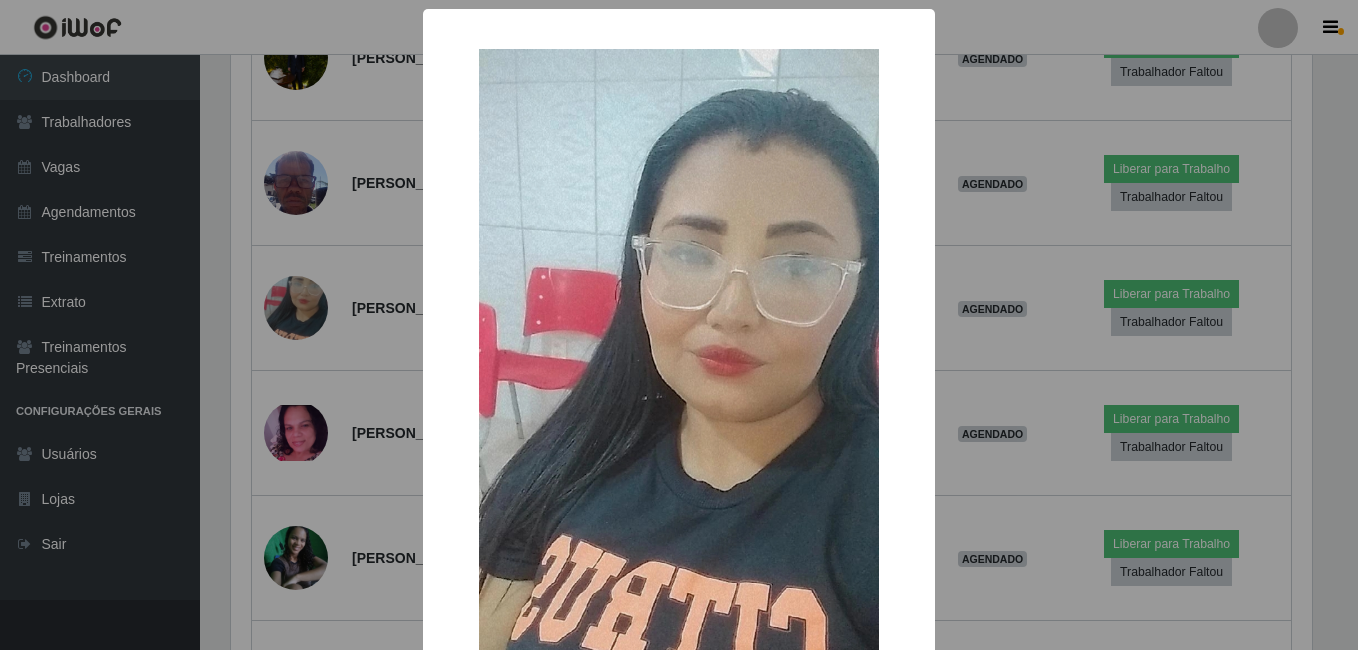 click on "× OK Cancel" at bounding box center (679, 325) 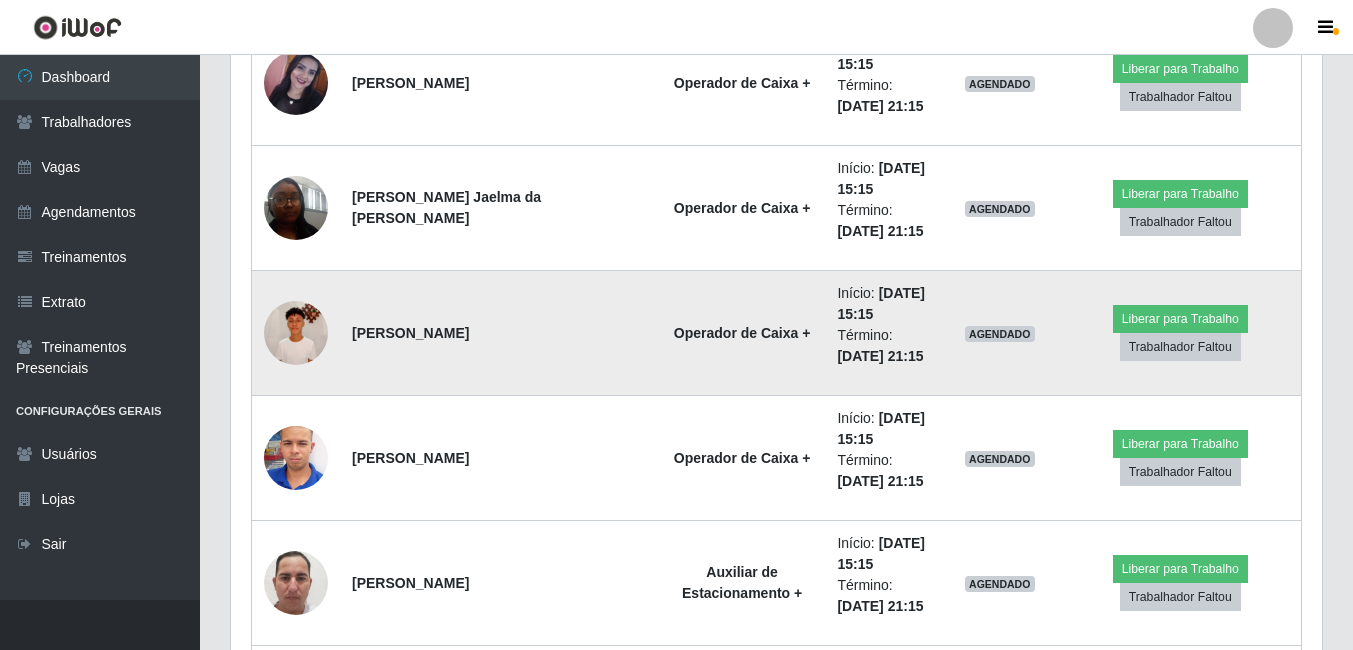 click at bounding box center (296, 333) 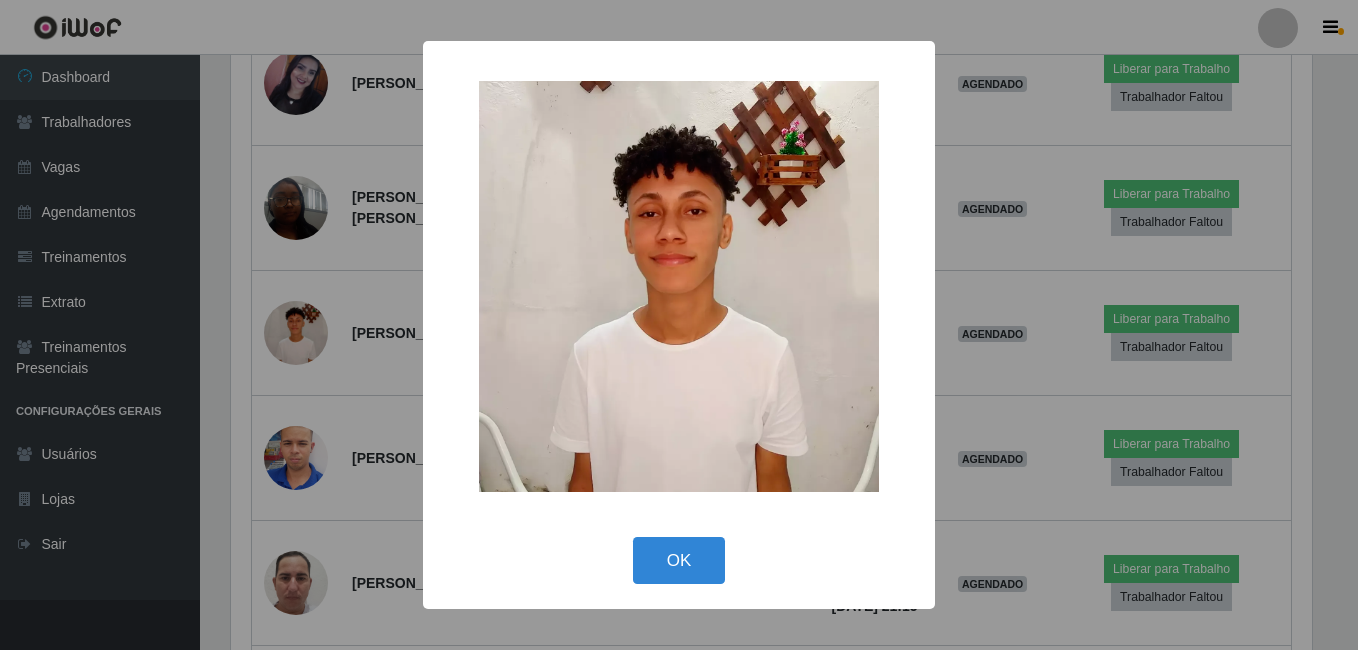 click on "× OK Cancel" at bounding box center [679, 325] 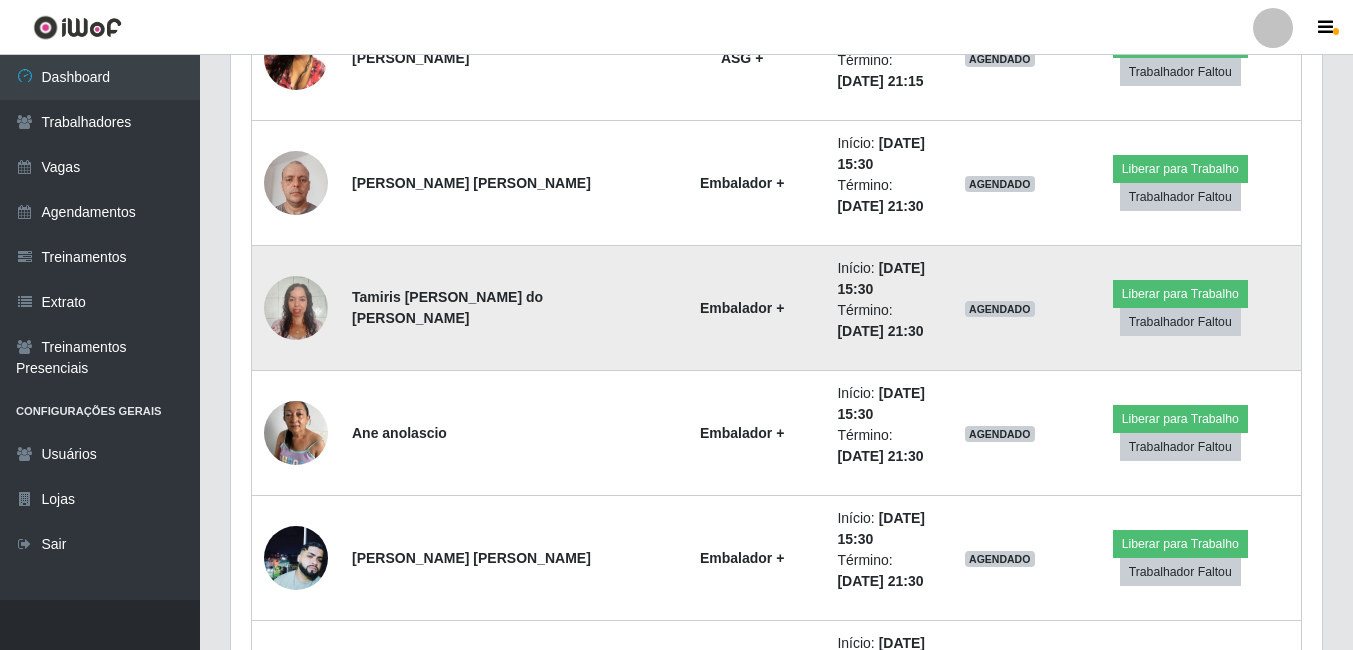 click at bounding box center [296, 308] 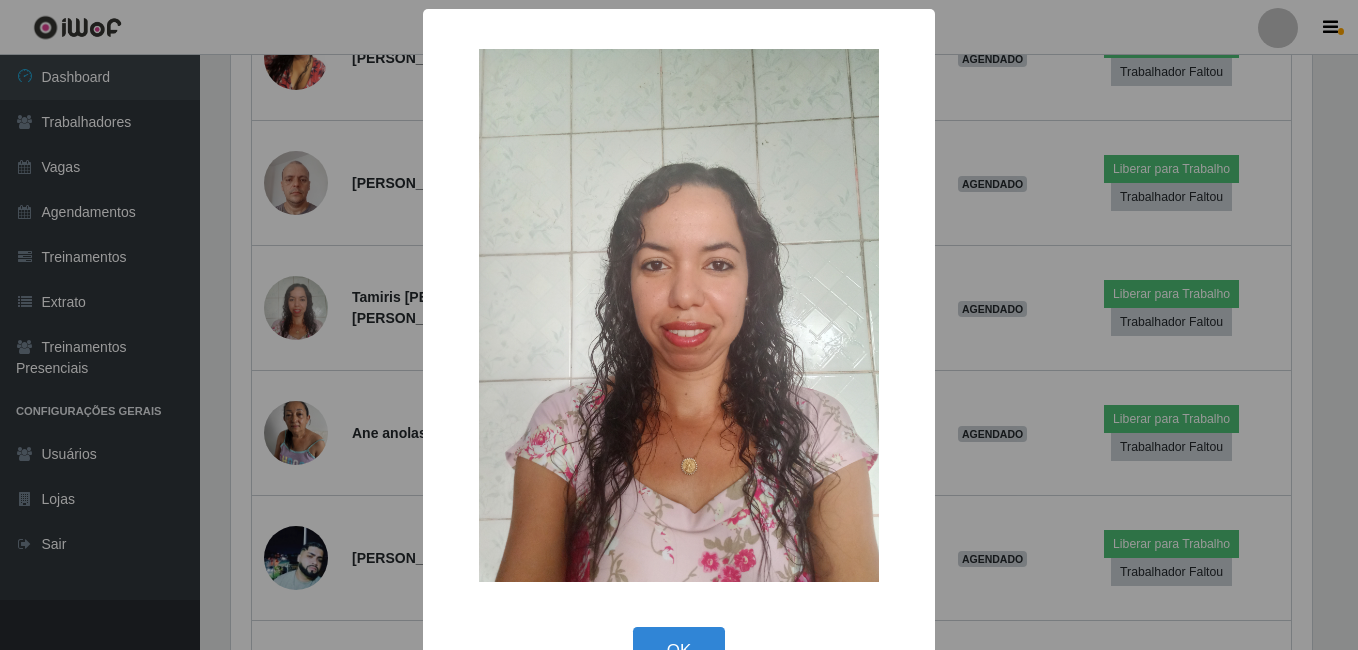 click on "× OK Cancel" at bounding box center (679, 325) 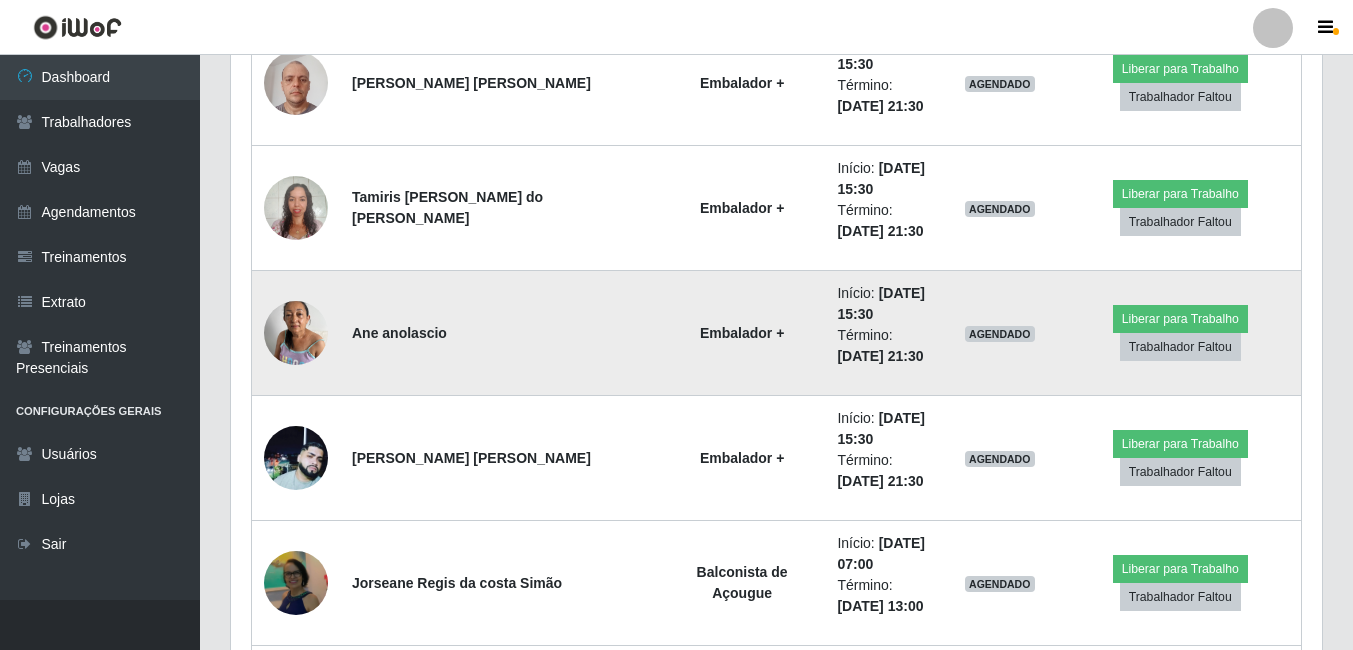 click at bounding box center [296, 332] 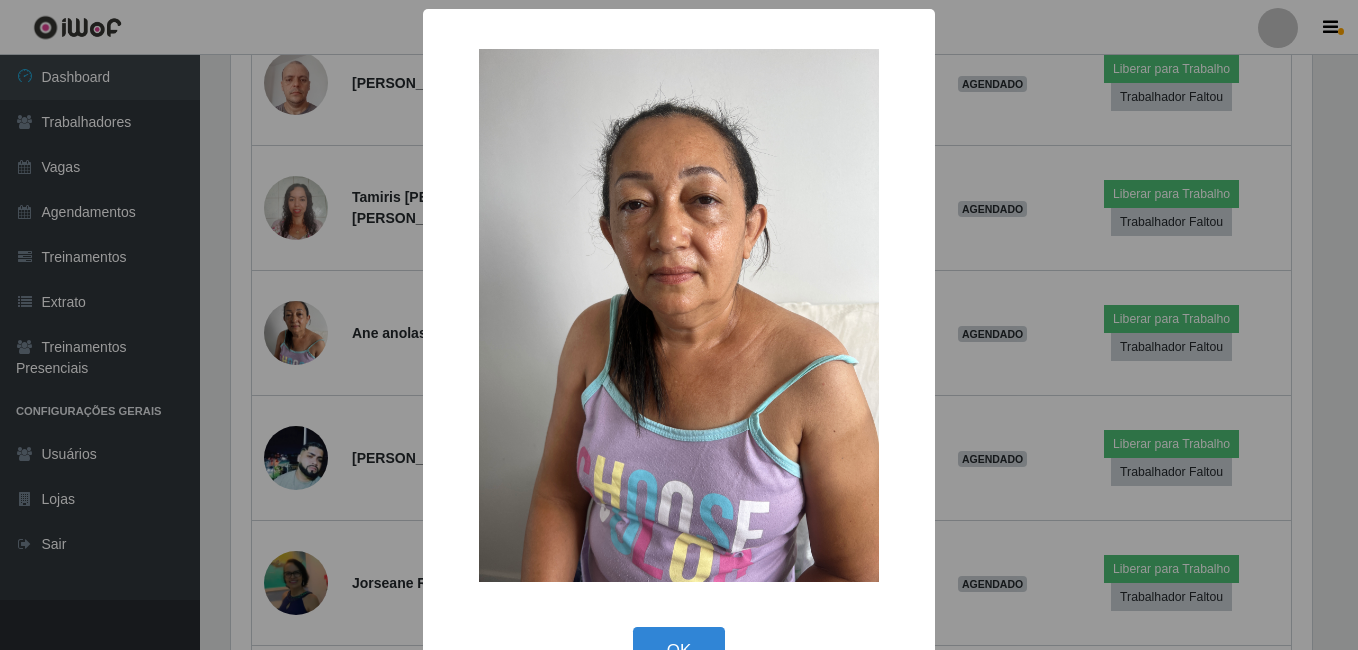 drag, startPoint x: 360, startPoint y: 329, endPoint x: 365, endPoint y: 339, distance: 11.18034 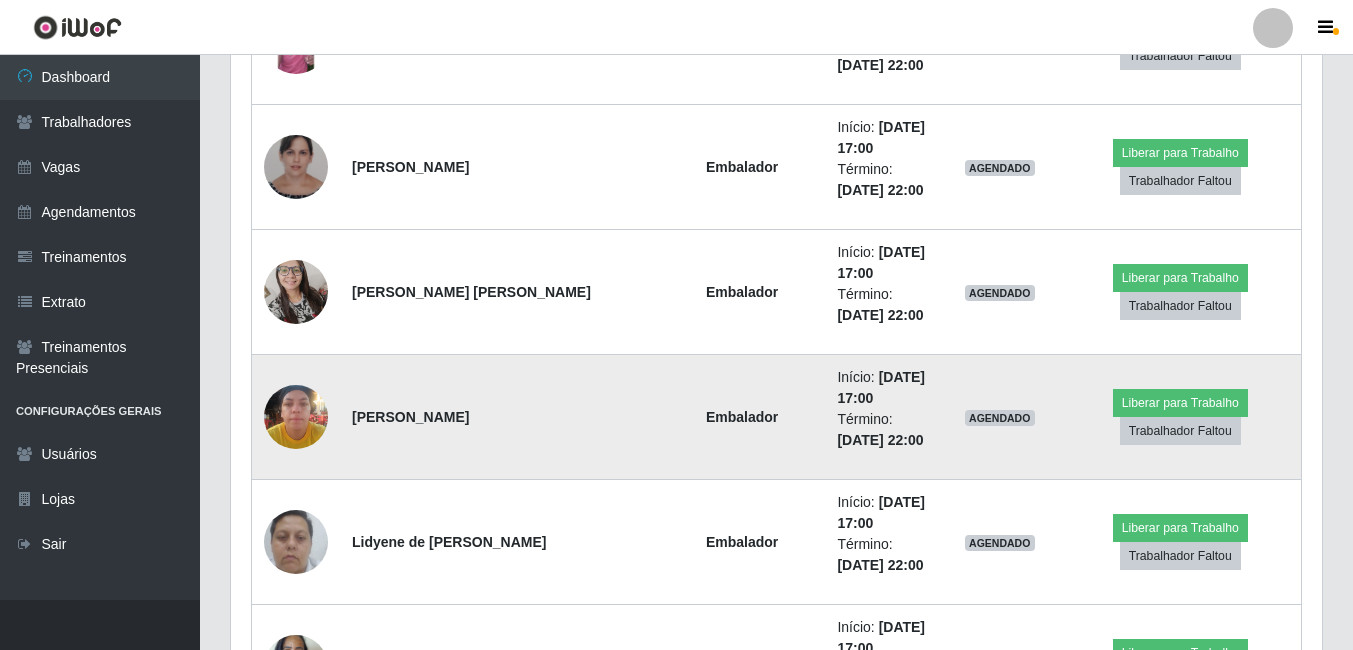 scroll, scrollTop: 9181, scrollLeft: 0, axis: vertical 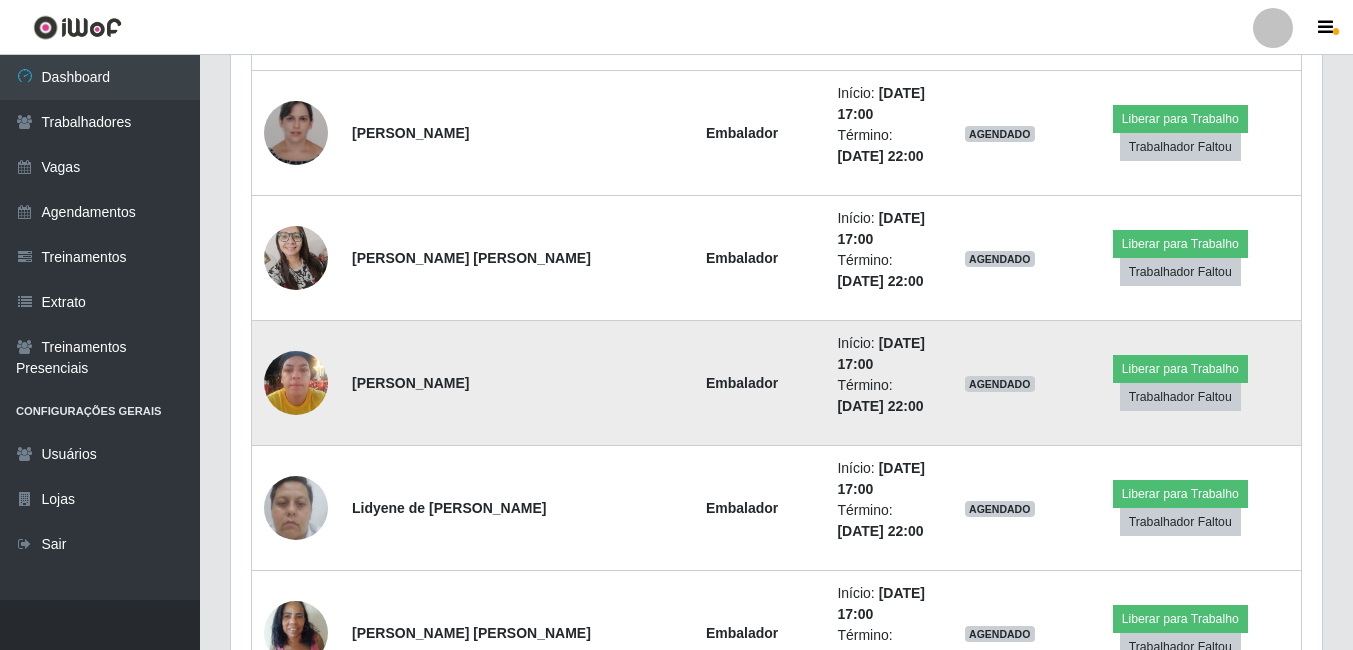 click at bounding box center (296, 382) 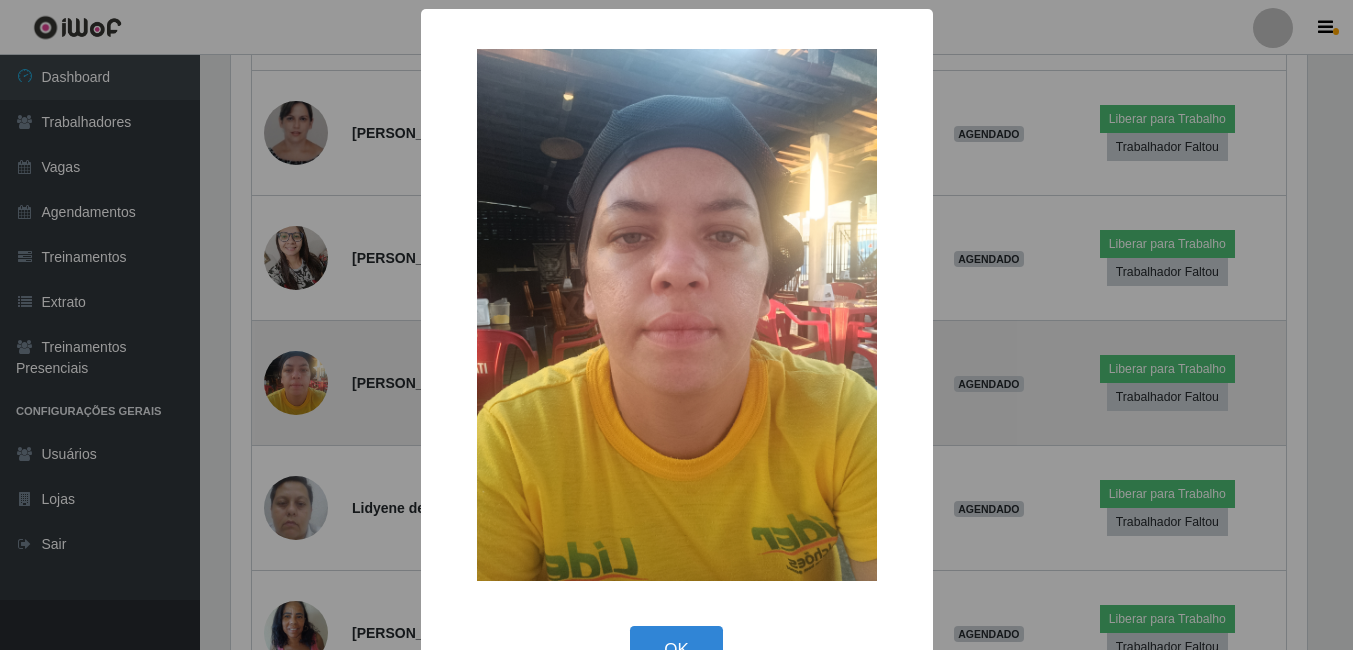scroll, scrollTop: 999585, scrollLeft: 998919, axis: both 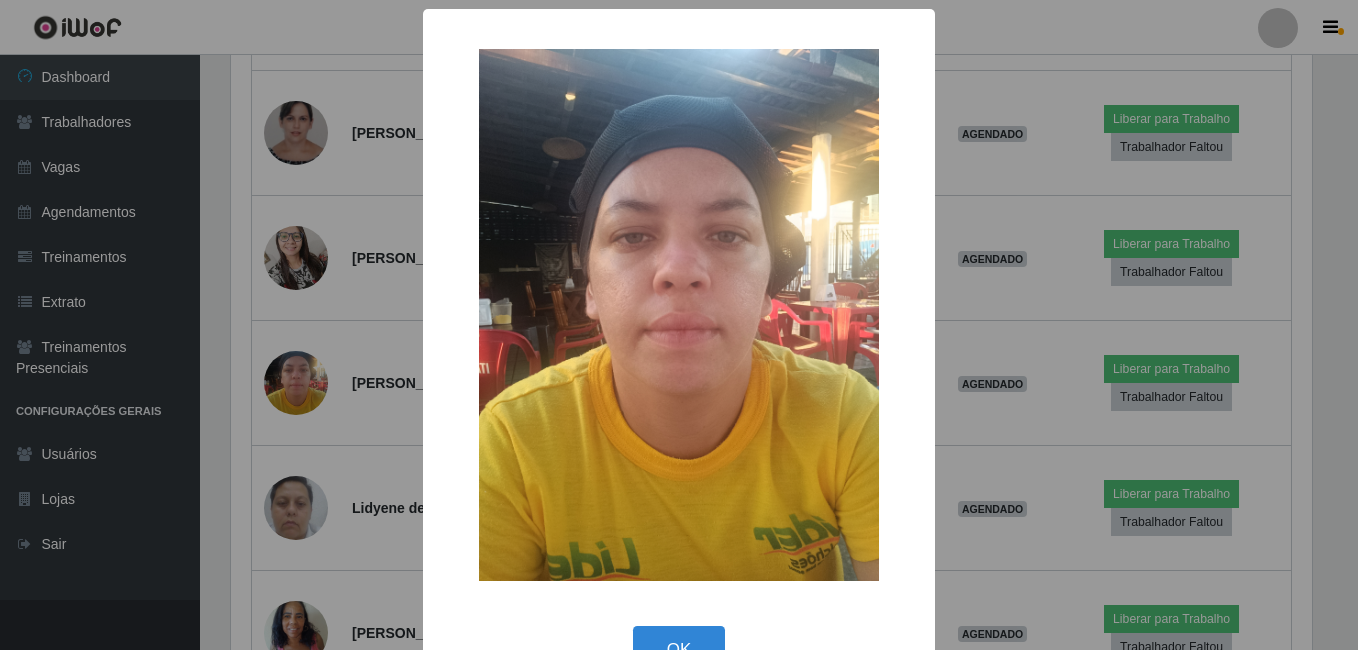 click on "× OK Cancel" at bounding box center (679, 325) 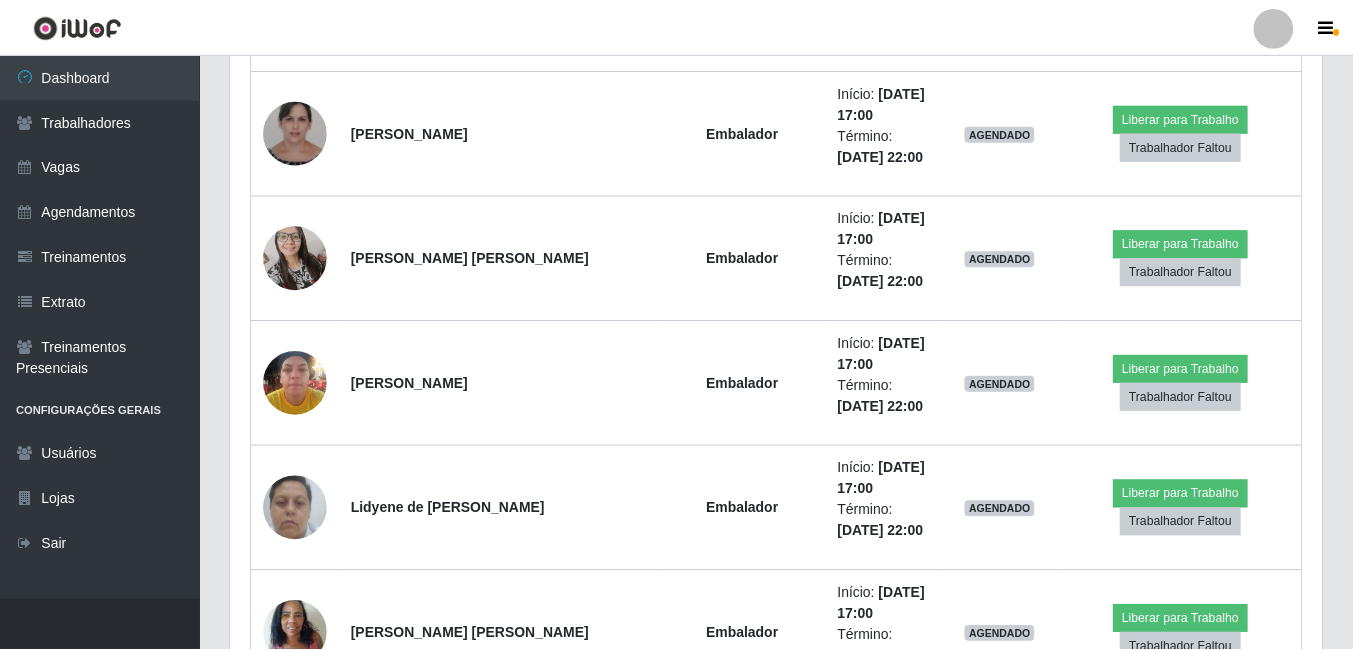 scroll, scrollTop: 999585, scrollLeft: 998909, axis: both 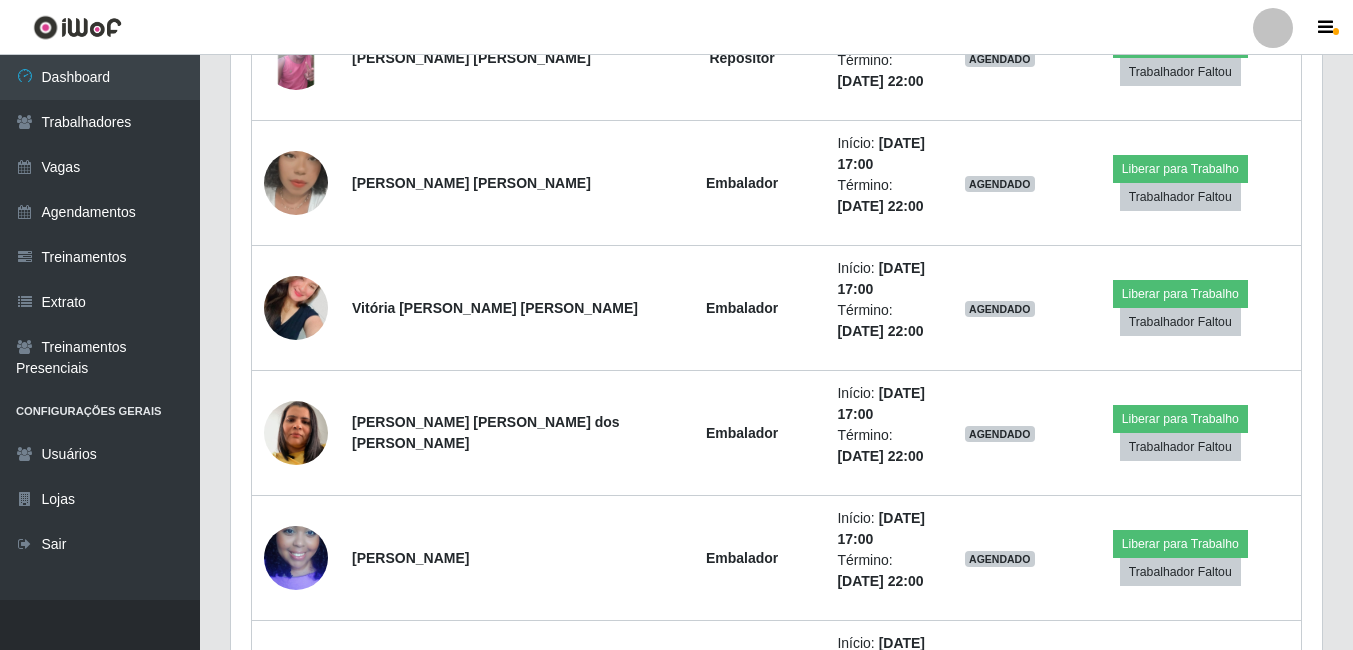 click on "Trabalhador Posição Data Status Opções Jorseane [PERSON_NAME] [PERSON_NAME]  Balconista de Açougue    Início:   [DATE] 08:00 Término:   [DATE] 14:00 EM ANDAMENTO há  03 h e   23  min   Adicionar Horas Extra Forçar Encerramento Avaliação [PERSON_NAME] [PERSON_NAME]  Repositor de Hortifruti   Início:   [DATE] 08:00 Término:   [DATE] 14:00 EM ANDAMENTO há  03 h e   23  min   Adicionar Horas Extra Forçar Encerramento Avaliação [PERSON_NAME] Repositor    Início:   [DATE] 09:00 Término:   [DATE] 15:00 EM ANDAMENTO há  02 h e   23  min   Adicionar Horas Extra Forçar Encerramento Avaliação [PERSON_NAME] Repositor    Início:   [DATE] 09:00 Término:   [DATE] 15:00 EM ANDAMENTO há  02 h e   23  min   Adicionar Horas Extra Forçar Encerramento Avaliação [PERSON_NAME] do [PERSON_NAME]  Balconista de Frios   Início:   [DATE] 10:00 Término:   [DATE] 16:00 EM ANDAMENTO há  01 h e   23  min   Adicionar Horas Extra Avaliação" at bounding box center (776, -1716) 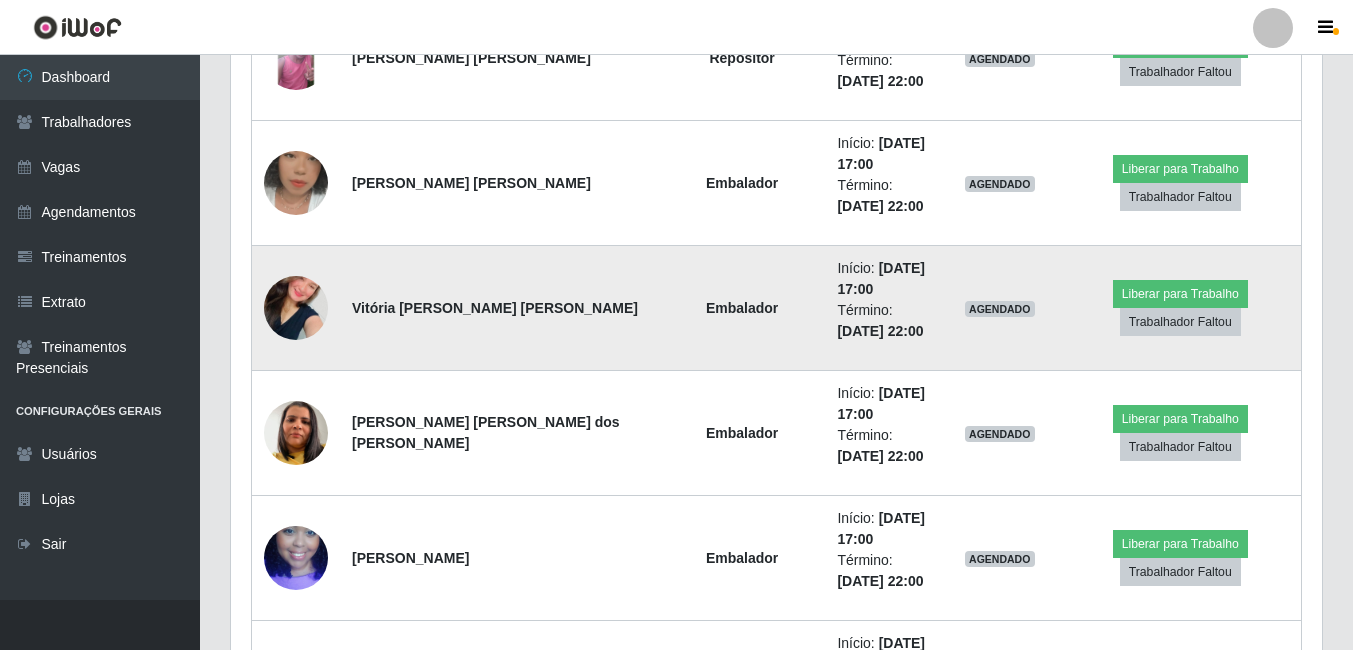 click at bounding box center (296, 308) 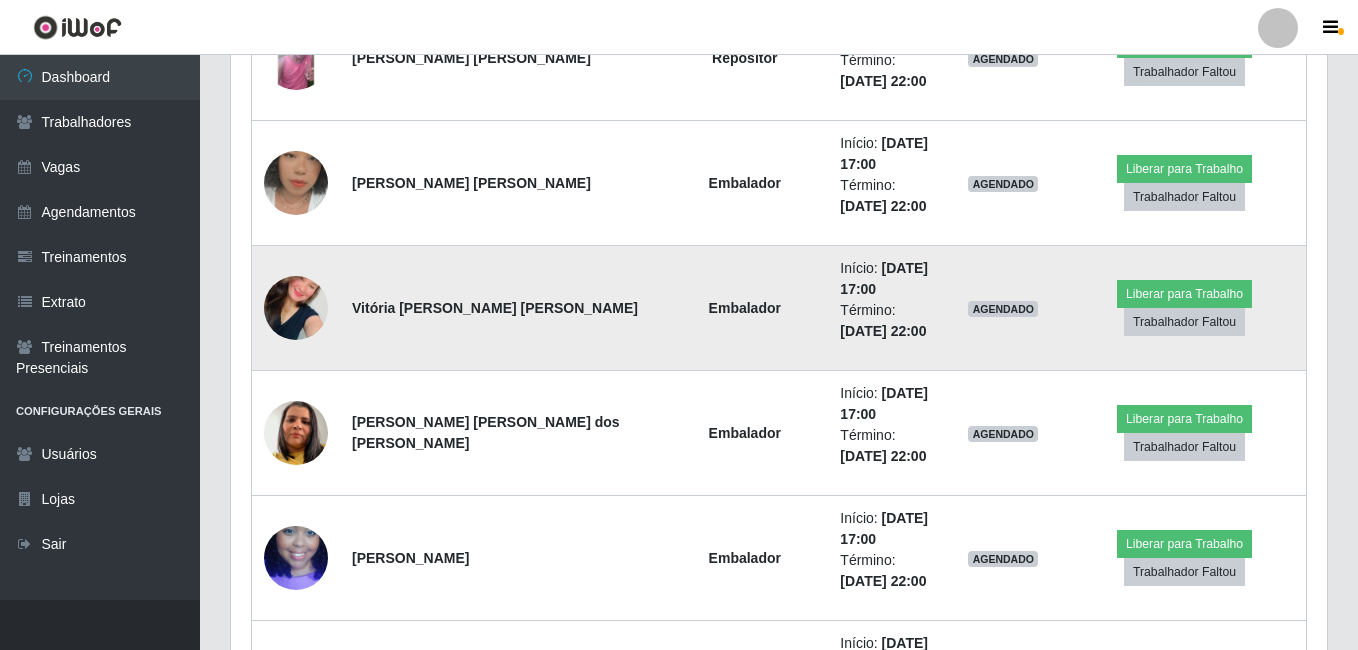 scroll, scrollTop: 999585, scrollLeft: 998919, axis: both 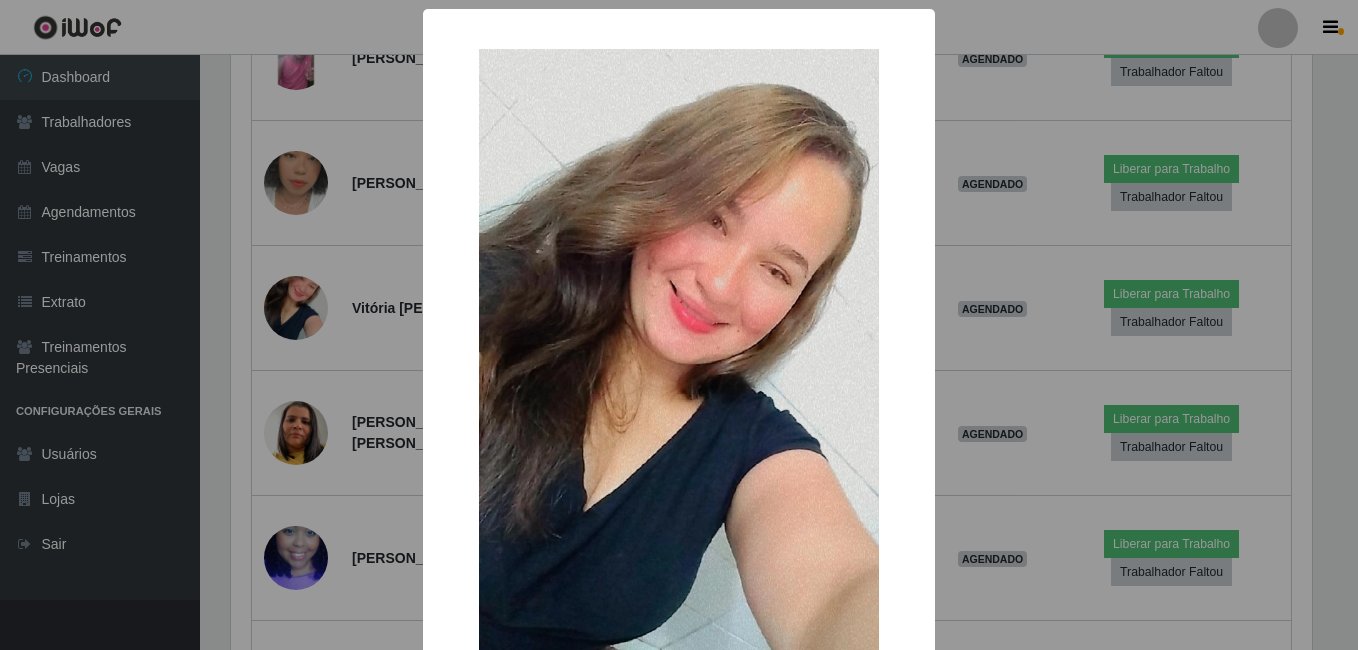 click on "× OK Cancel" at bounding box center (679, 325) 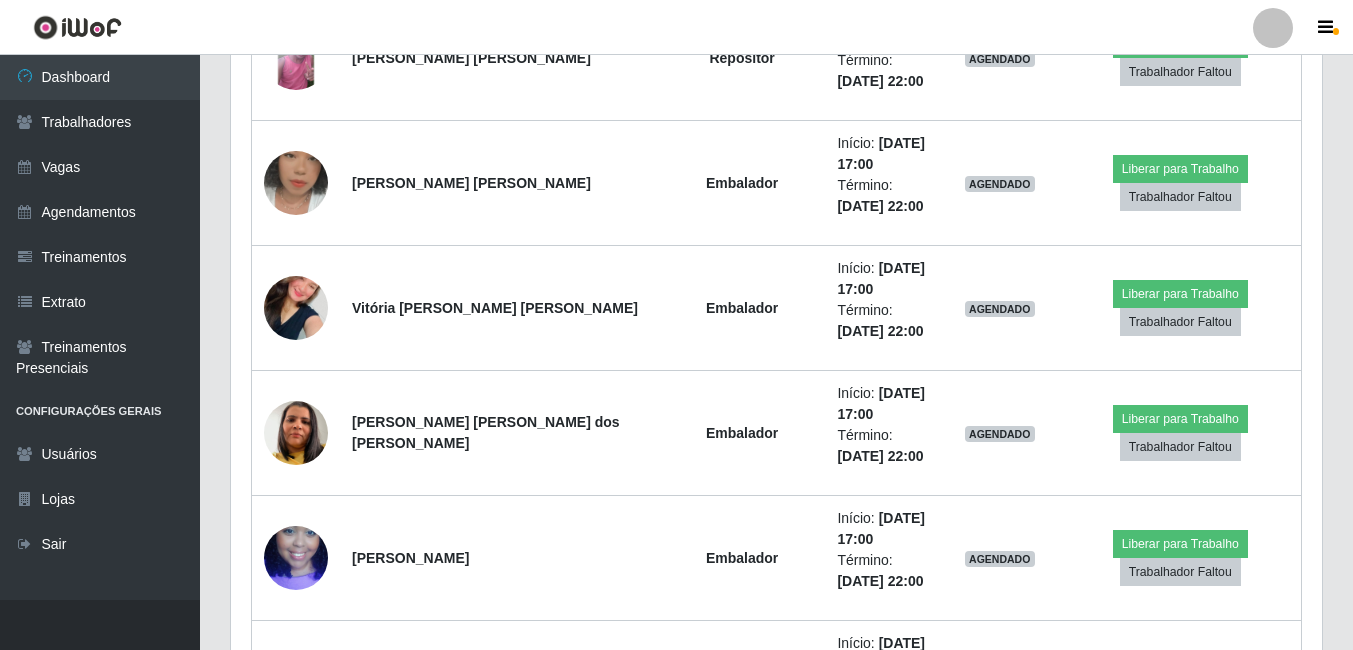 scroll, scrollTop: 999585, scrollLeft: 998909, axis: both 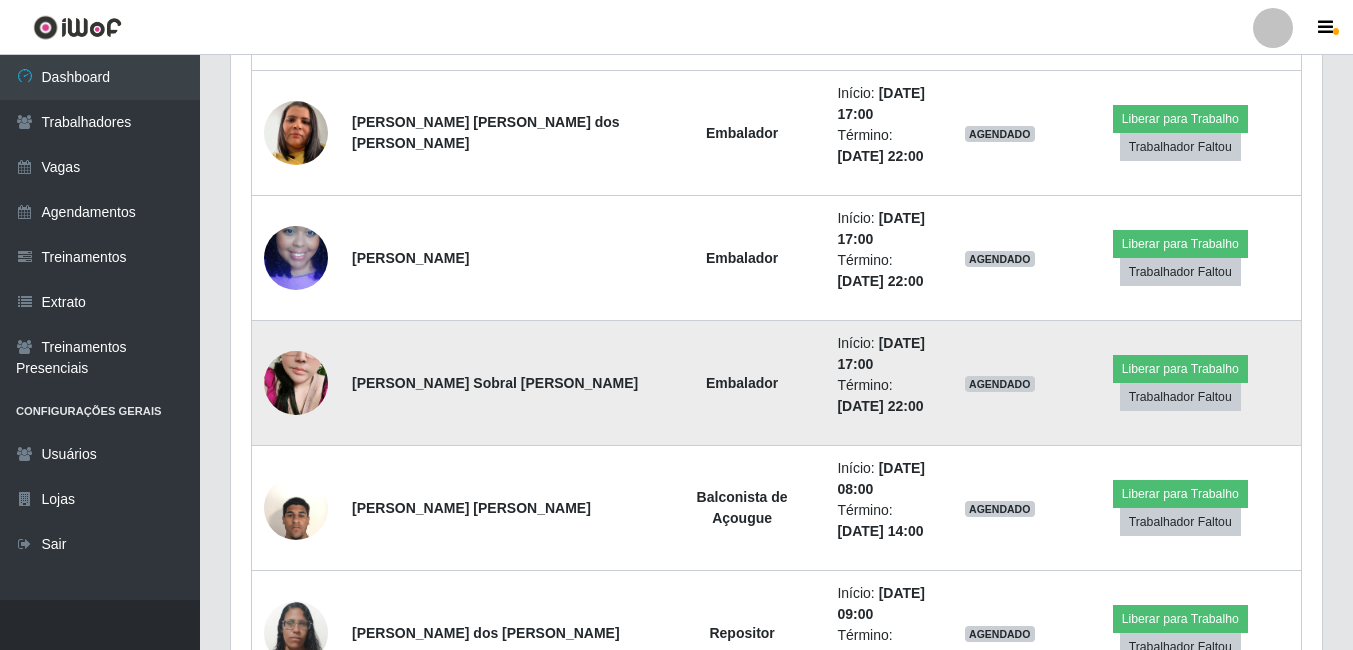 click at bounding box center [296, 383] 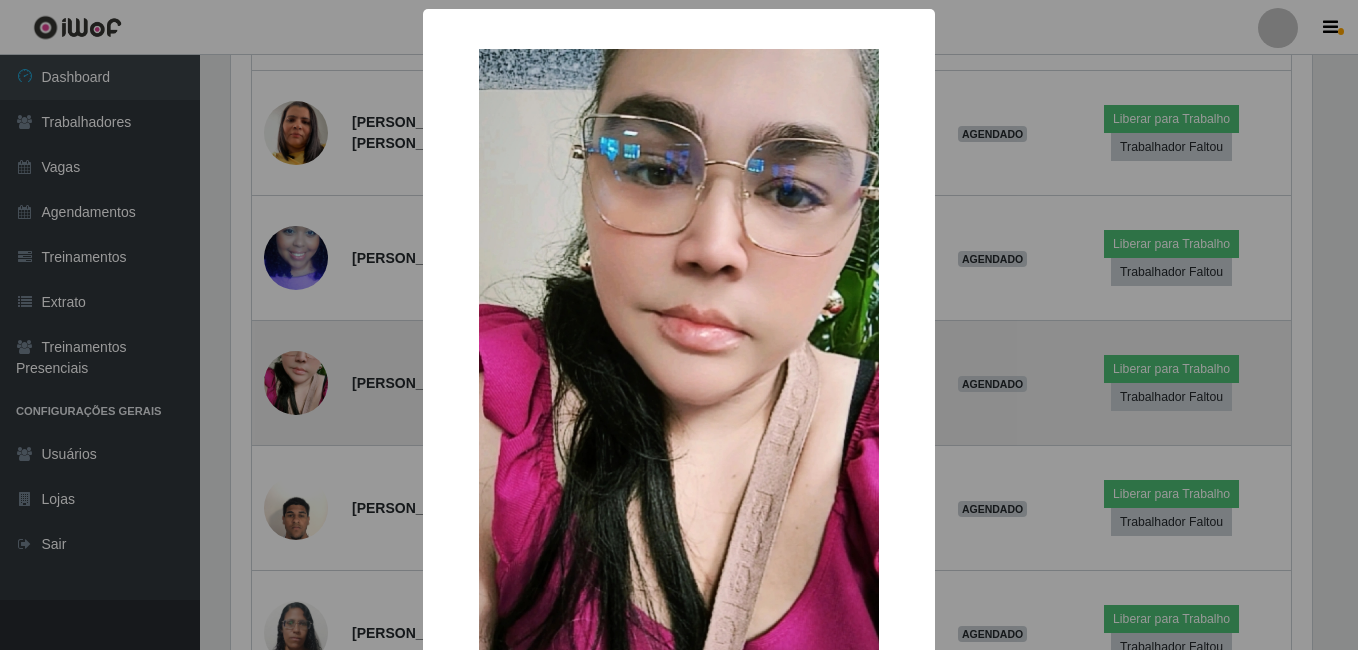 scroll, scrollTop: 999585, scrollLeft: 998919, axis: both 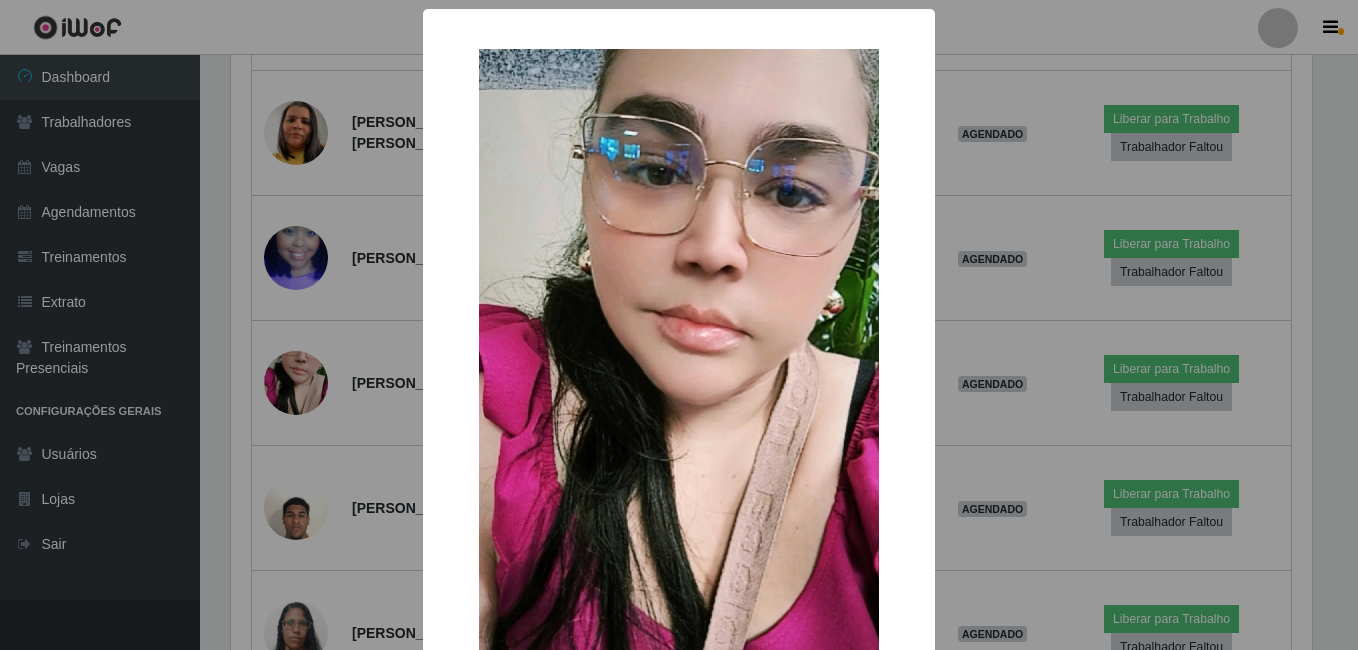 click on "× OK Cancel" at bounding box center (679, 325) 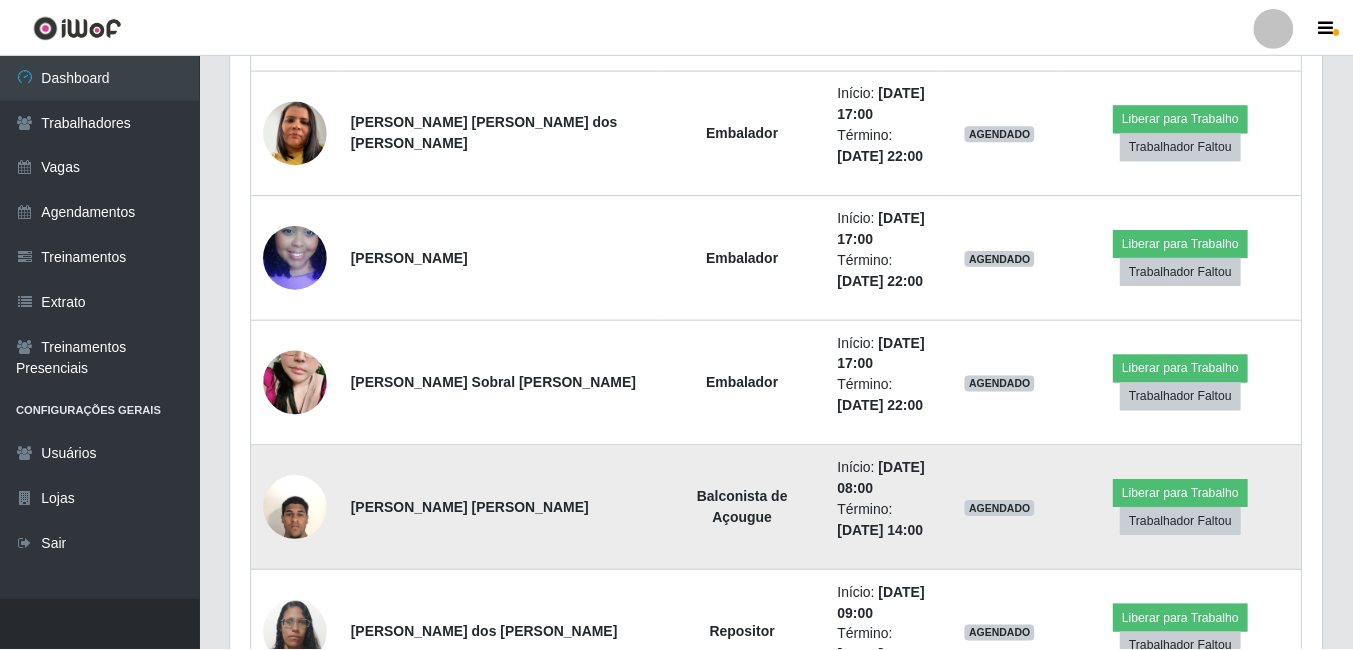 scroll, scrollTop: 999585, scrollLeft: 998909, axis: both 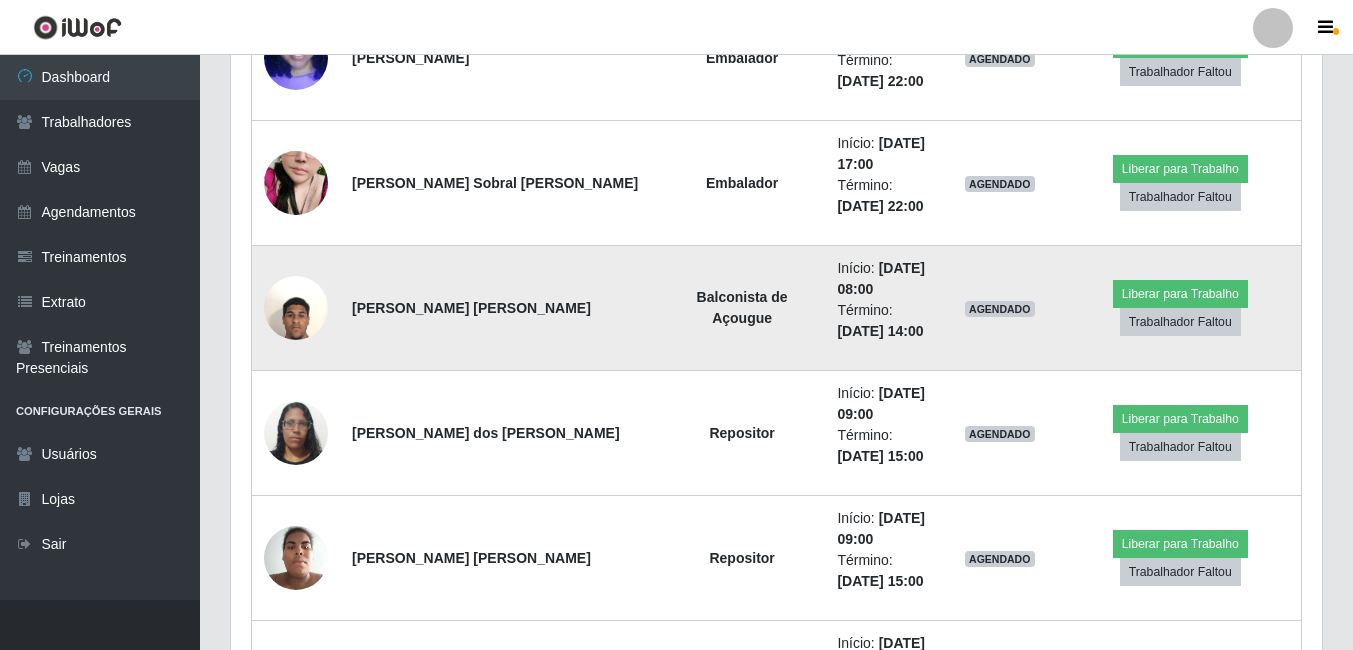 click on "Início:   [DATE] 08:00 Término:   [DATE] 14:00" at bounding box center (882, 308) 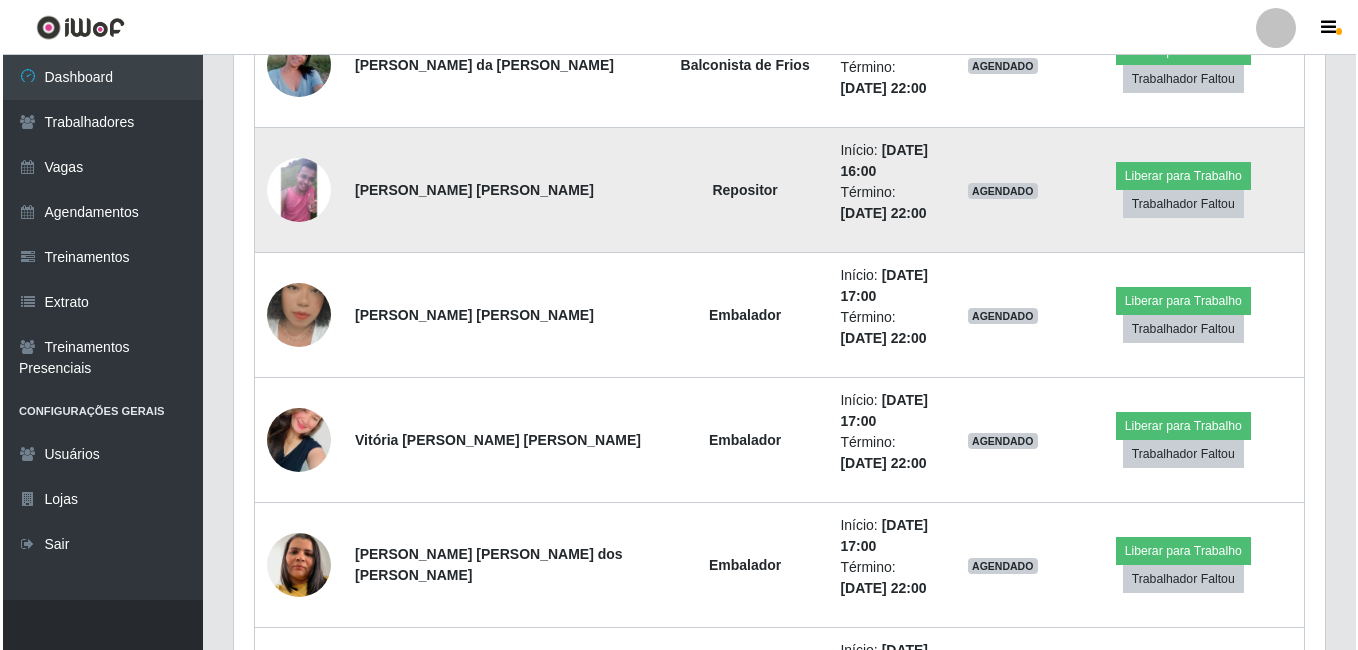 scroll, scrollTop: 10781, scrollLeft: 0, axis: vertical 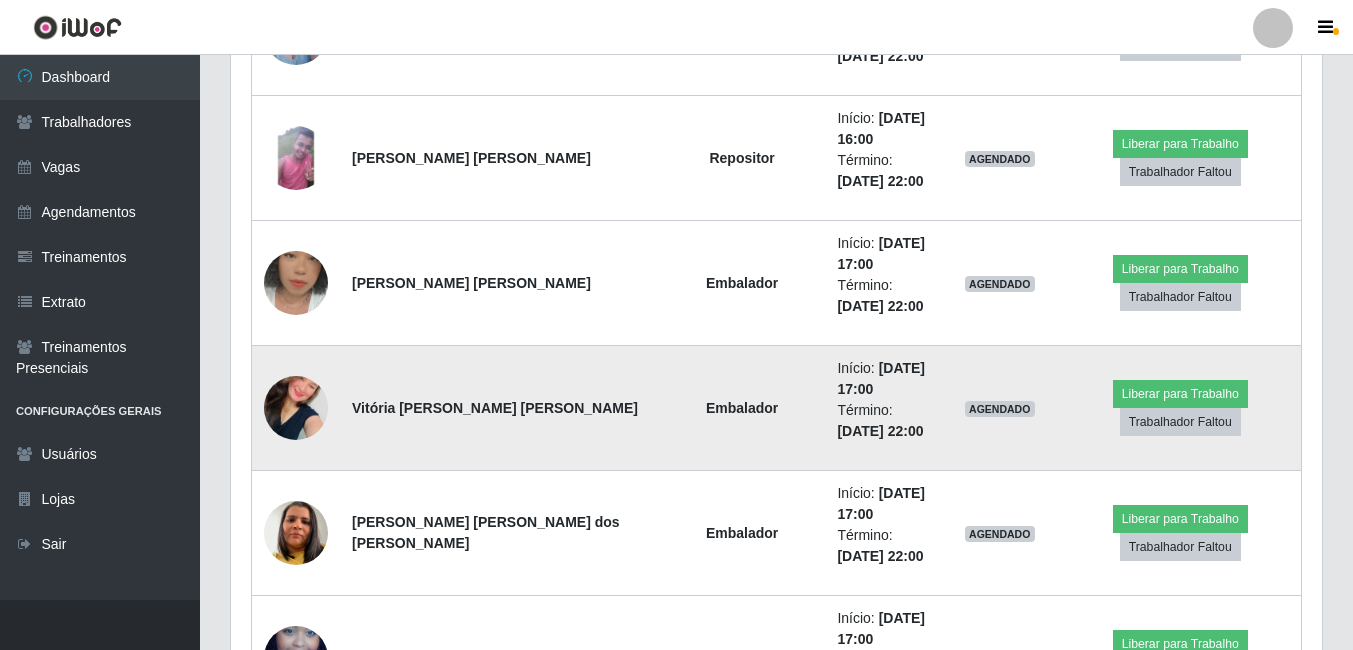 click at bounding box center [296, 408] 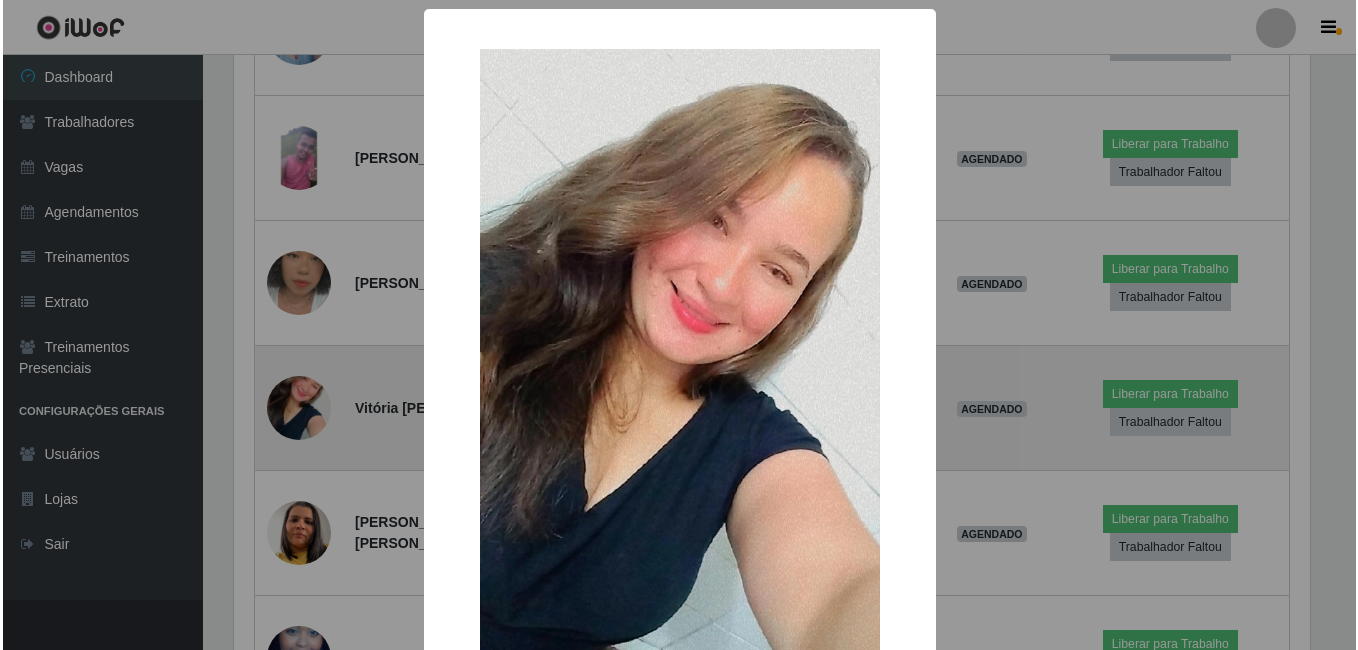 scroll, scrollTop: 999585, scrollLeft: 998919, axis: both 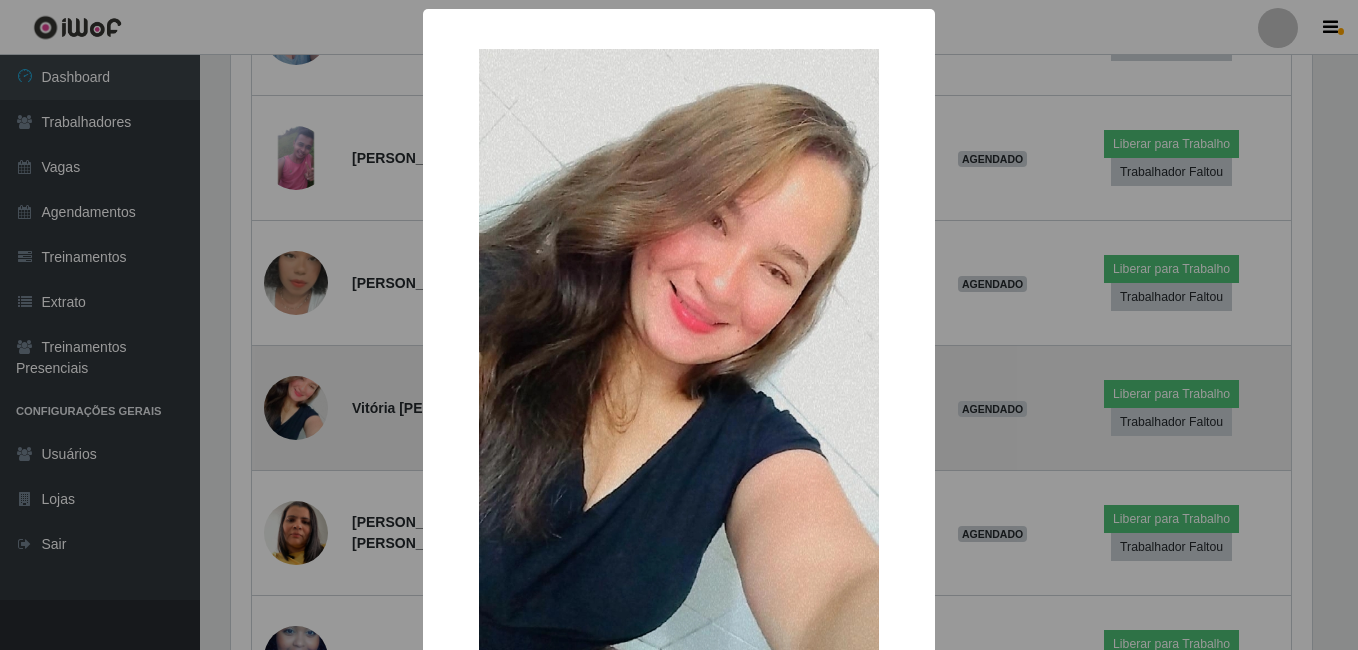 click on "× OK Cancel" at bounding box center [679, 325] 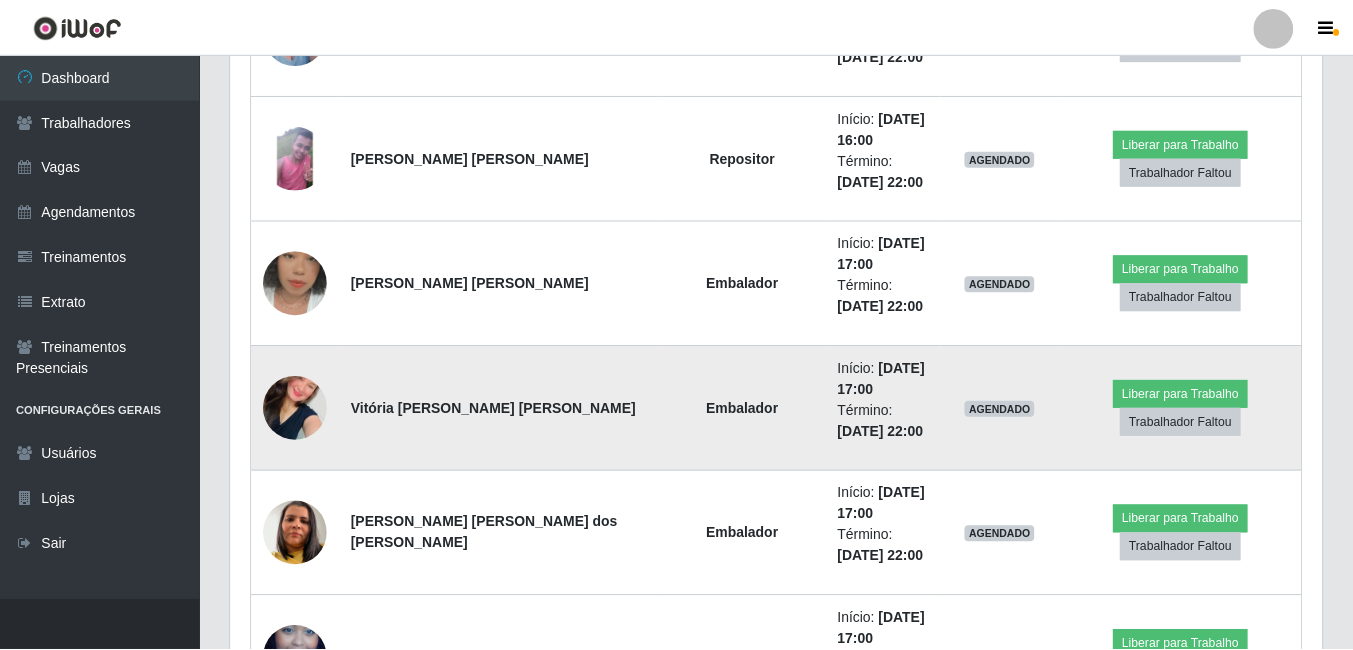 scroll, scrollTop: 999585, scrollLeft: 998909, axis: both 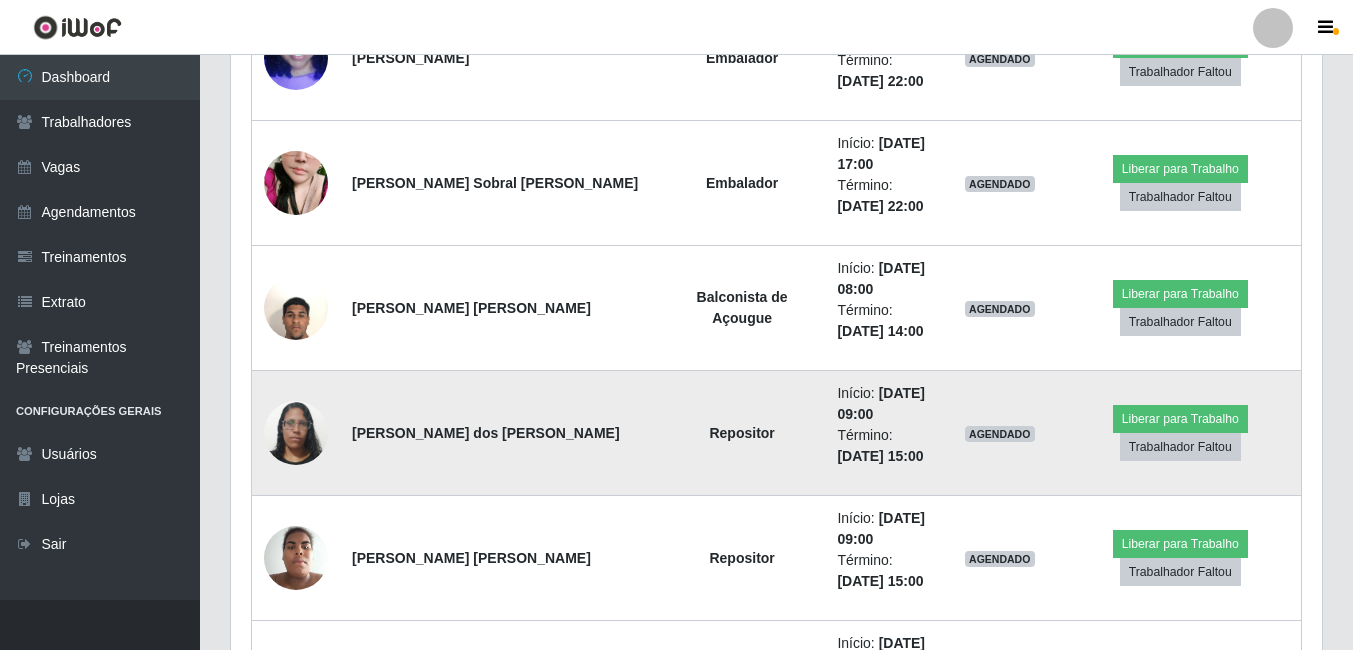 click at bounding box center [296, 432] 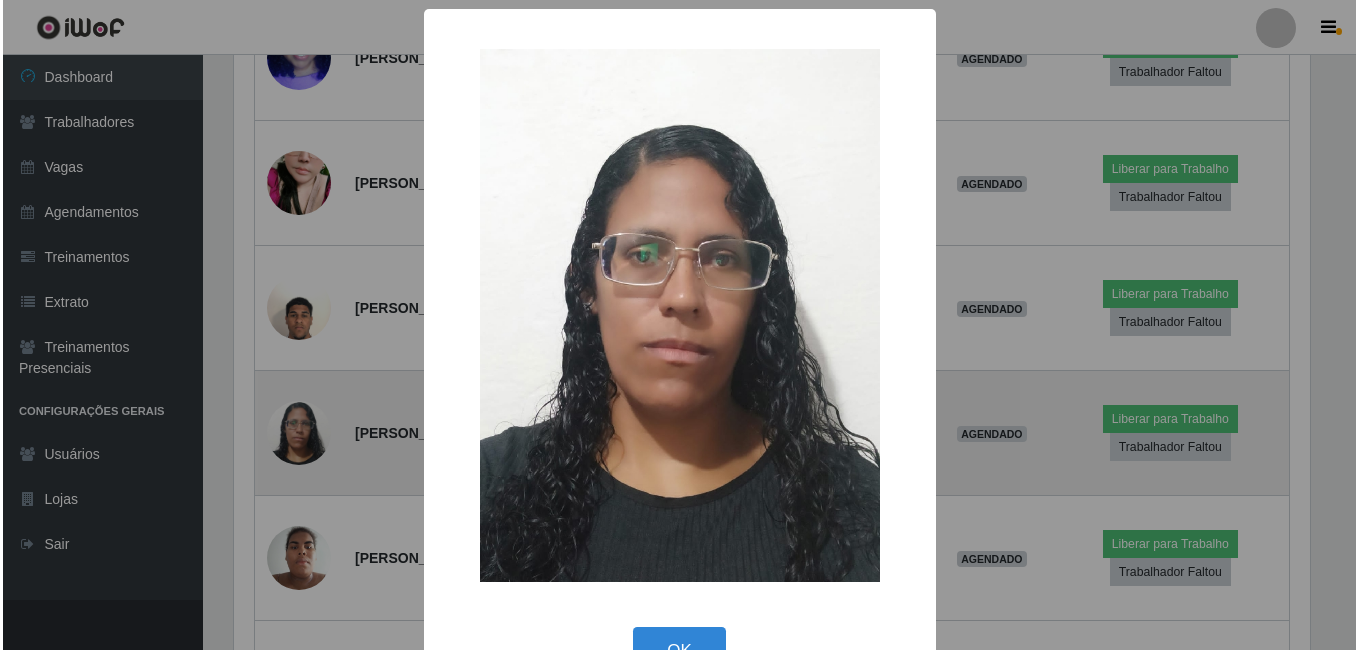 scroll, scrollTop: 999585, scrollLeft: 998919, axis: both 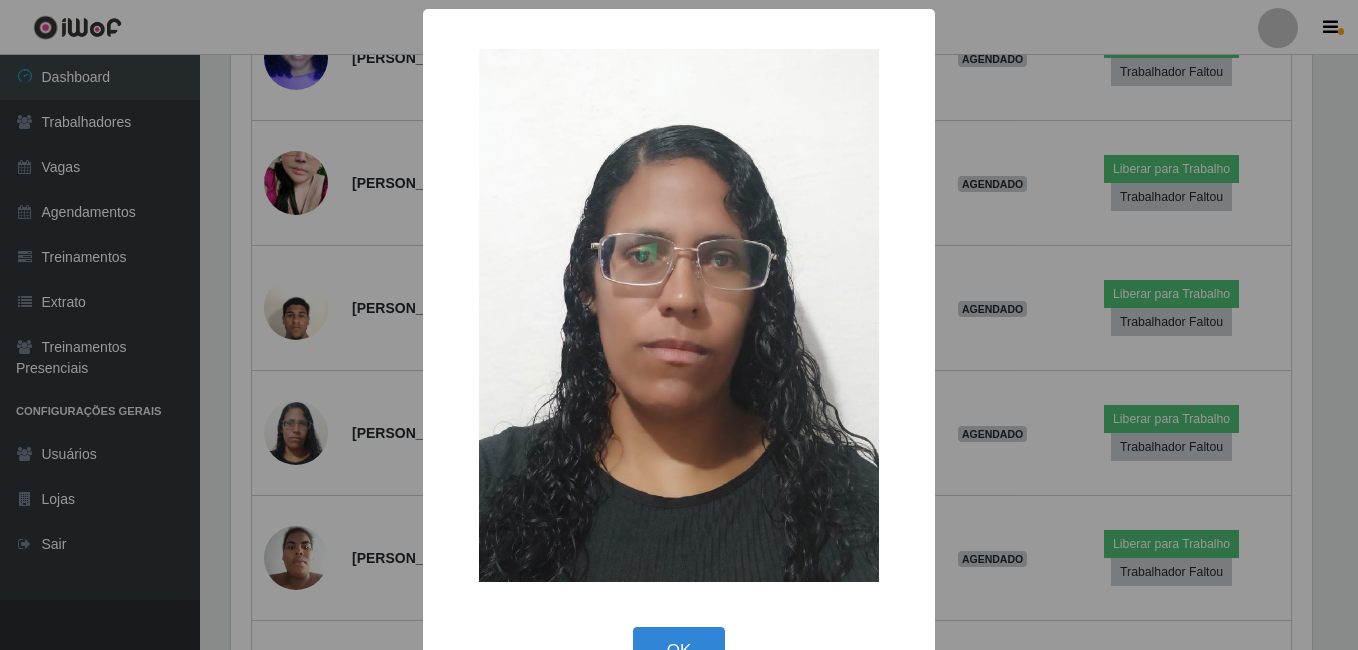 click on "× OK Cancel" at bounding box center [679, 325] 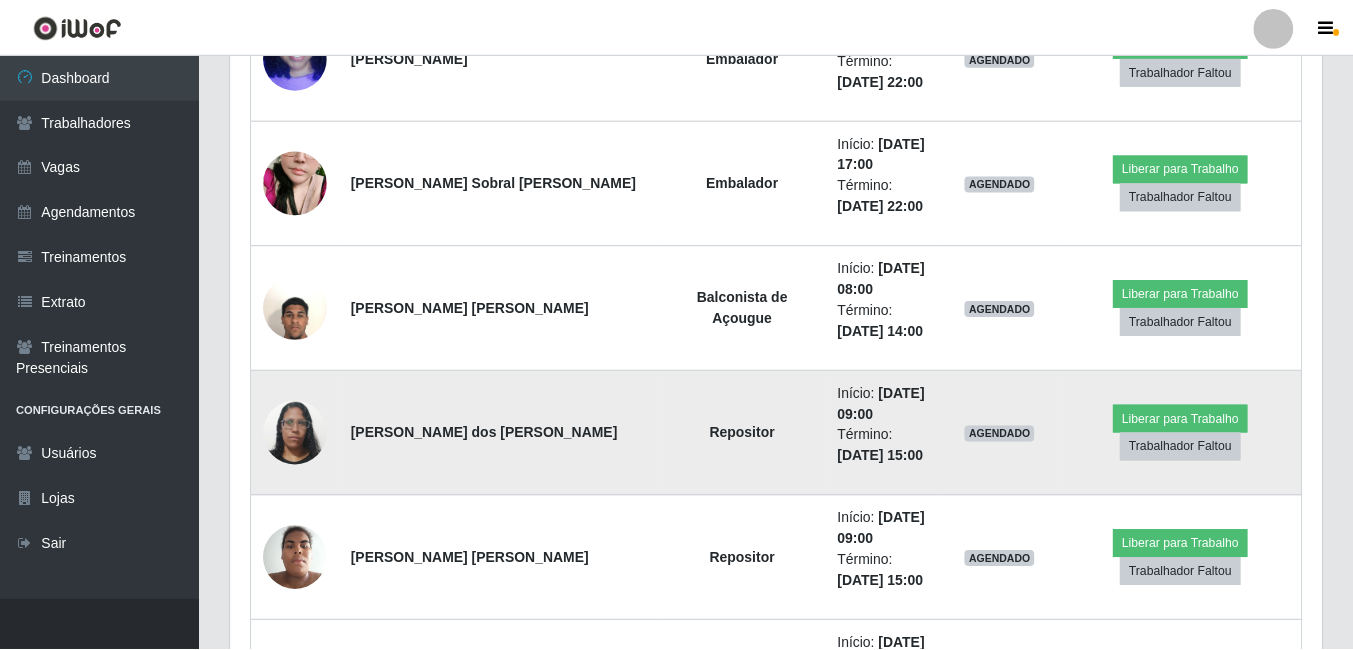 scroll, scrollTop: 999585, scrollLeft: 998909, axis: both 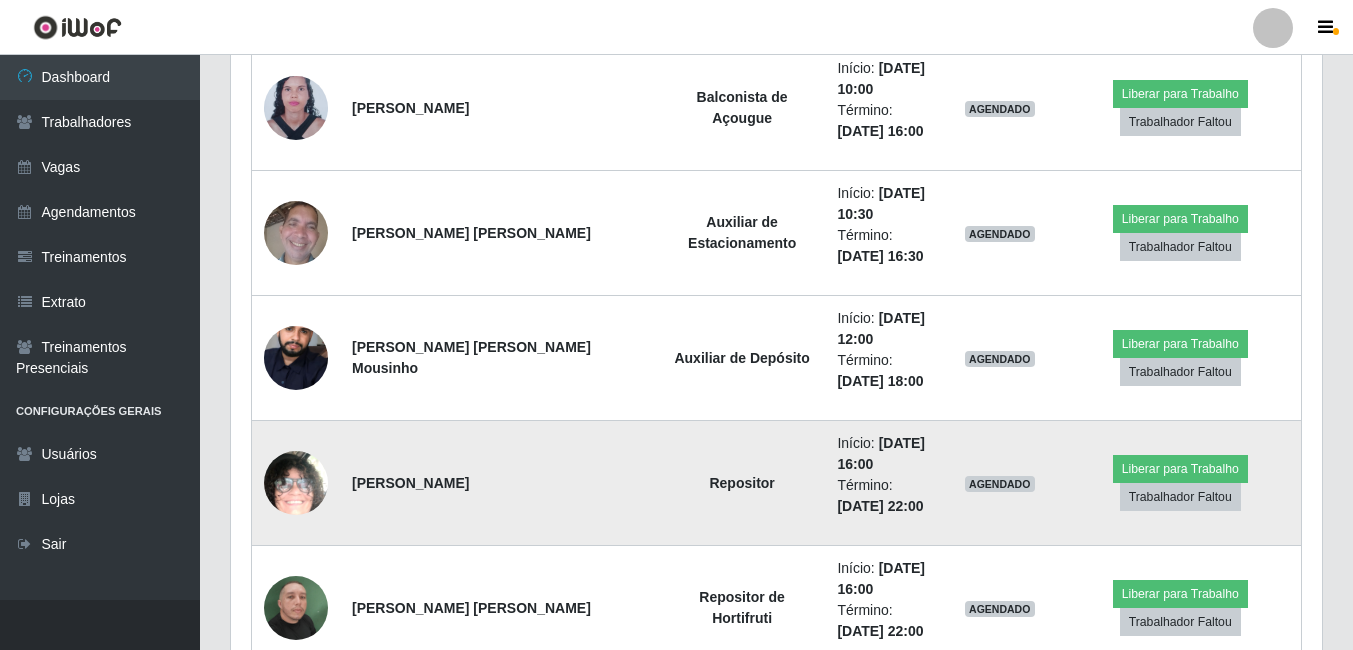click at bounding box center (296, 483) 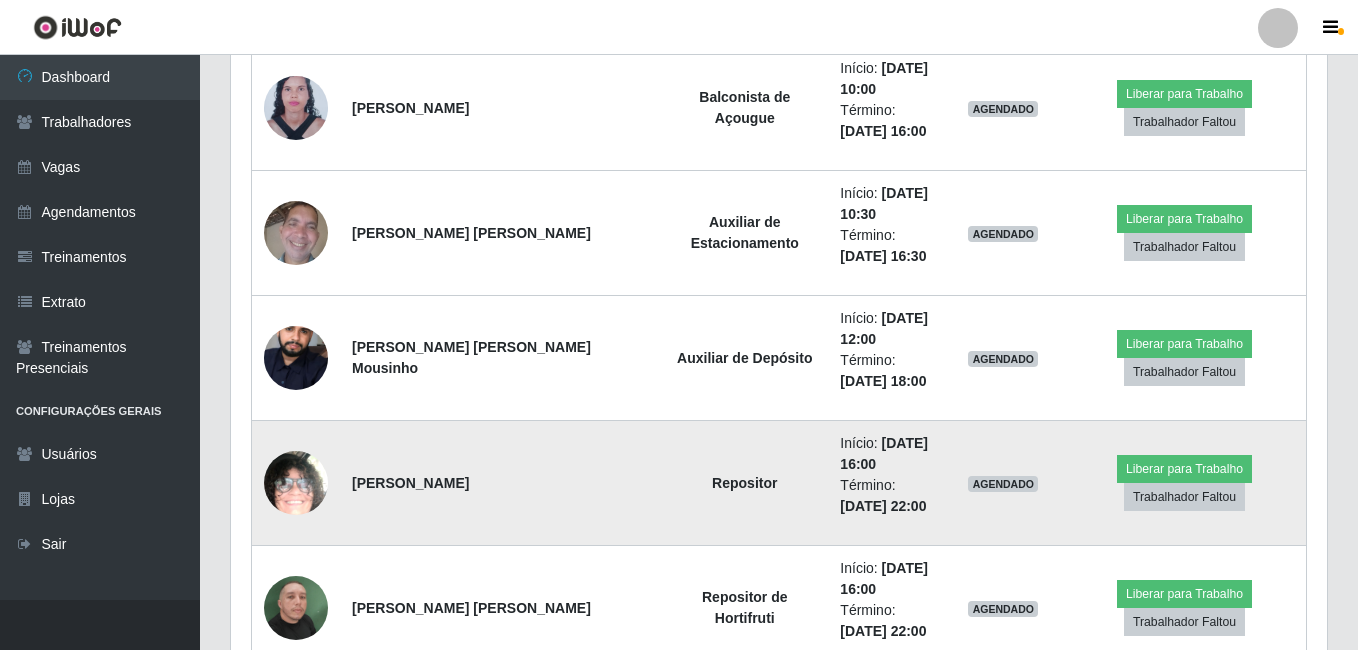 scroll, scrollTop: 999585, scrollLeft: 998919, axis: both 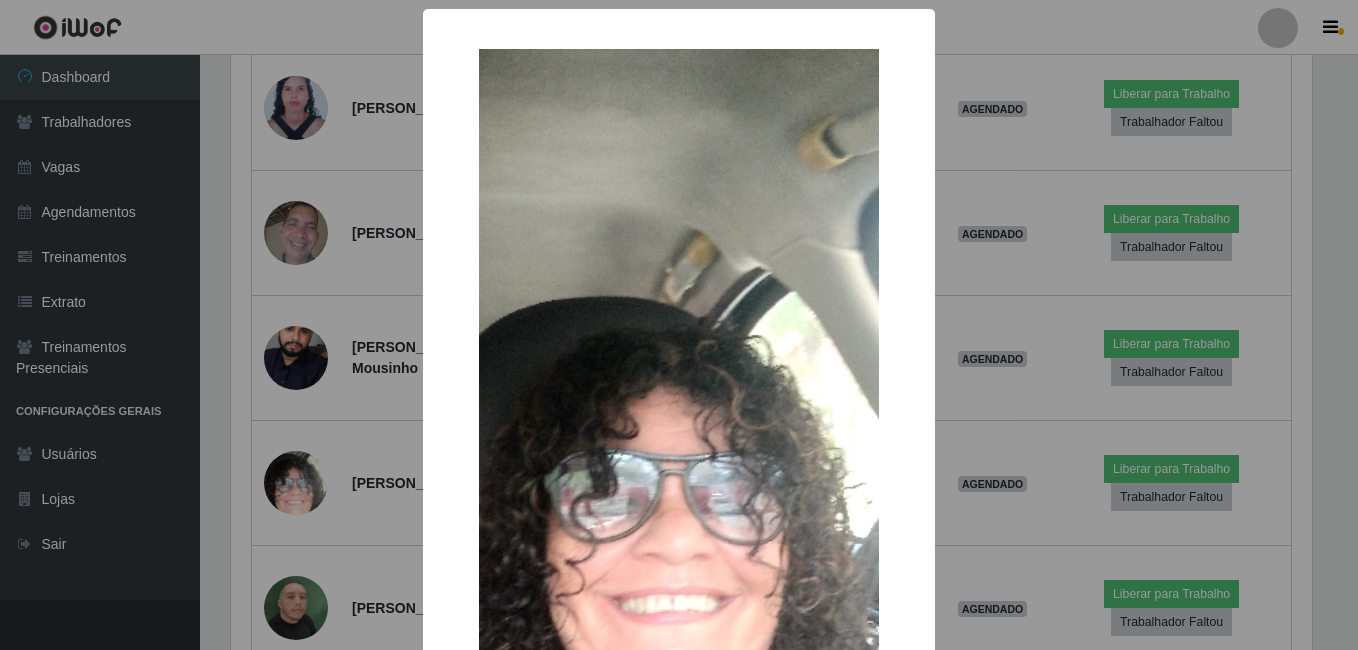 click on "× OK Cancel" at bounding box center (679, 325) 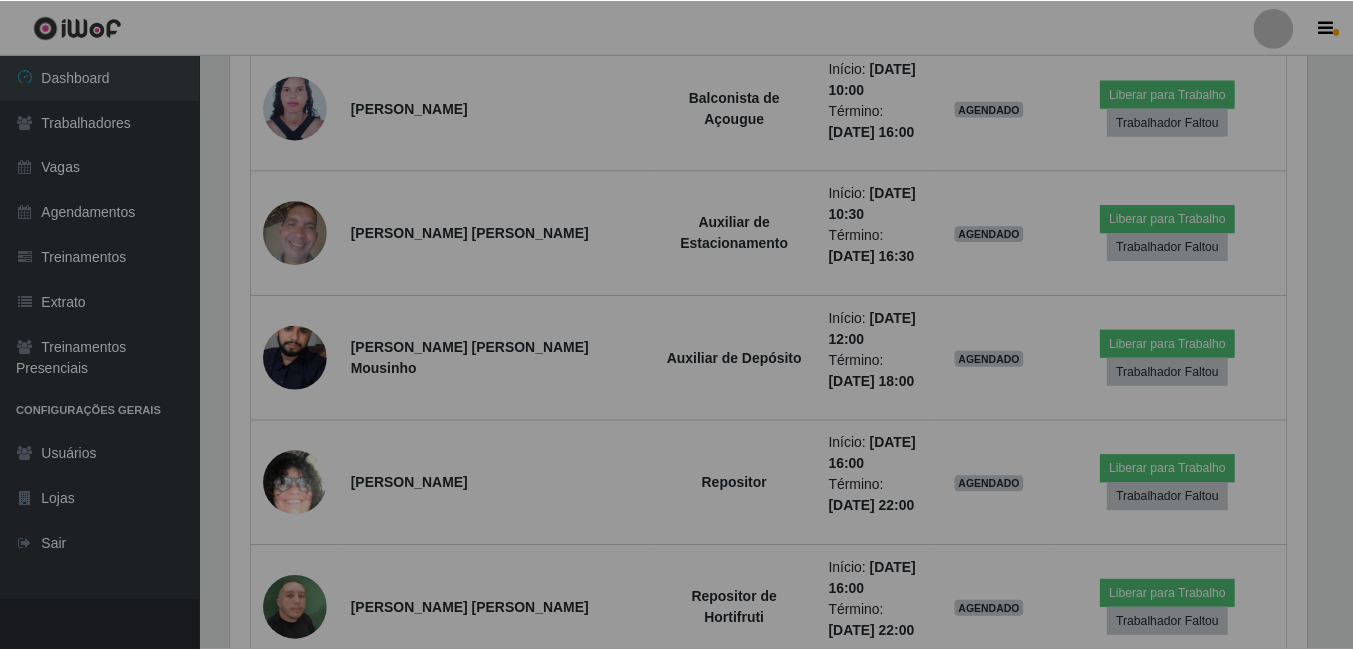 scroll, scrollTop: 999585, scrollLeft: 998909, axis: both 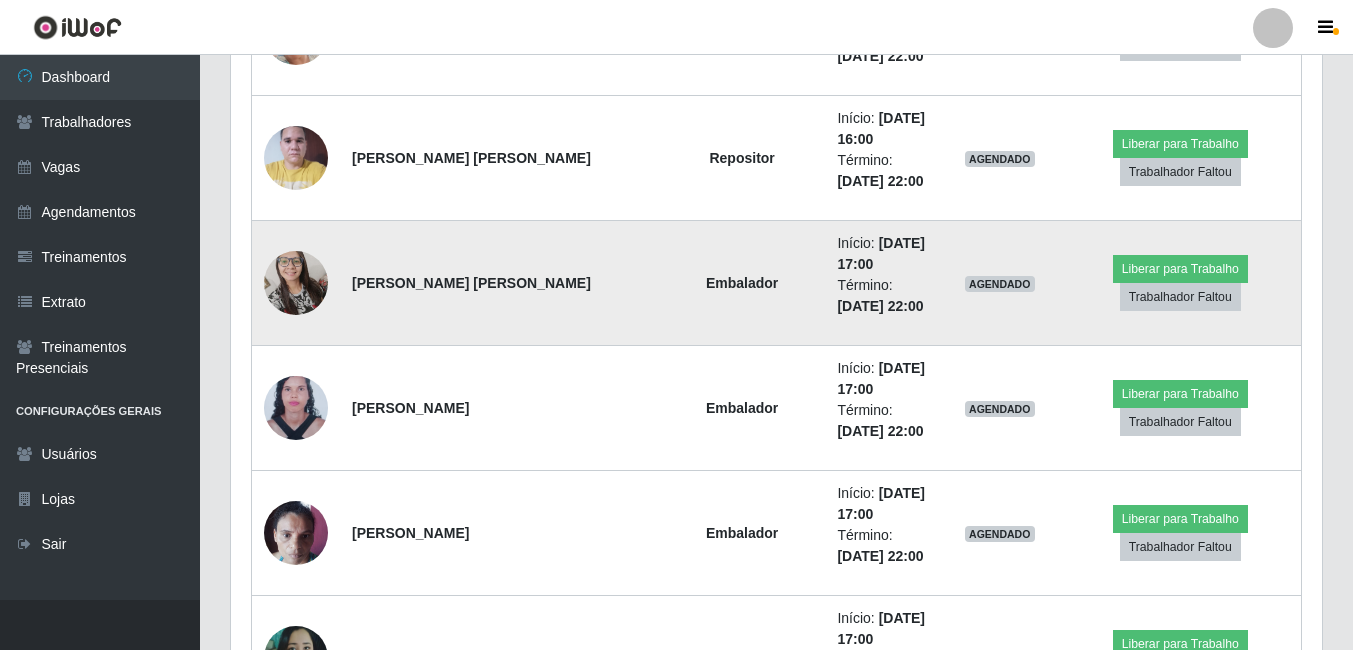 click at bounding box center [296, 283] 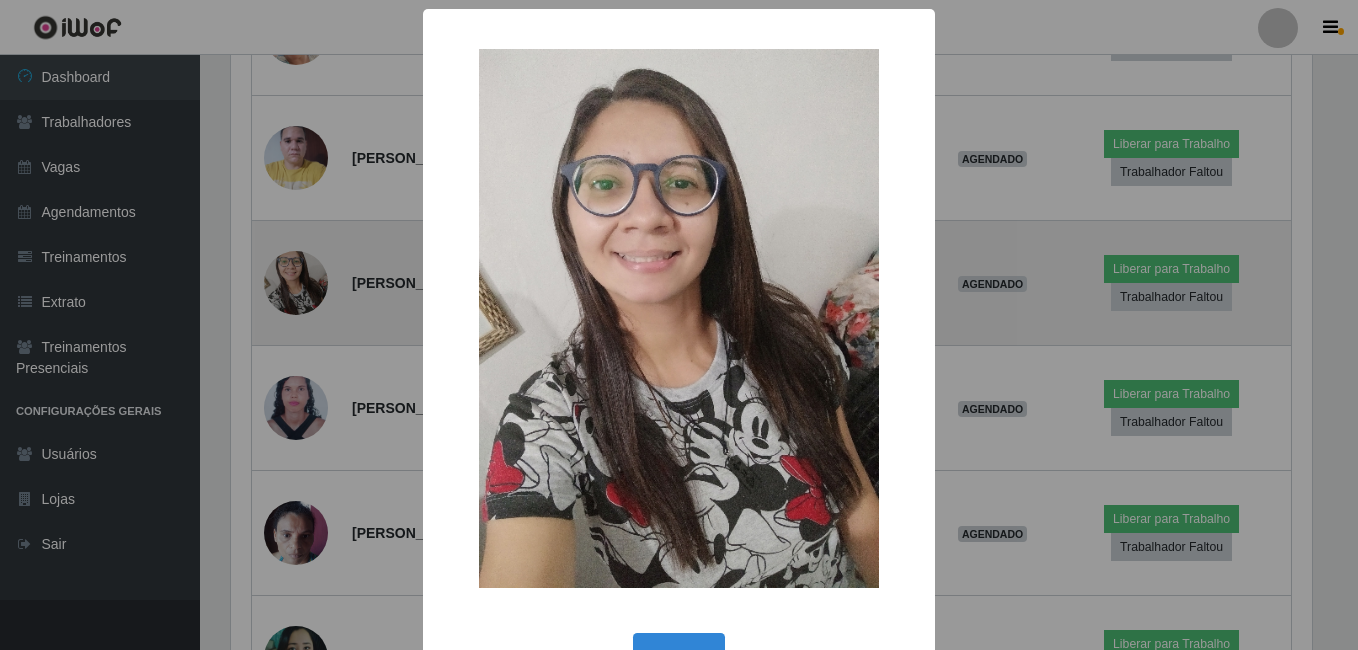 scroll, scrollTop: 999585, scrollLeft: 998919, axis: both 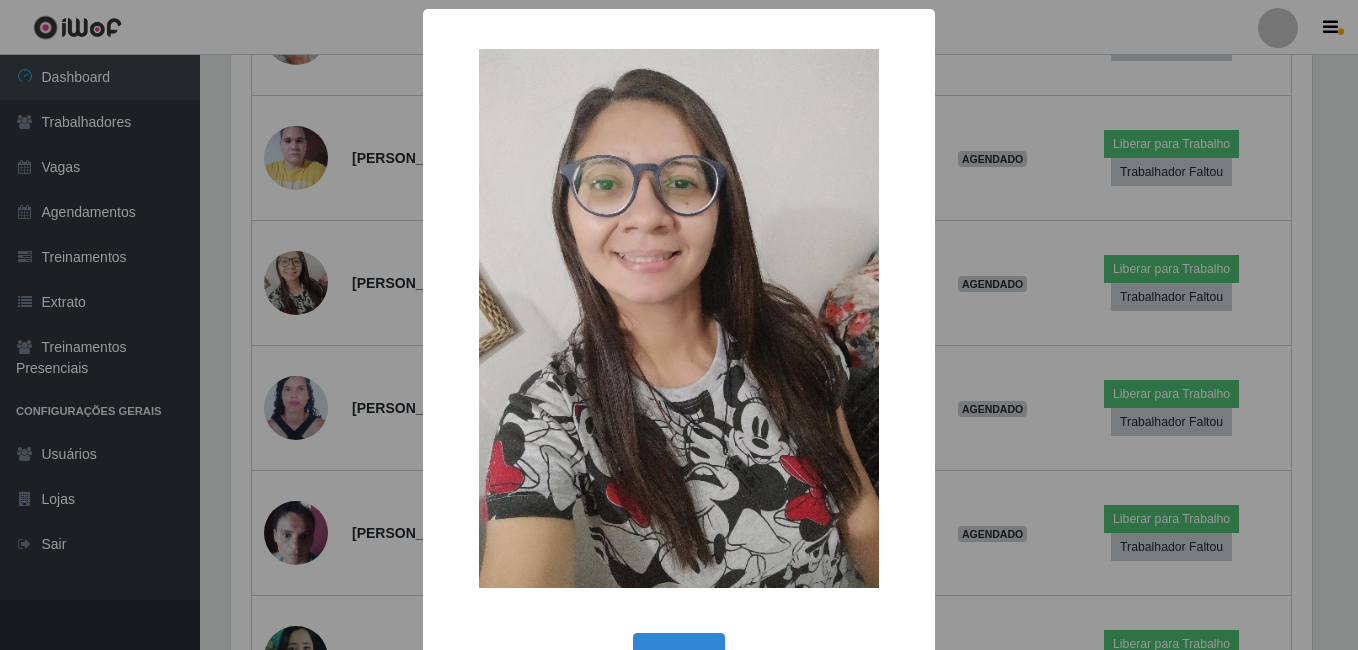 click on "× OK Cancel" at bounding box center (679, 325) 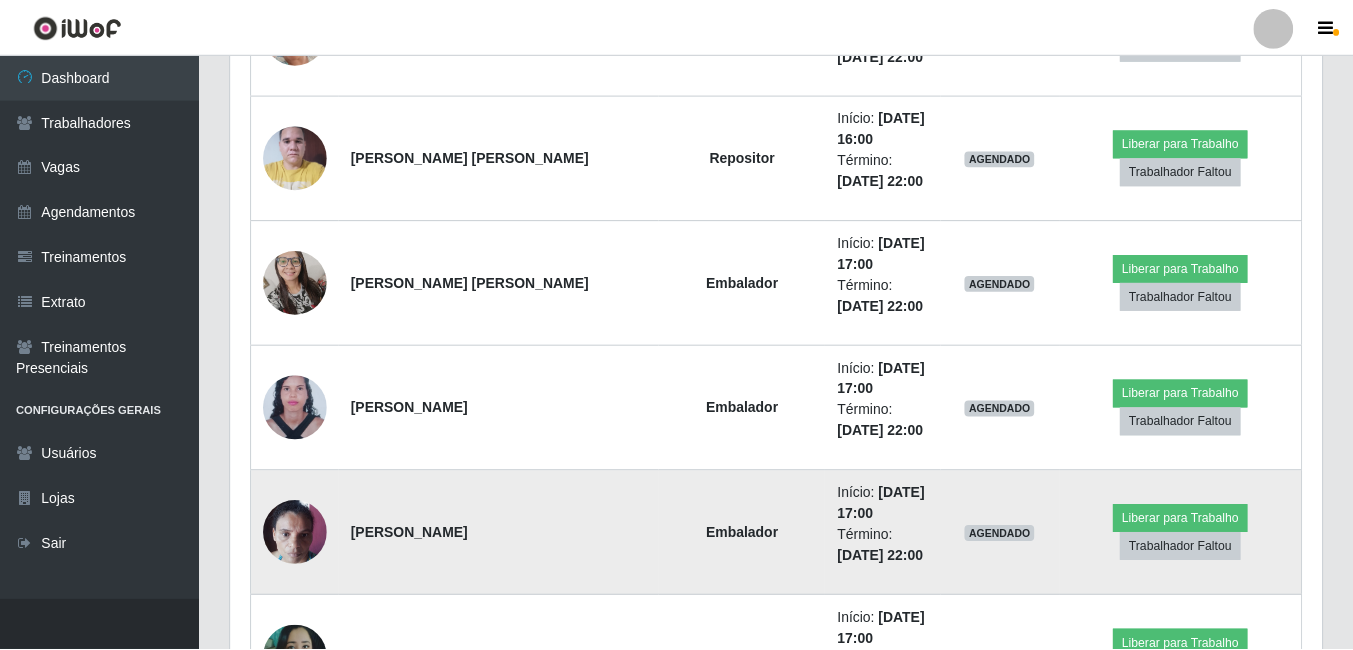 scroll, scrollTop: 999585, scrollLeft: 998909, axis: both 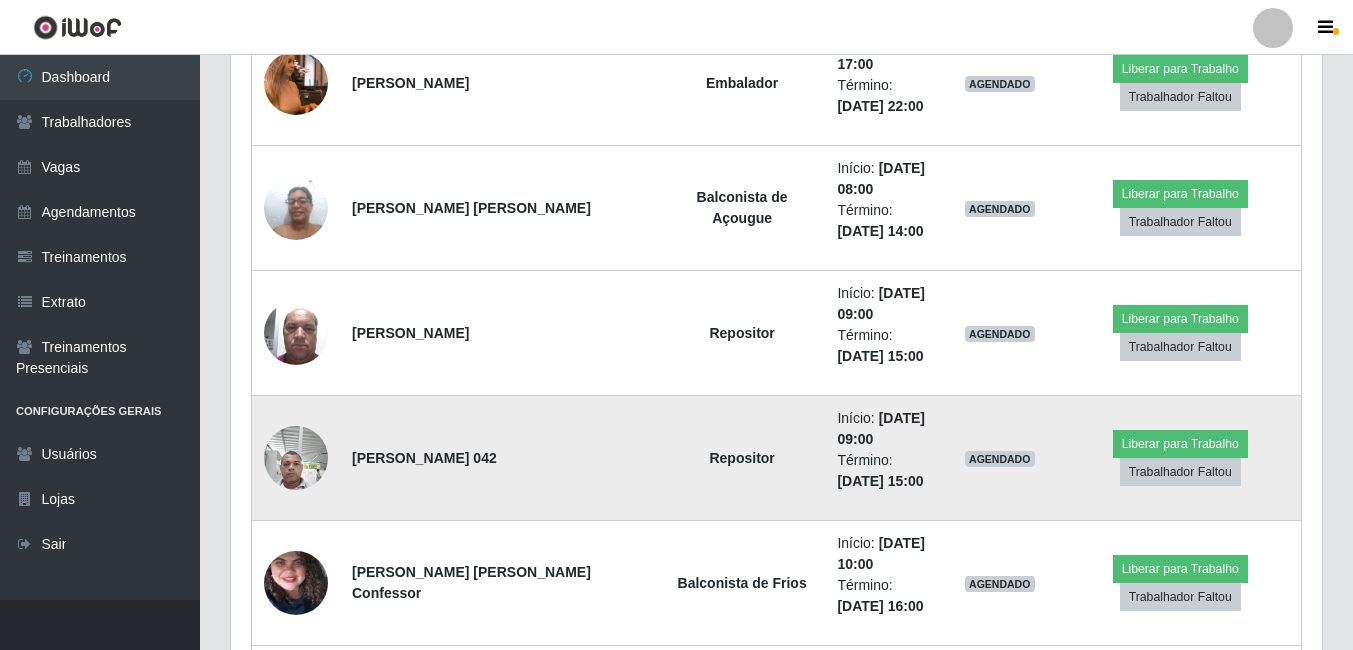 click at bounding box center (296, 458) 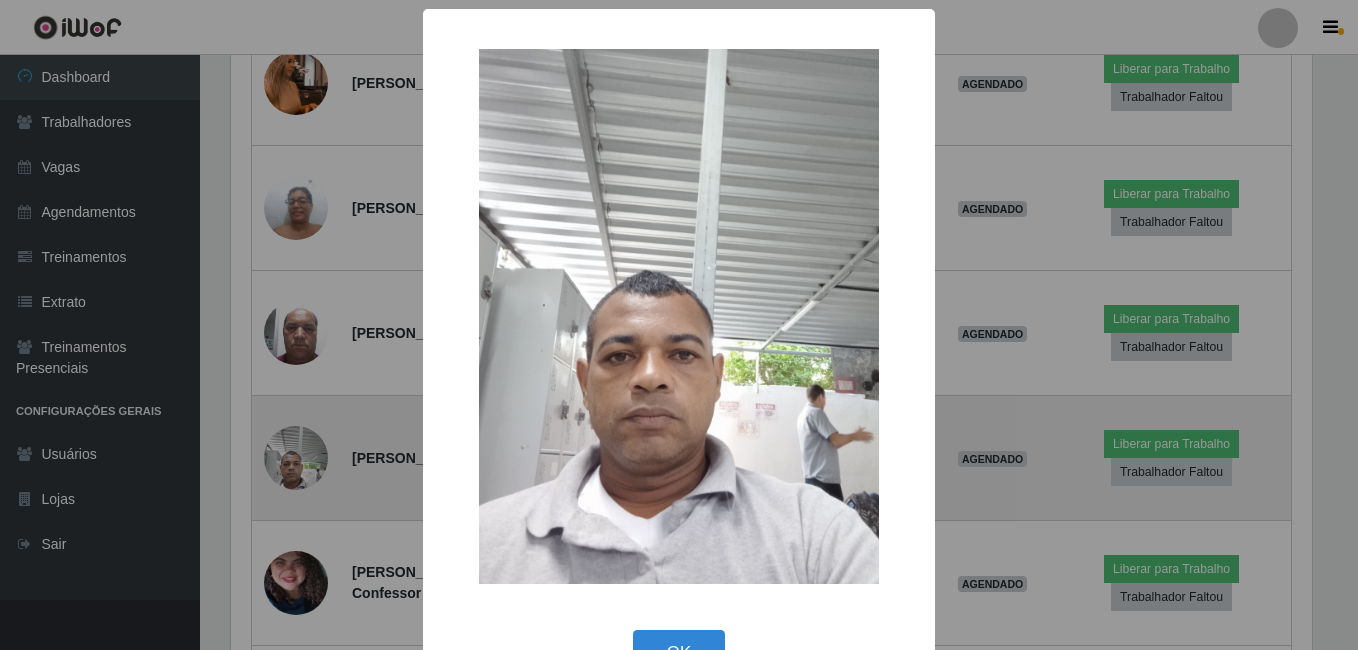 scroll, scrollTop: 999585, scrollLeft: 998919, axis: both 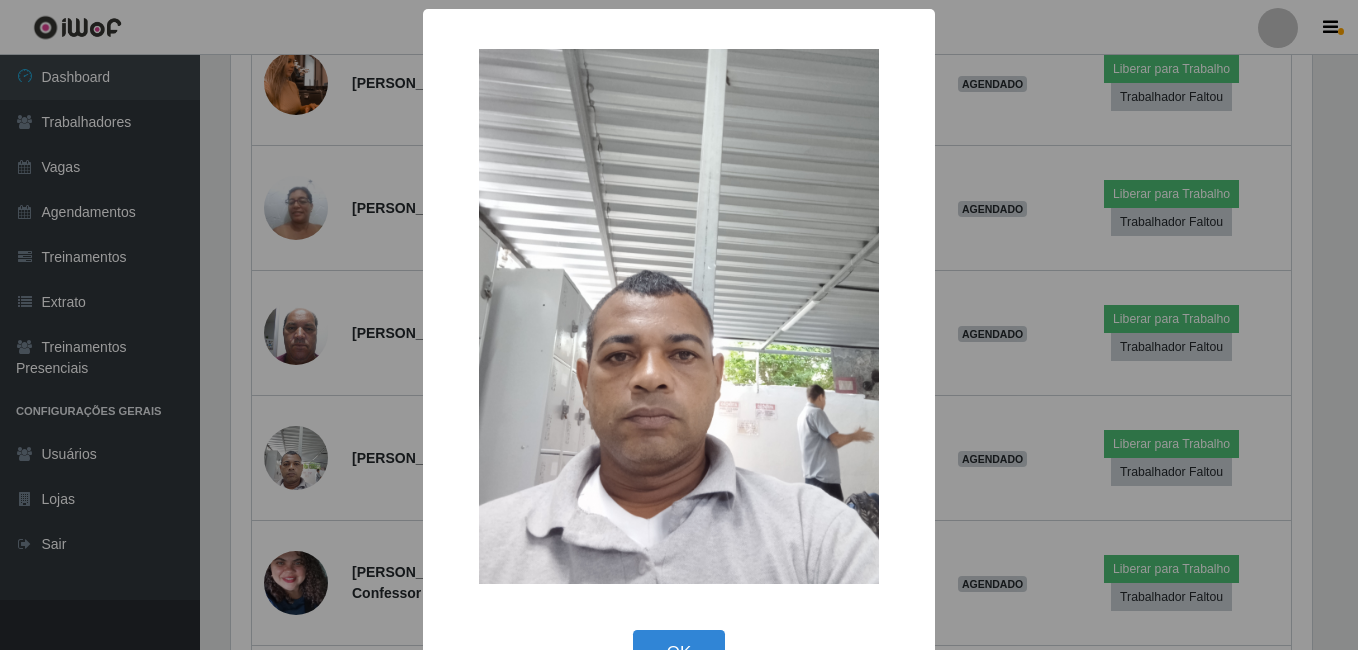 click on "× OK Cancel" at bounding box center (679, 325) 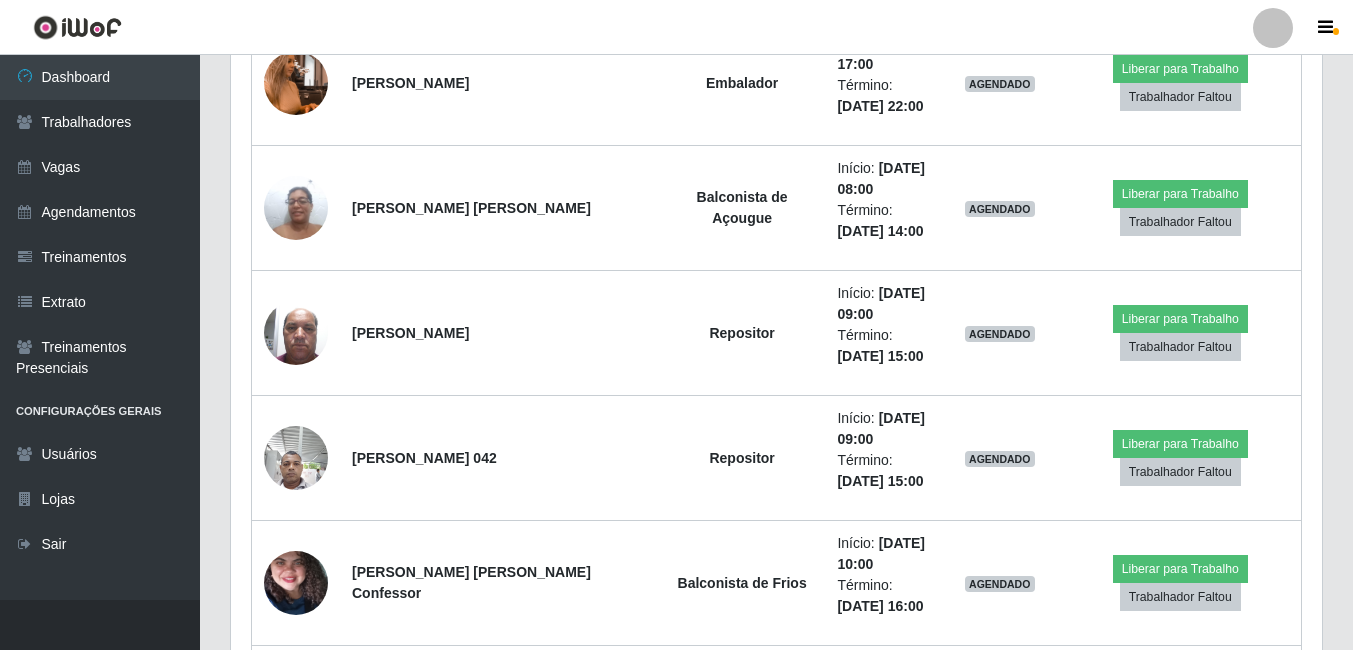 scroll, scrollTop: 999585, scrollLeft: 998909, axis: both 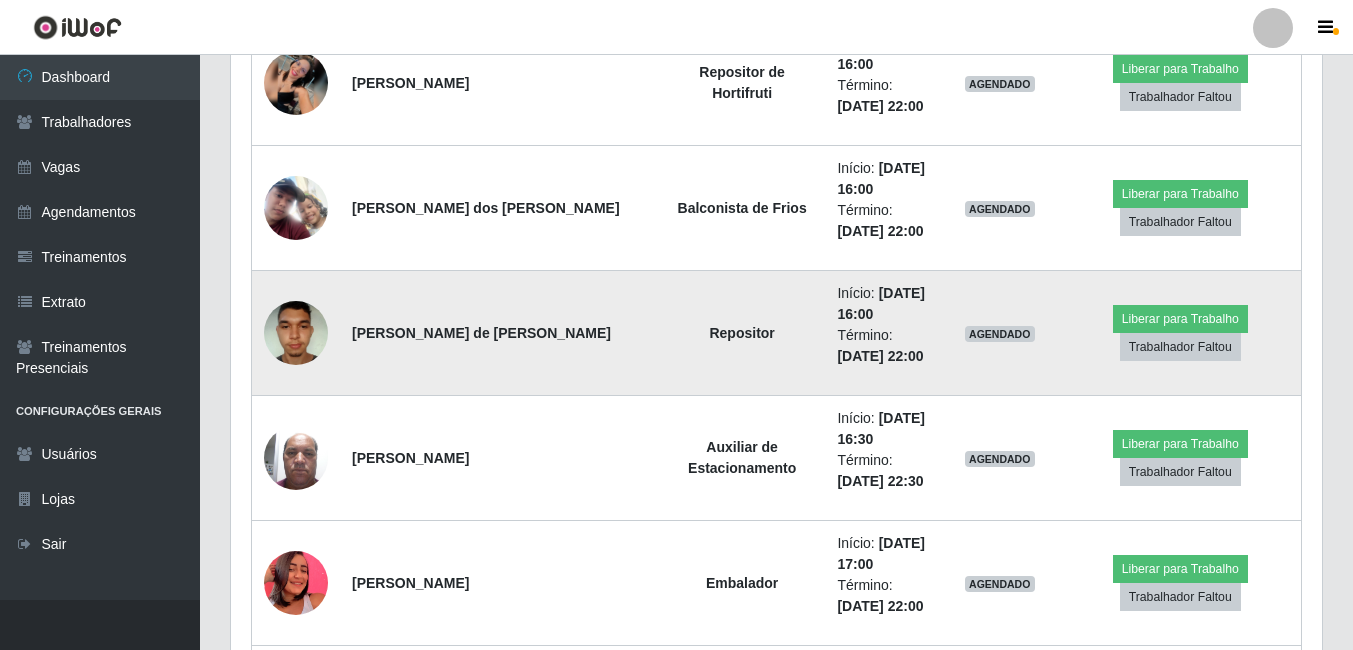 click at bounding box center [296, 332] 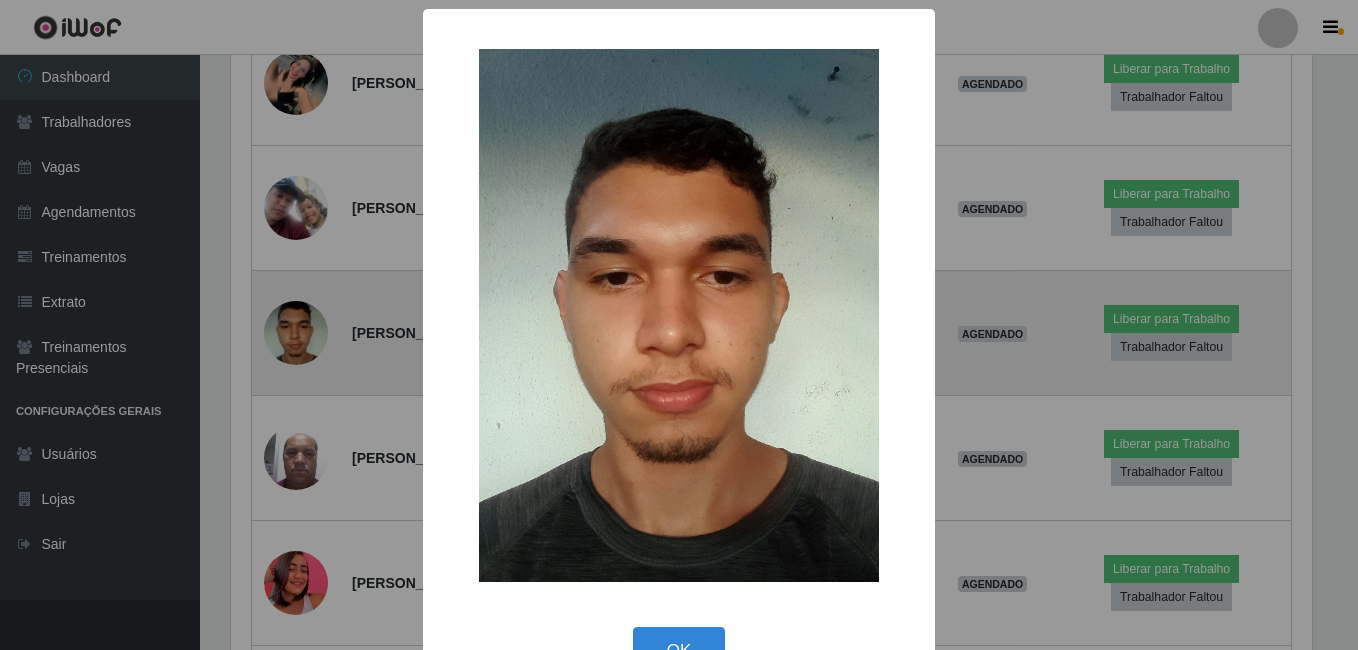 scroll, scrollTop: 999585, scrollLeft: 998919, axis: both 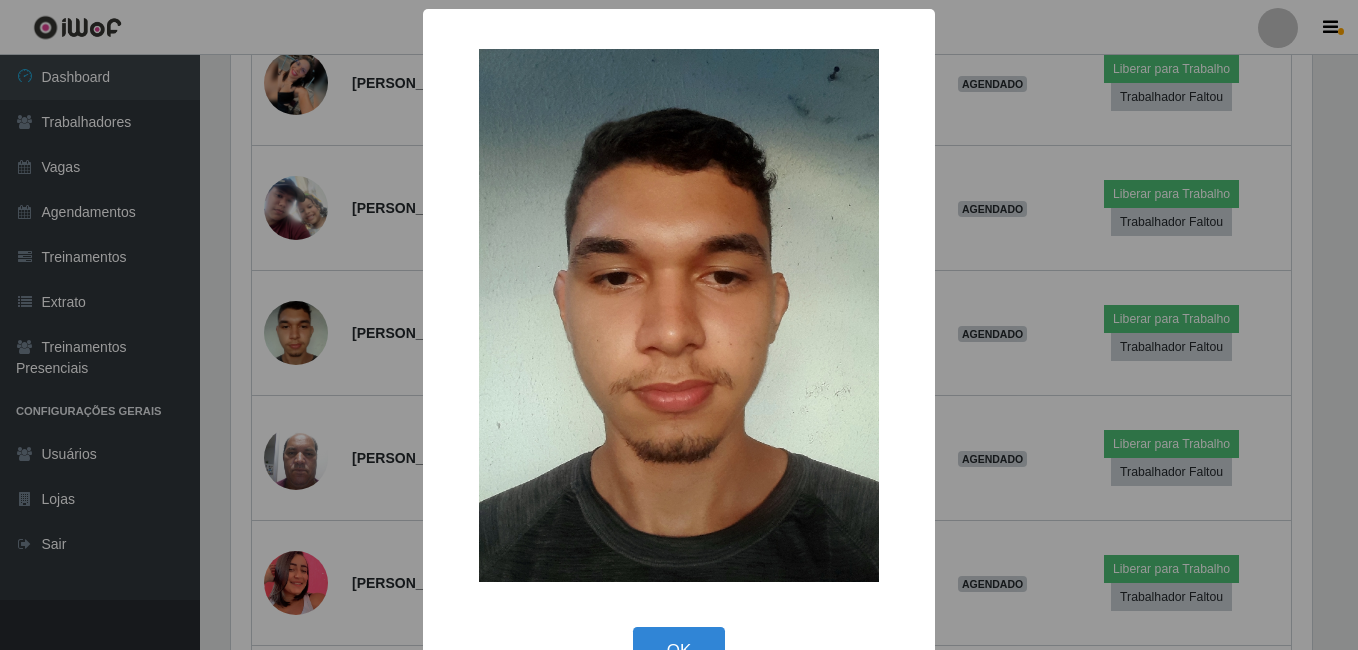 click on "× OK Cancel" at bounding box center (679, 325) 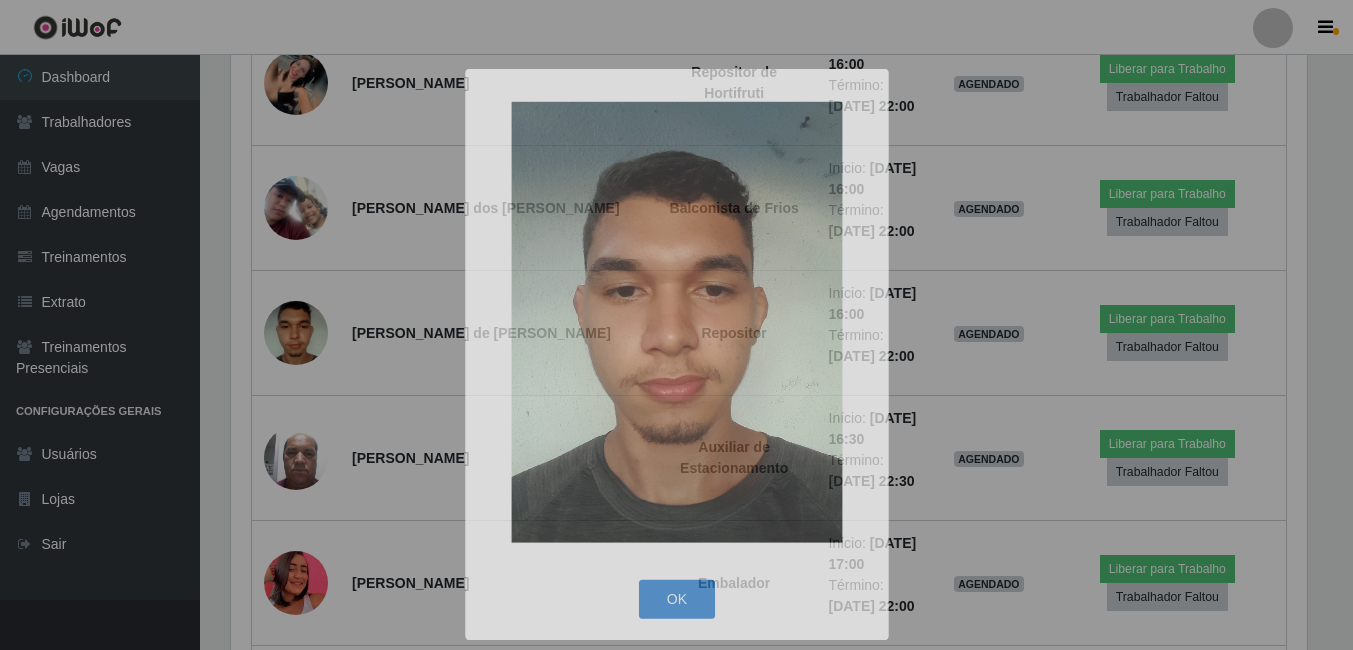 scroll, scrollTop: 999585, scrollLeft: 998909, axis: both 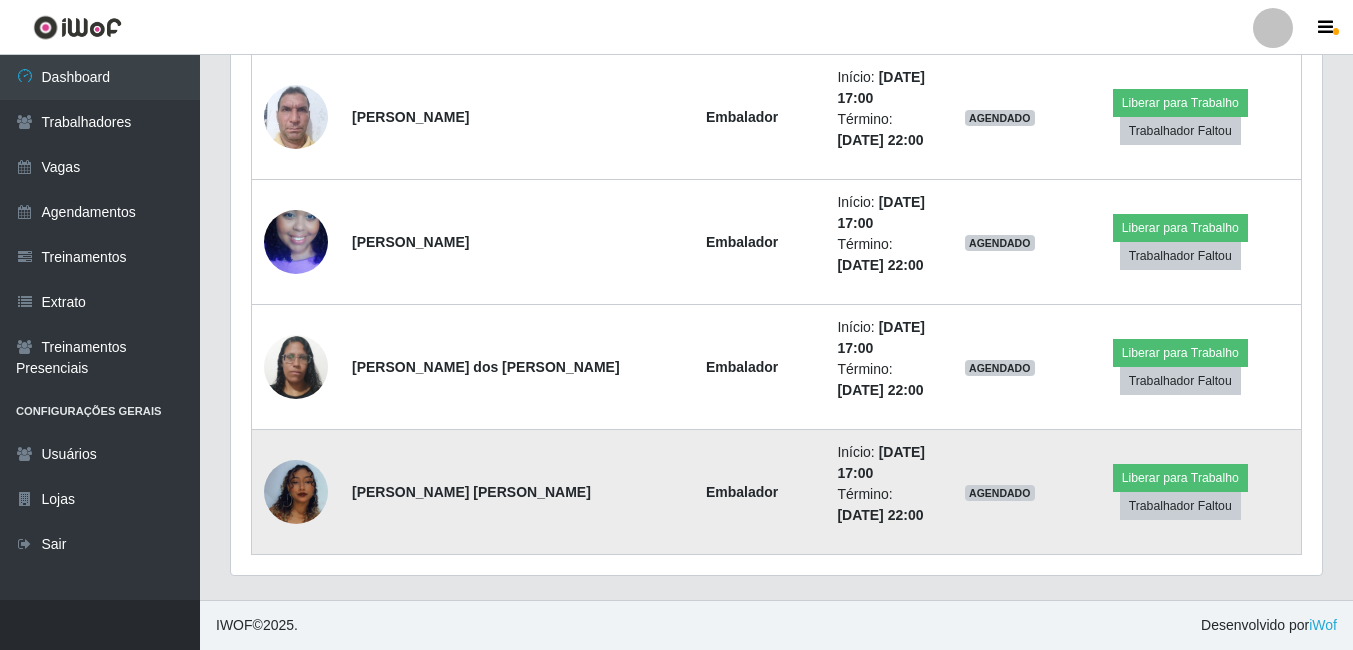 click at bounding box center [296, 492] 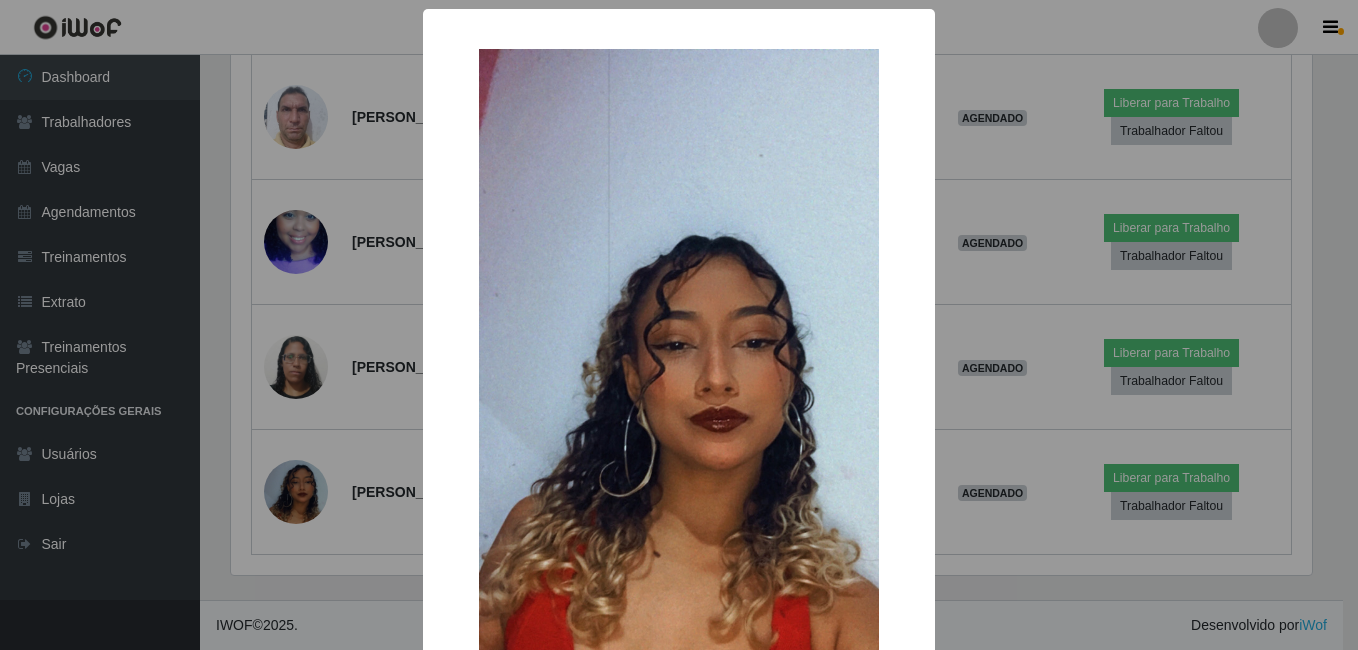 click on "× OK Cancel" at bounding box center (679, 325) 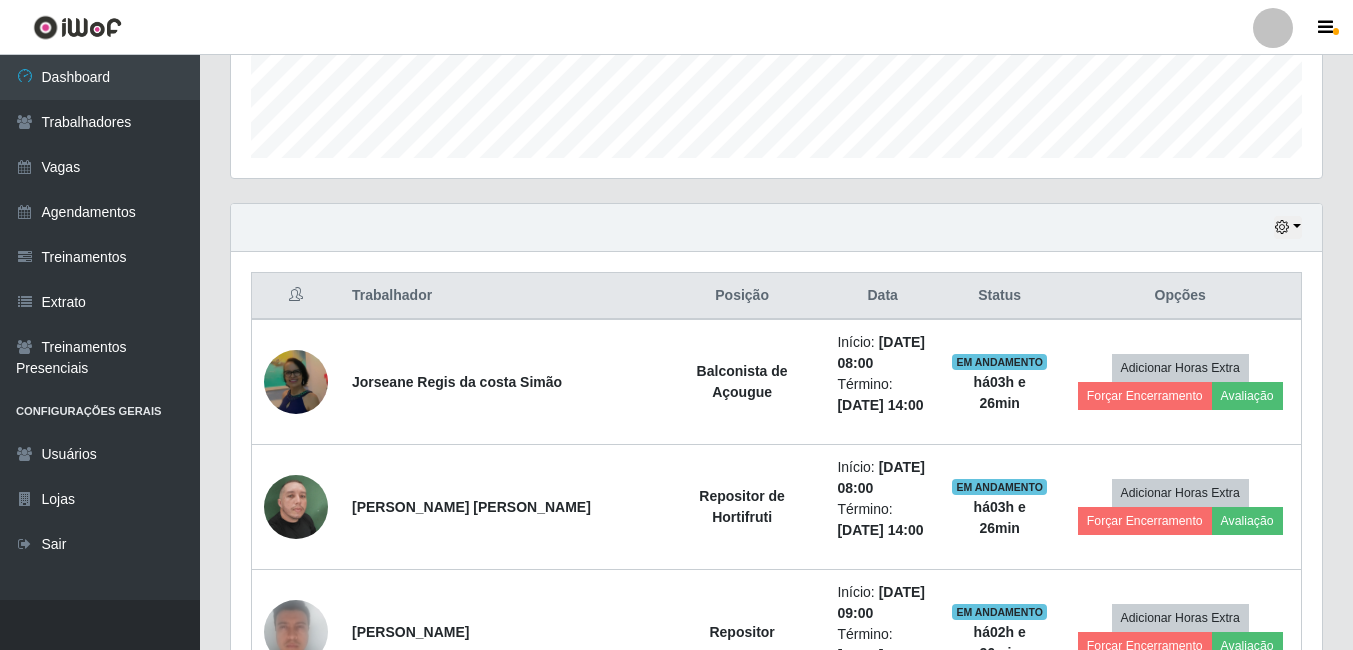 scroll, scrollTop: 447, scrollLeft: 0, axis: vertical 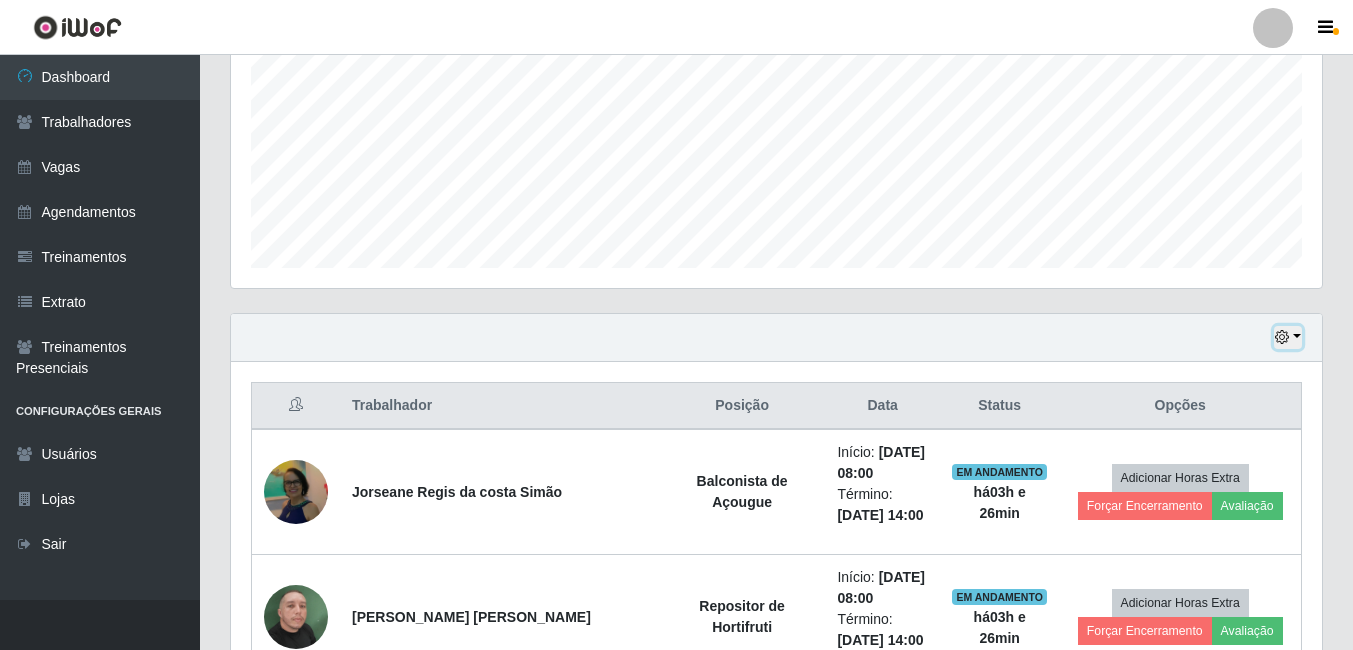 click at bounding box center [1282, 337] 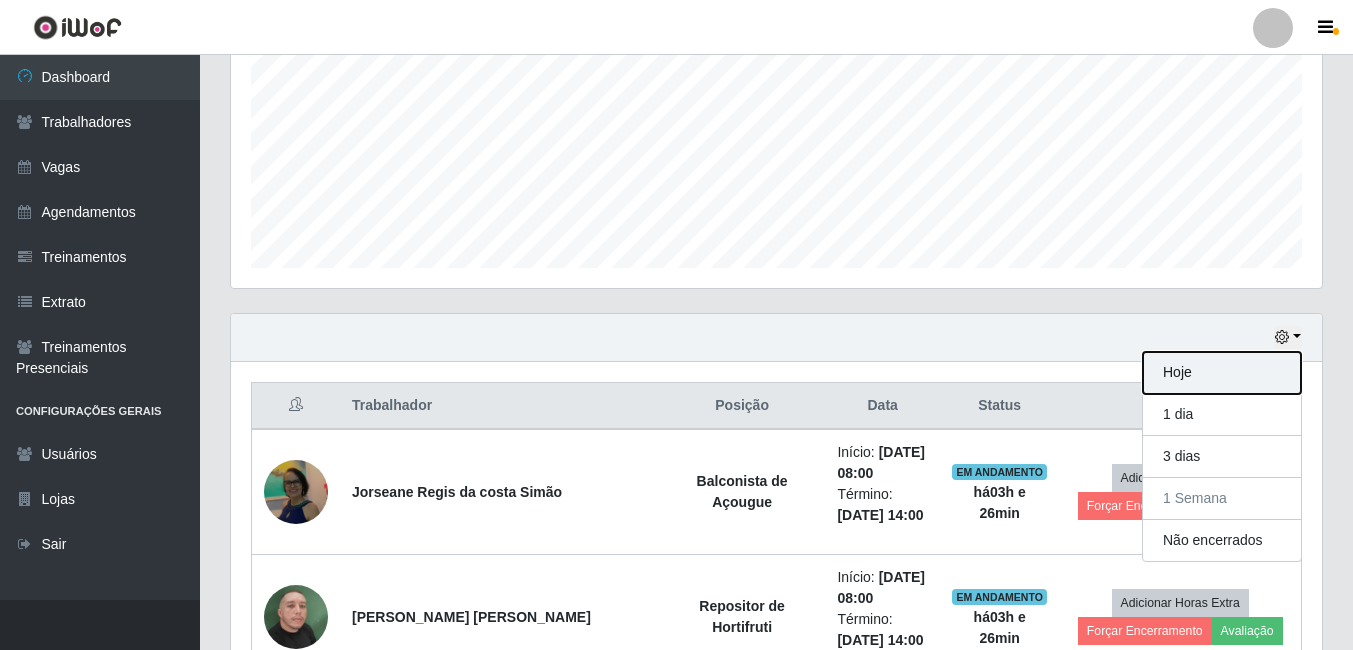 click on "Hoje" at bounding box center (1222, 373) 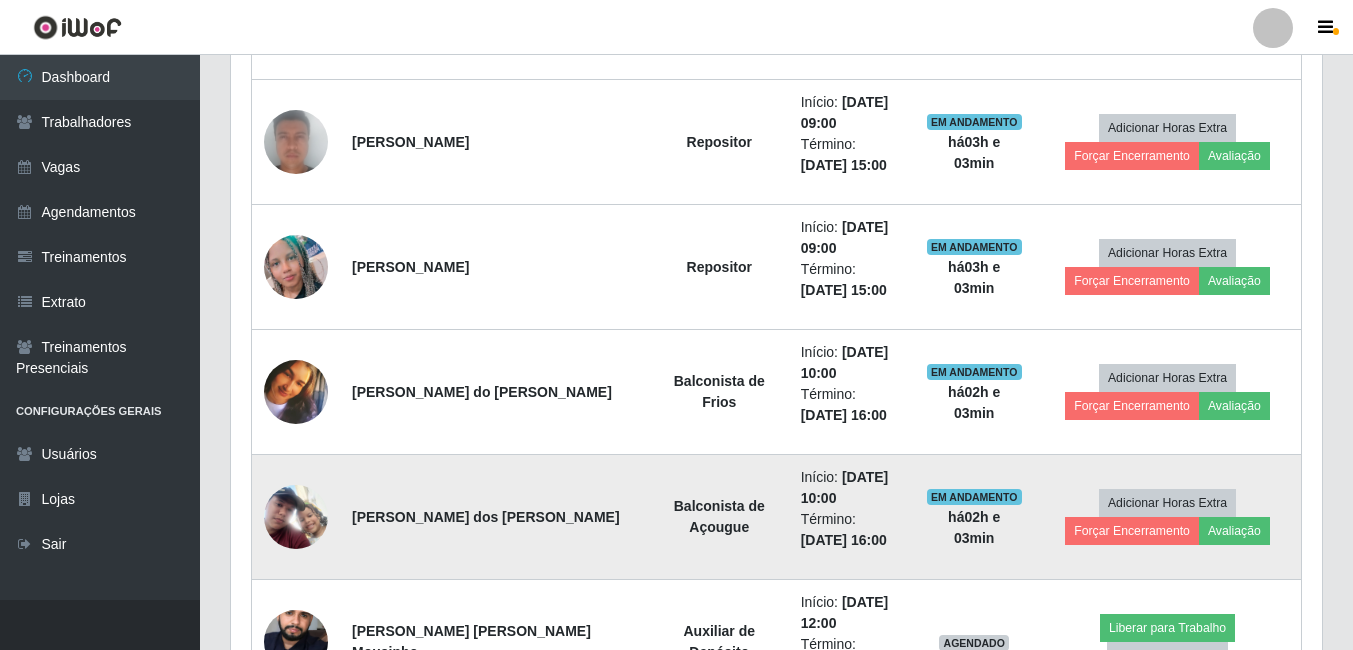 scroll, scrollTop: 1247, scrollLeft: 0, axis: vertical 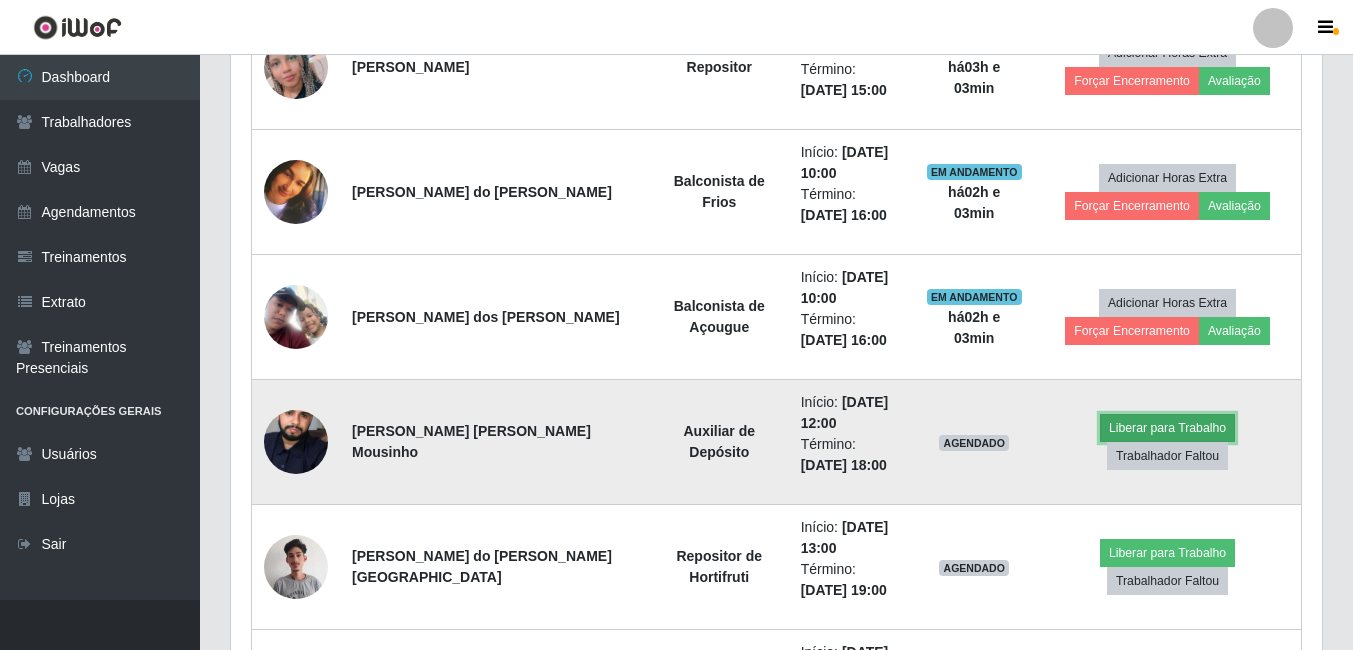 click on "Liberar para Trabalho" at bounding box center (1167, 428) 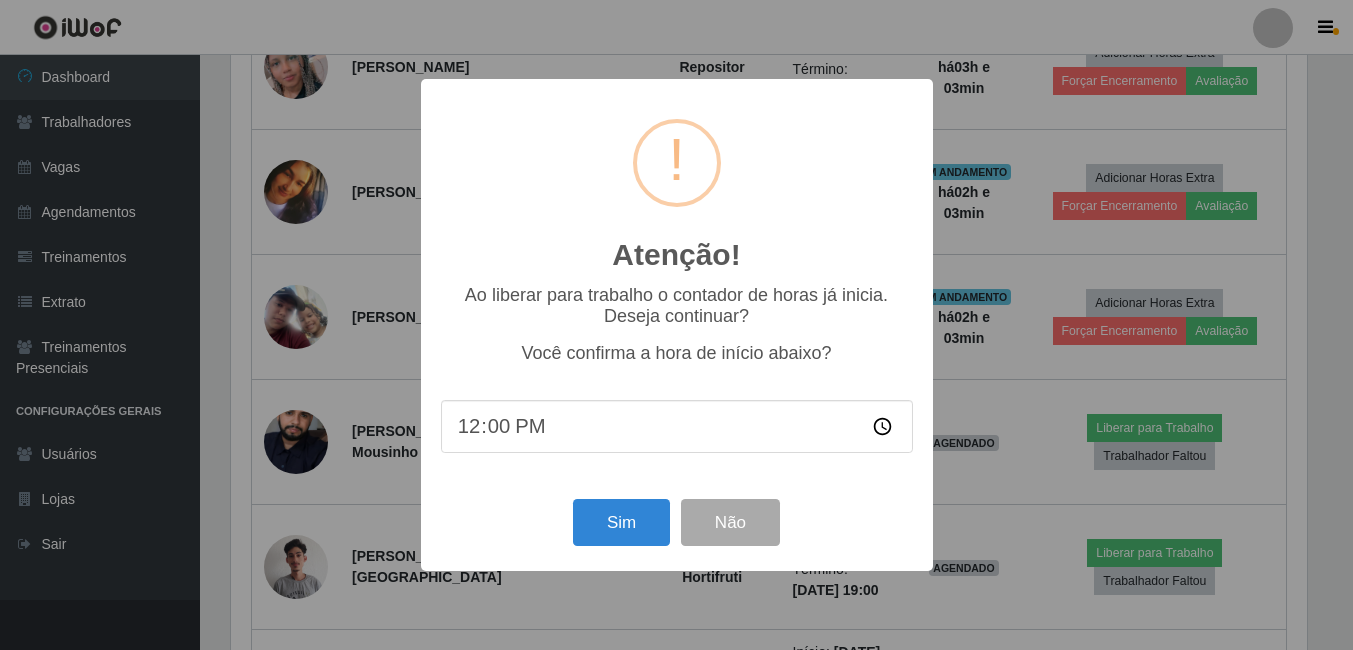 scroll, scrollTop: 999585, scrollLeft: 998919, axis: both 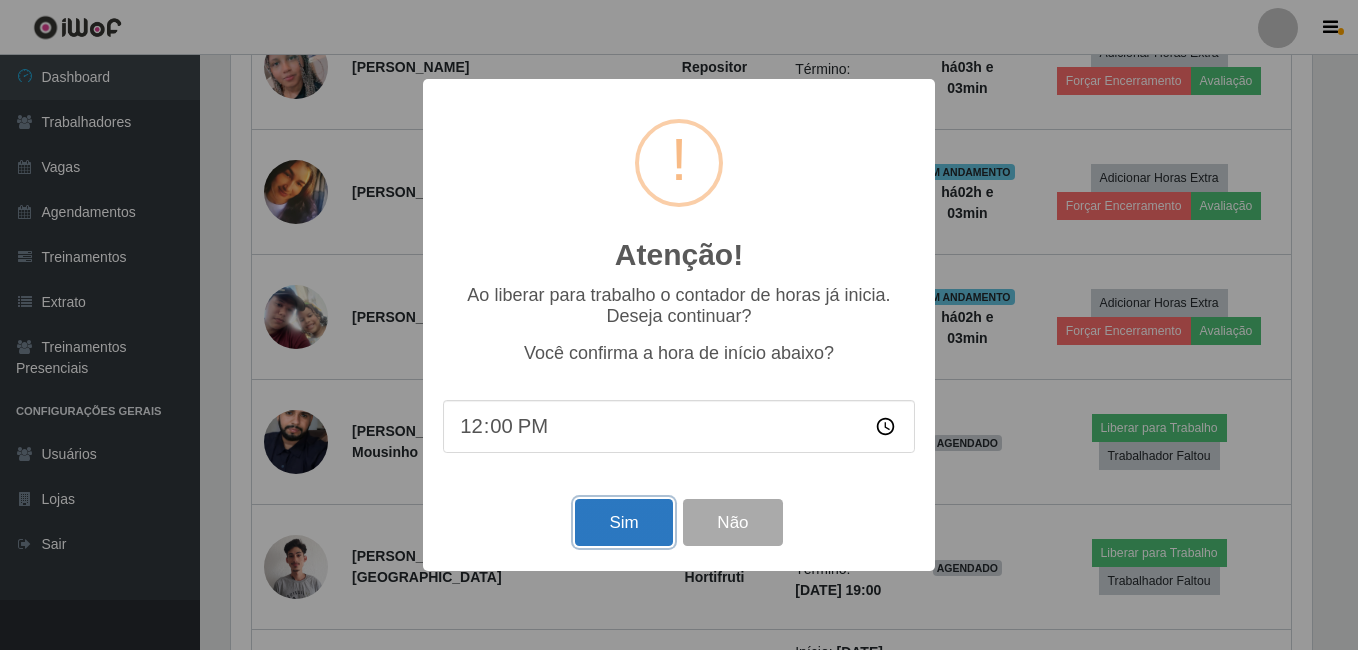 click on "Sim" at bounding box center (623, 522) 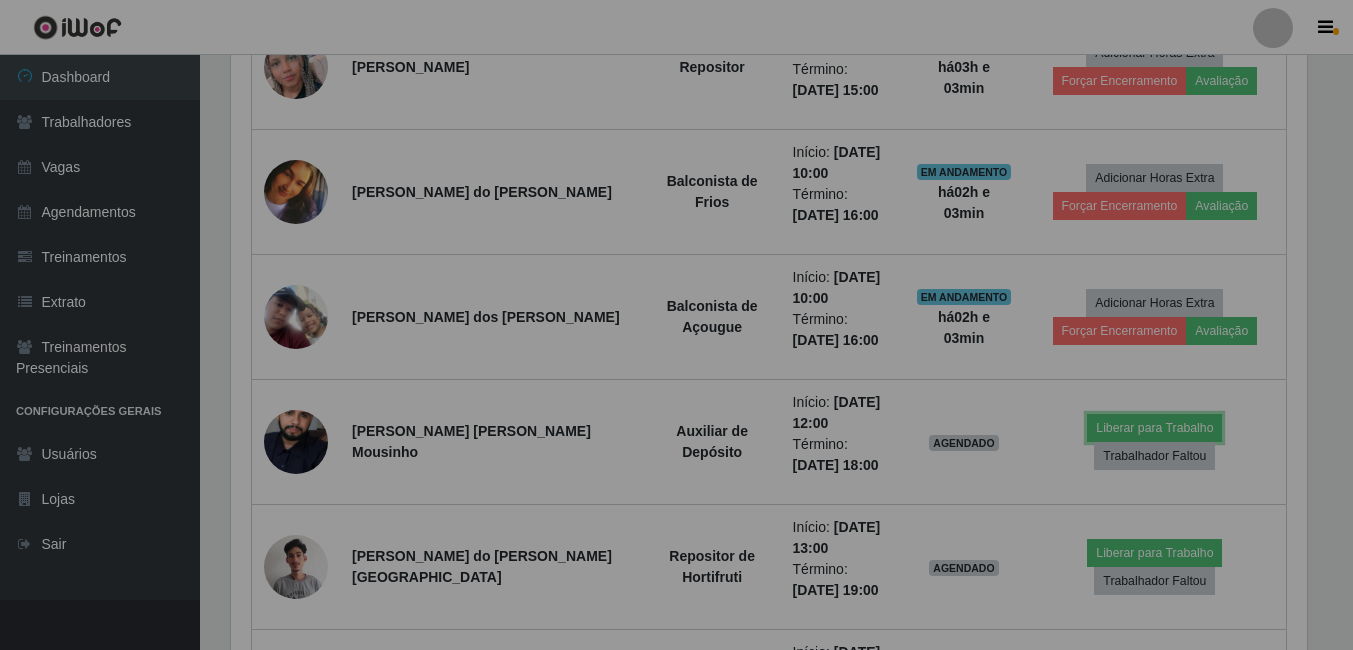 scroll, scrollTop: 999585, scrollLeft: 998909, axis: both 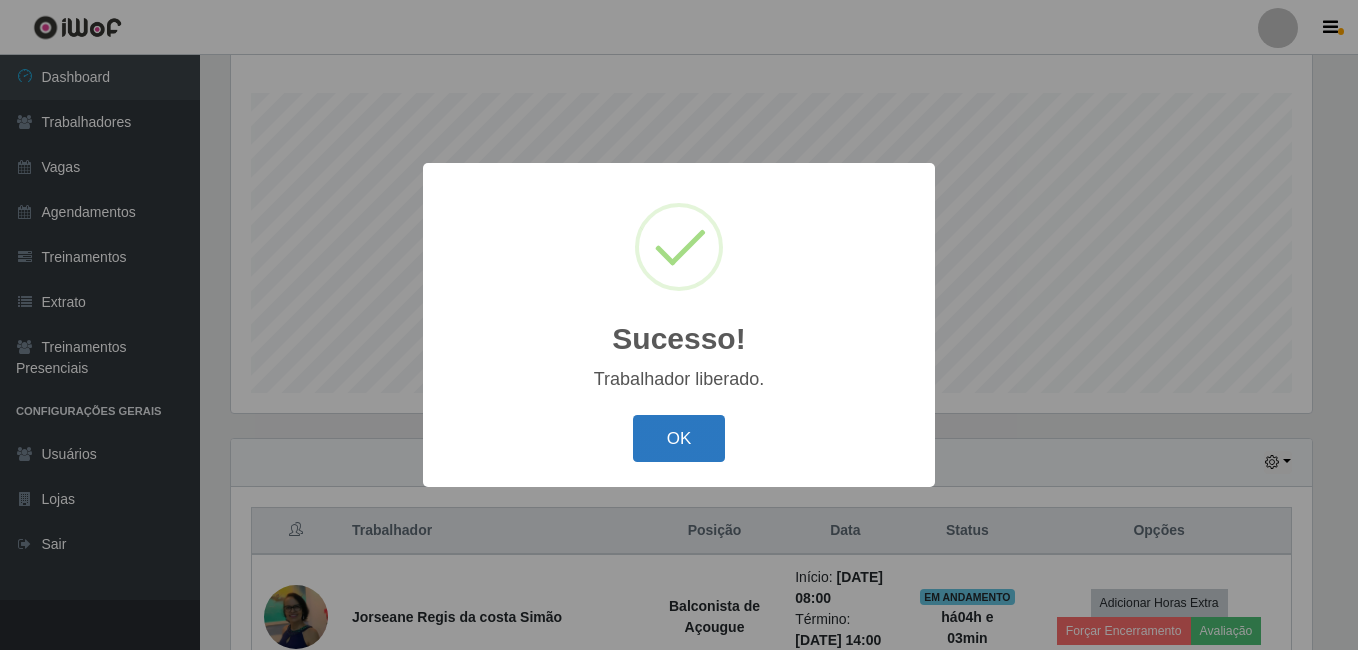 click on "OK" at bounding box center (679, 438) 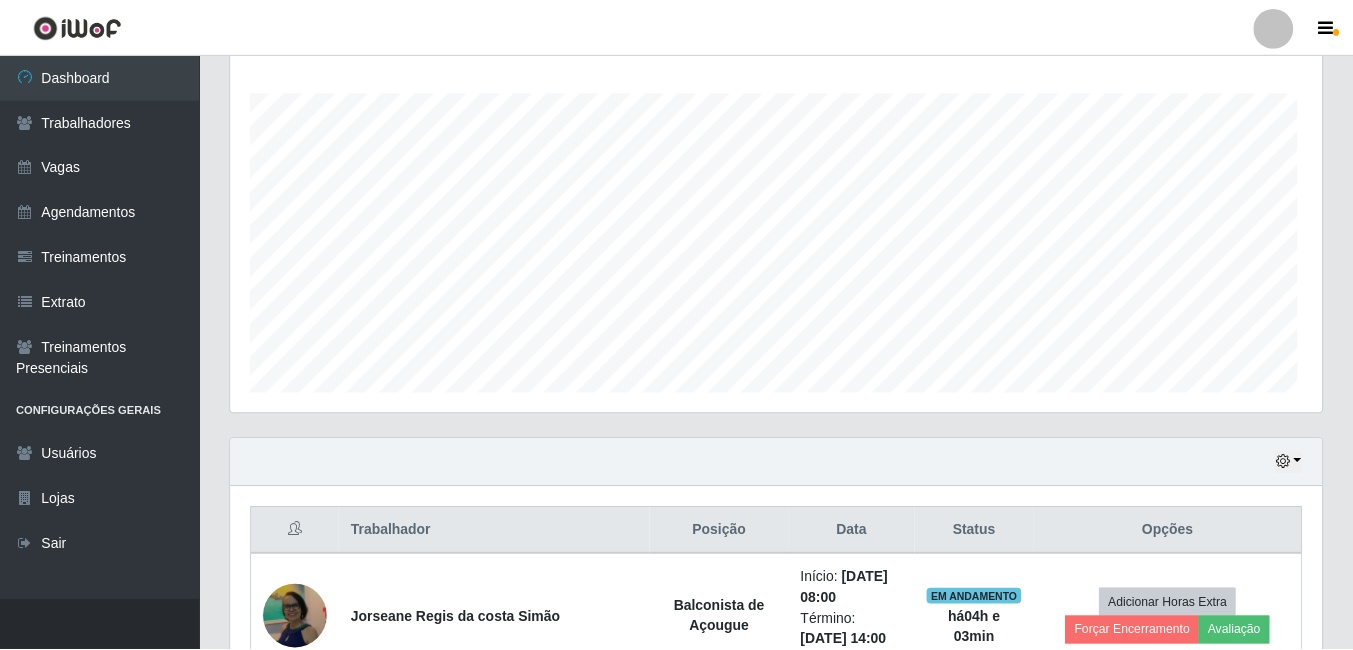 scroll, scrollTop: 999585, scrollLeft: 998909, axis: both 